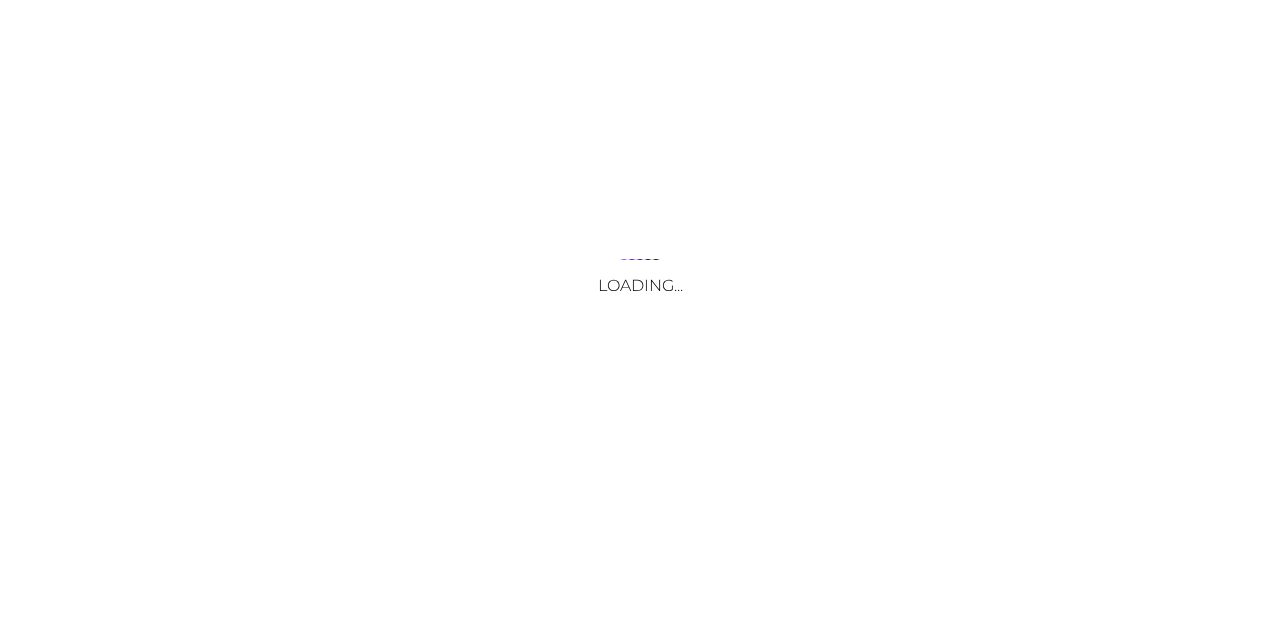 scroll, scrollTop: 0, scrollLeft: 0, axis: both 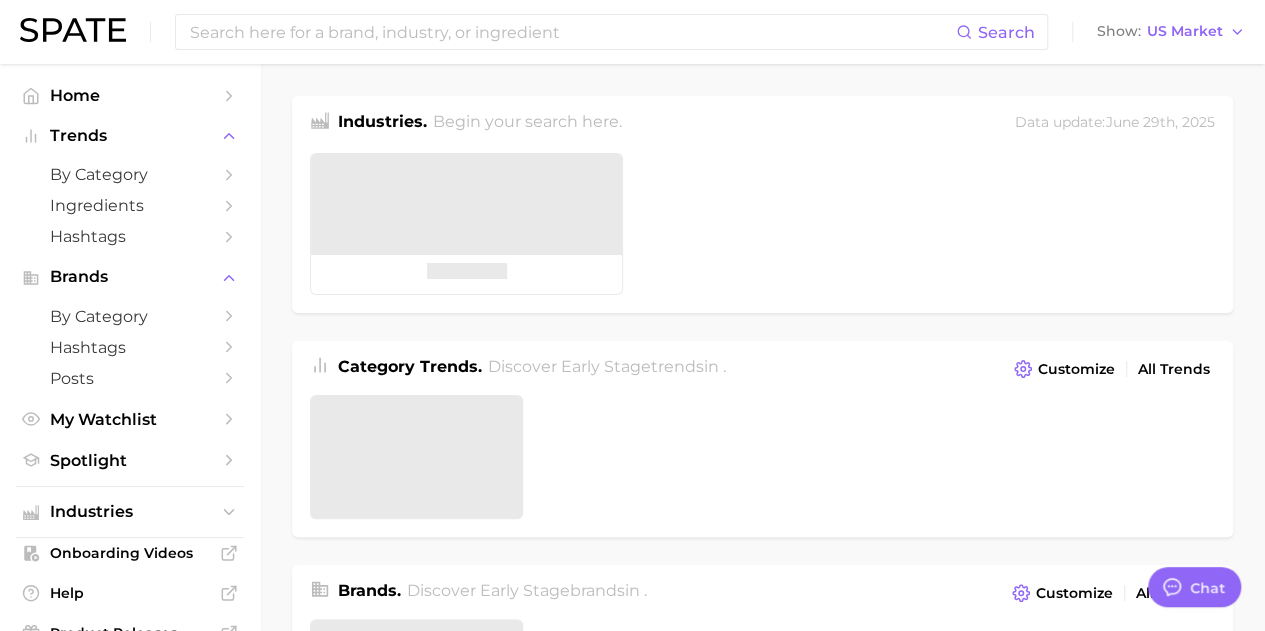 type on "x" 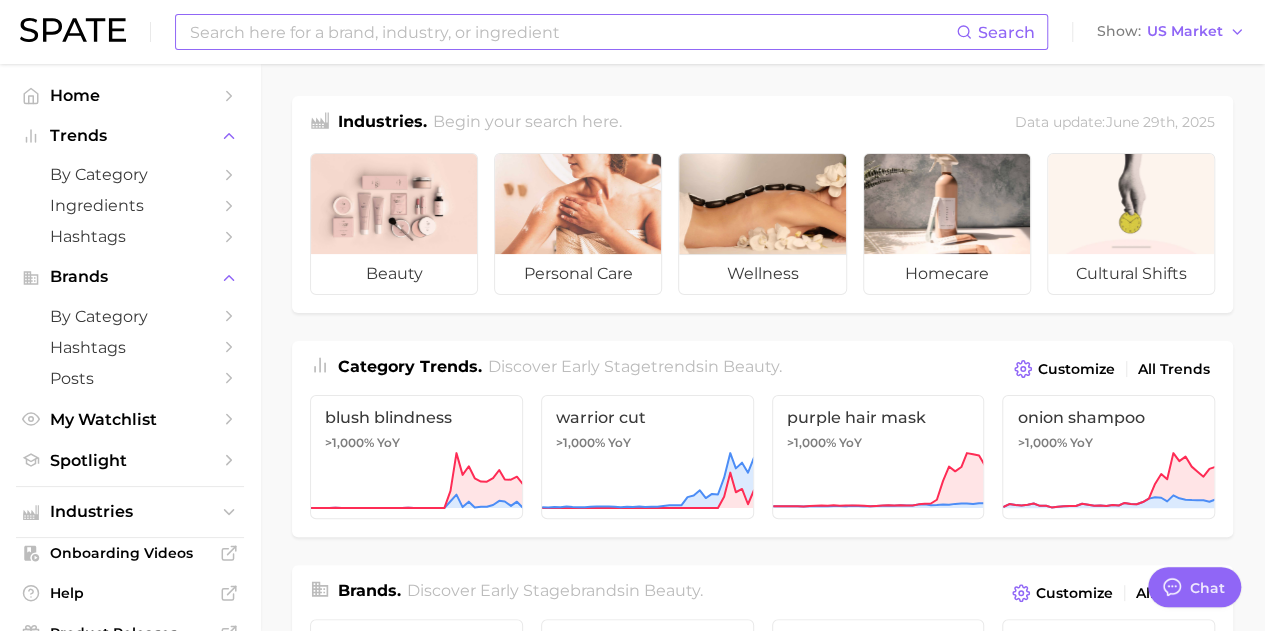 click at bounding box center (572, 32) 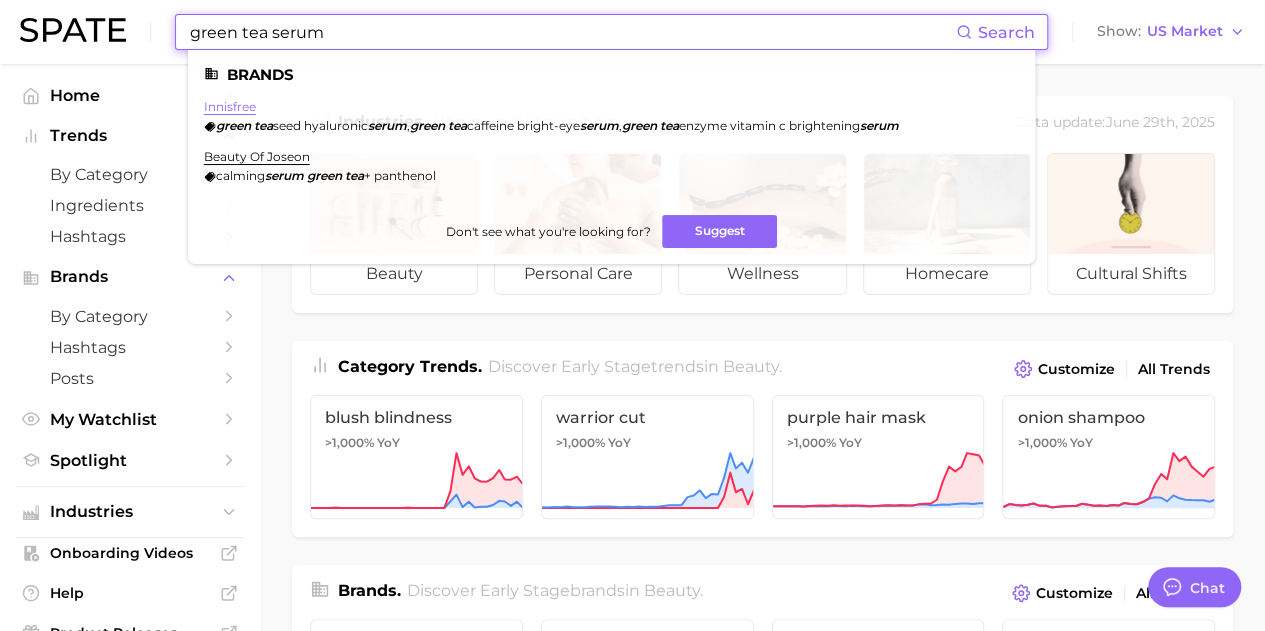 type on "green tea serum" 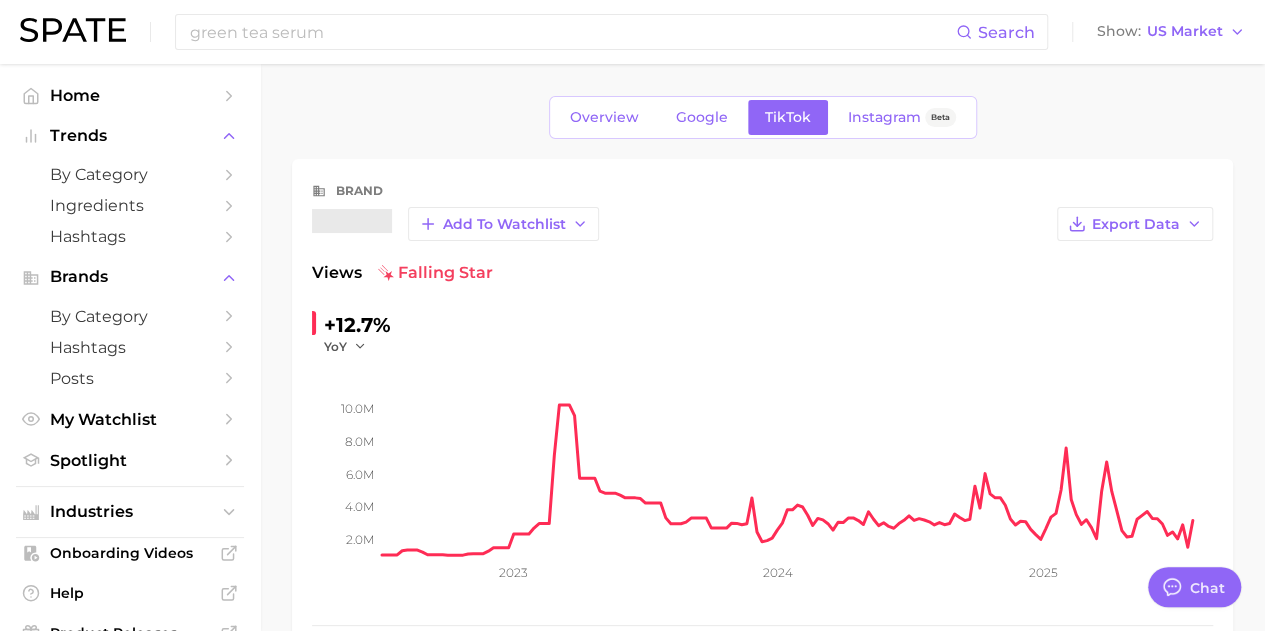 type on "x" 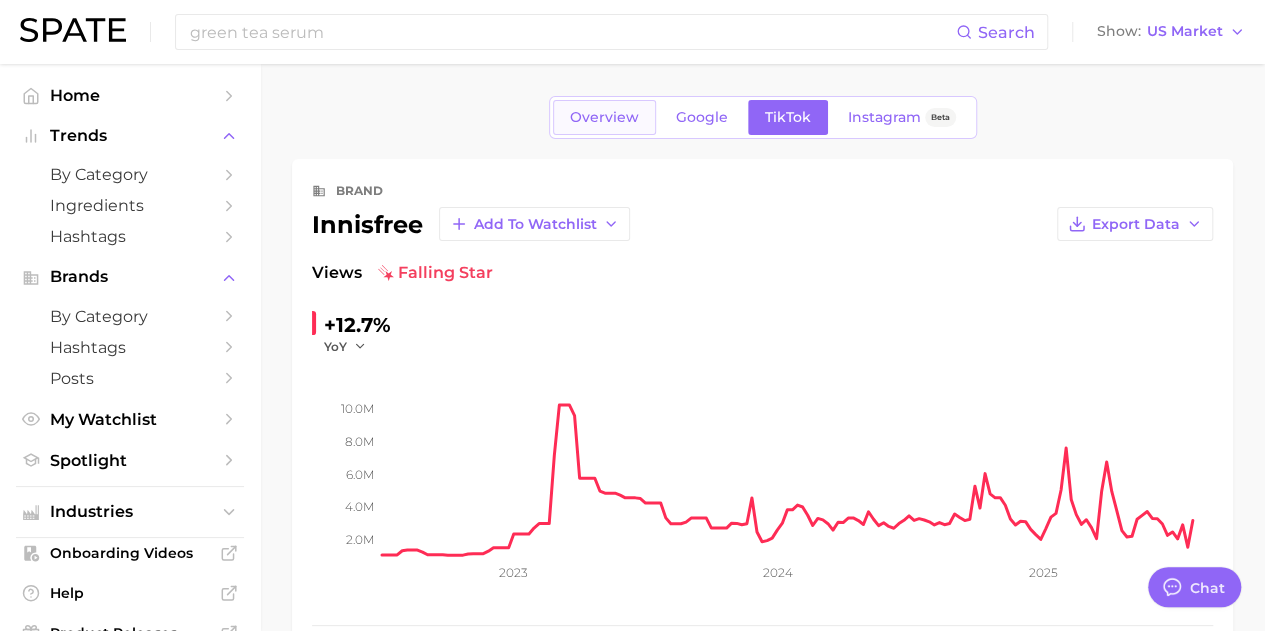 click on "Overview" at bounding box center [604, 117] 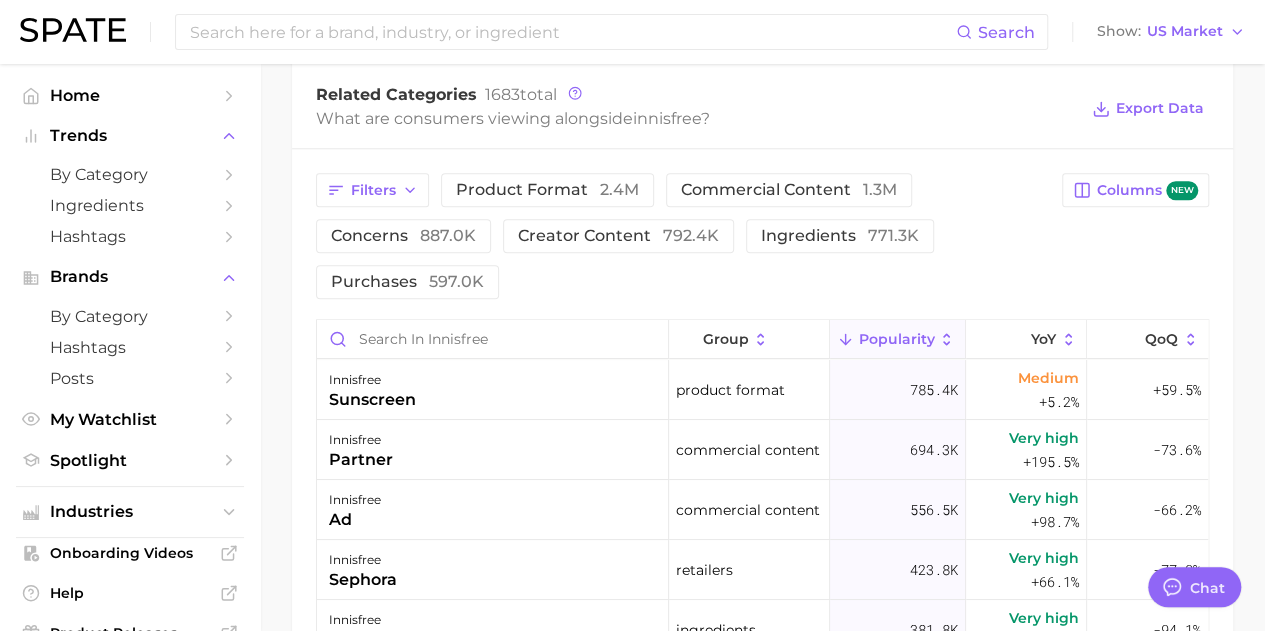 scroll, scrollTop: 900, scrollLeft: 0, axis: vertical 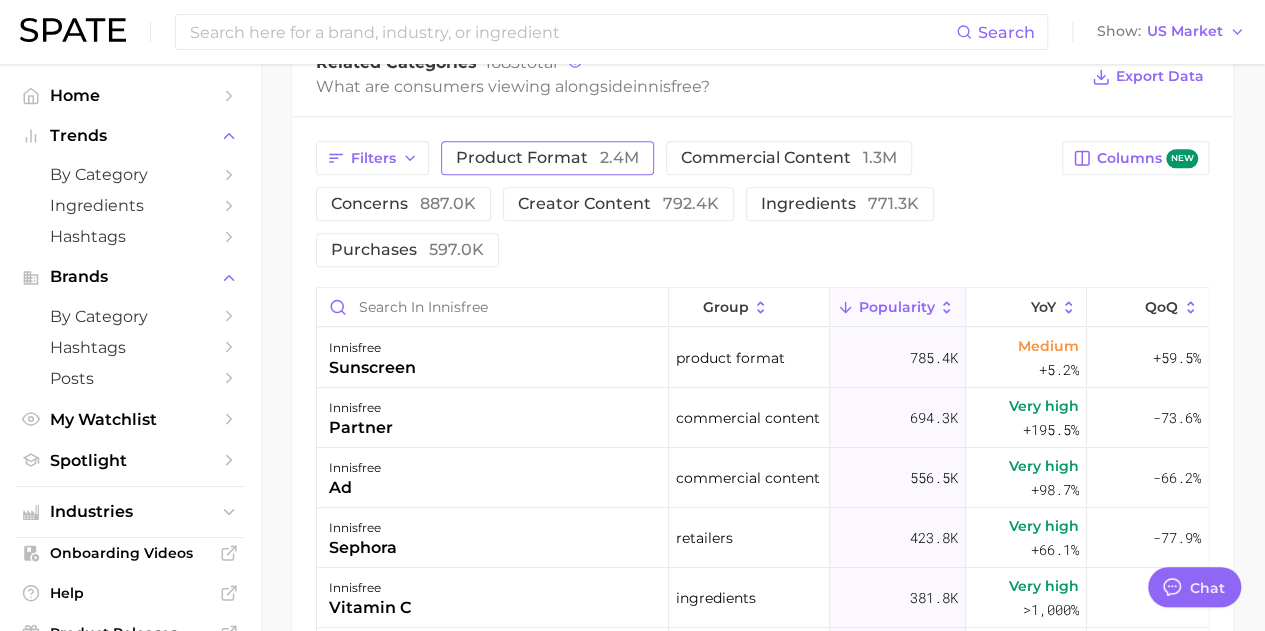 click on "product format   2.4m" at bounding box center (547, 158) 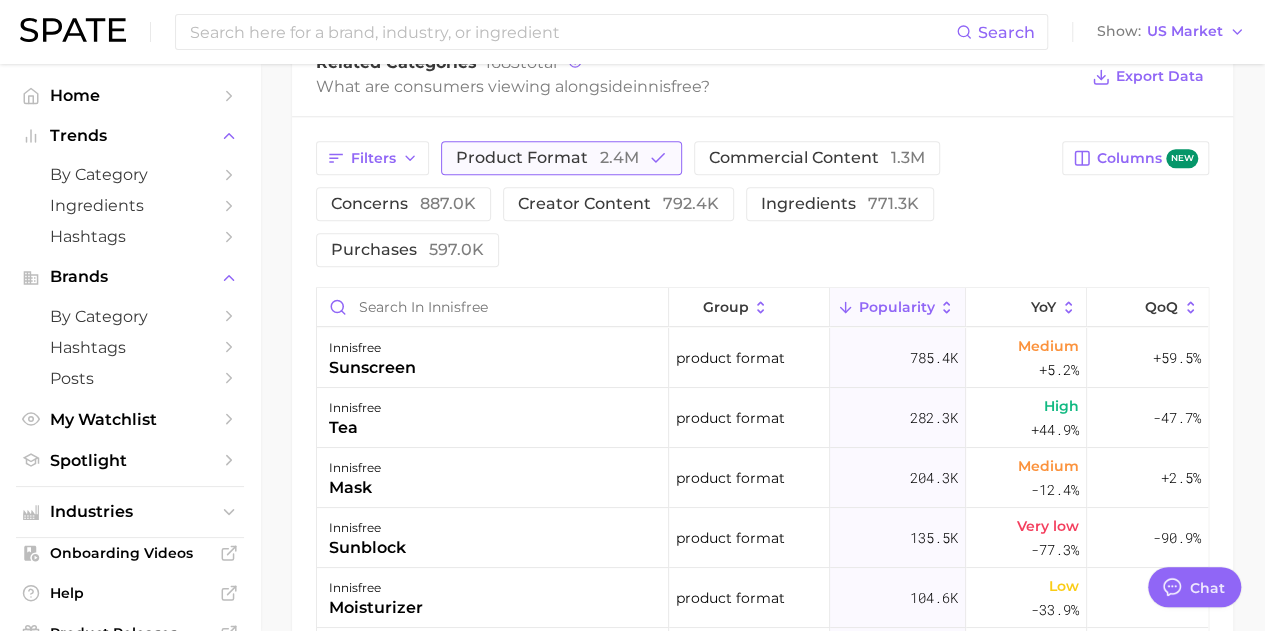 click on "2.4m" at bounding box center (619, 157) 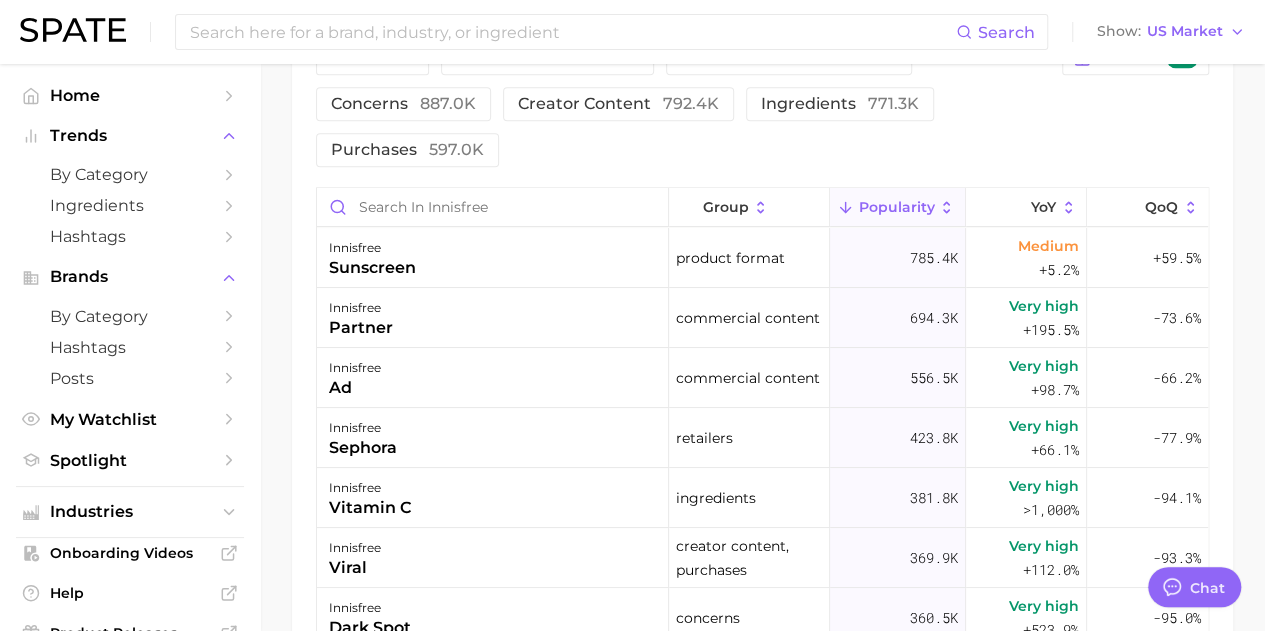 scroll, scrollTop: 900, scrollLeft: 0, axis: vertical 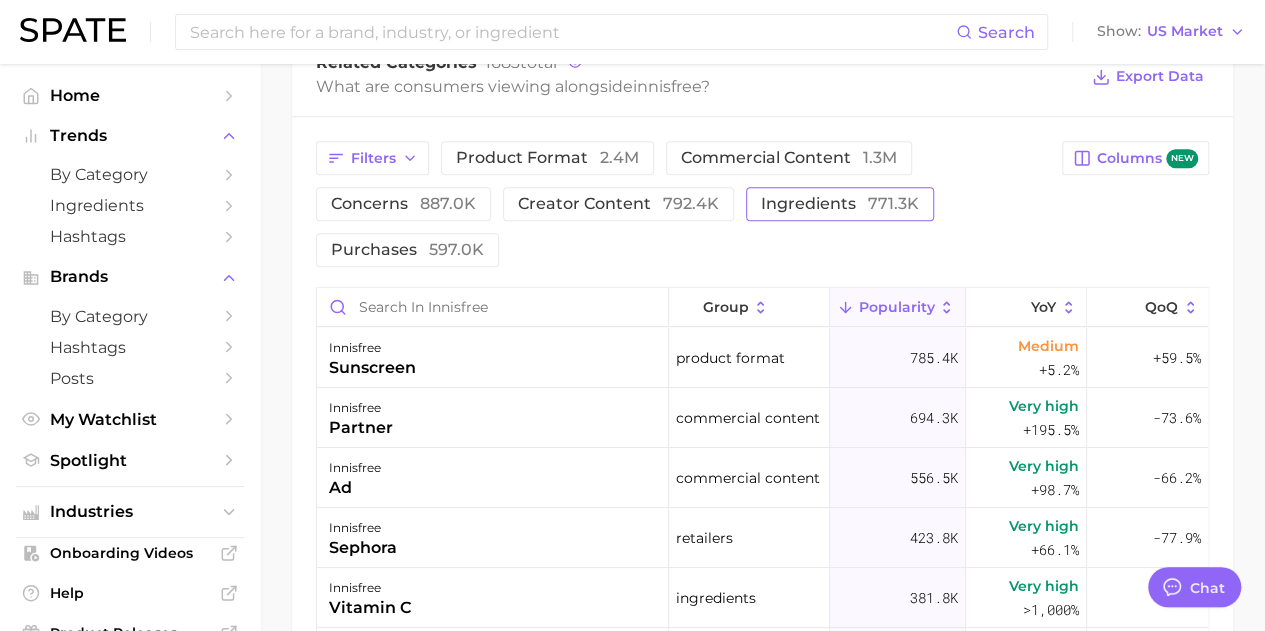 click on "ingredients   771.3k" at bounding box center [840, 204] 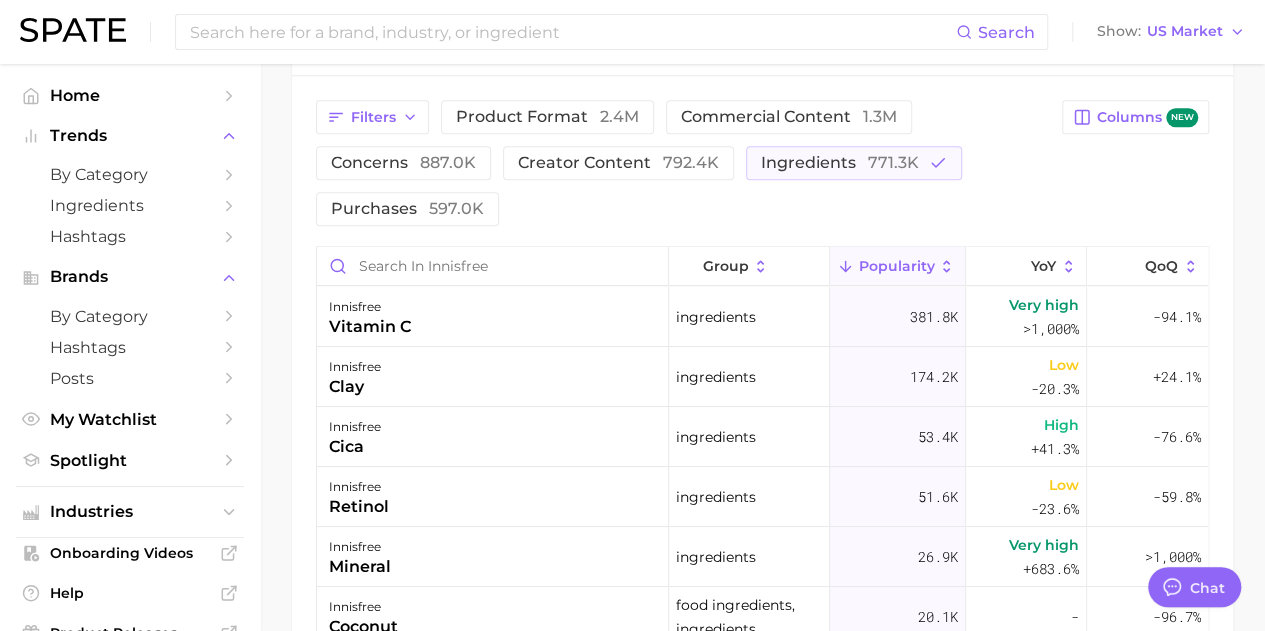 scroll, scrollTop: 1000, scrollLeft: 0, axis: vertical 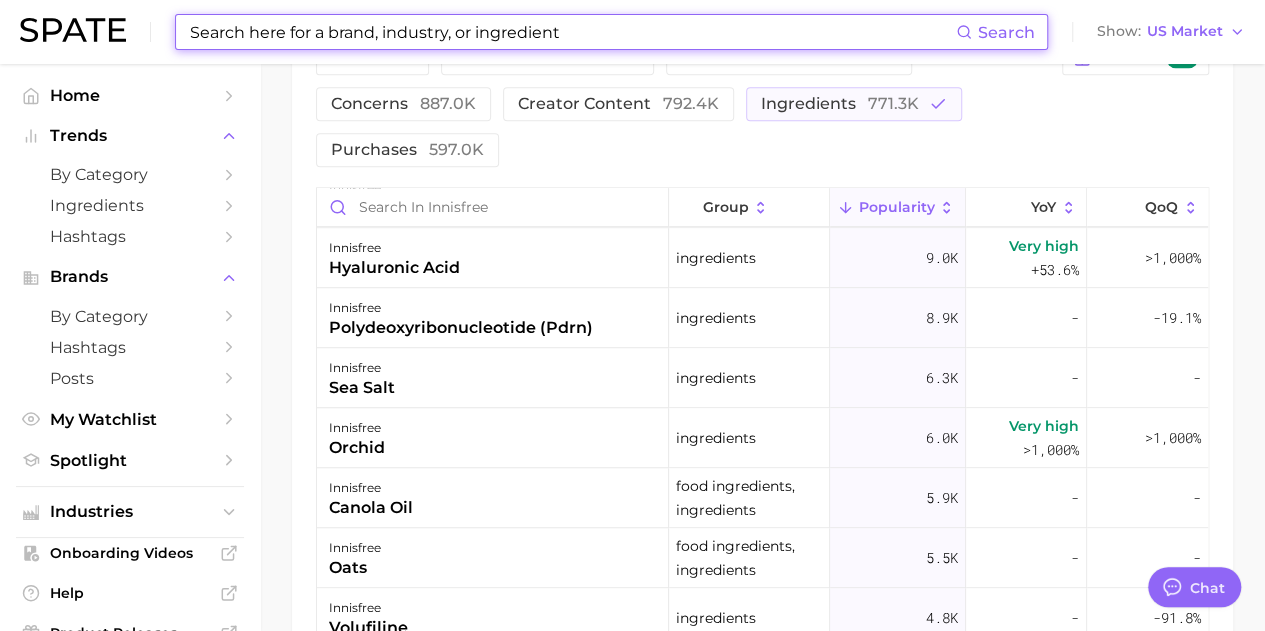 click at bounding box center (572, 32) 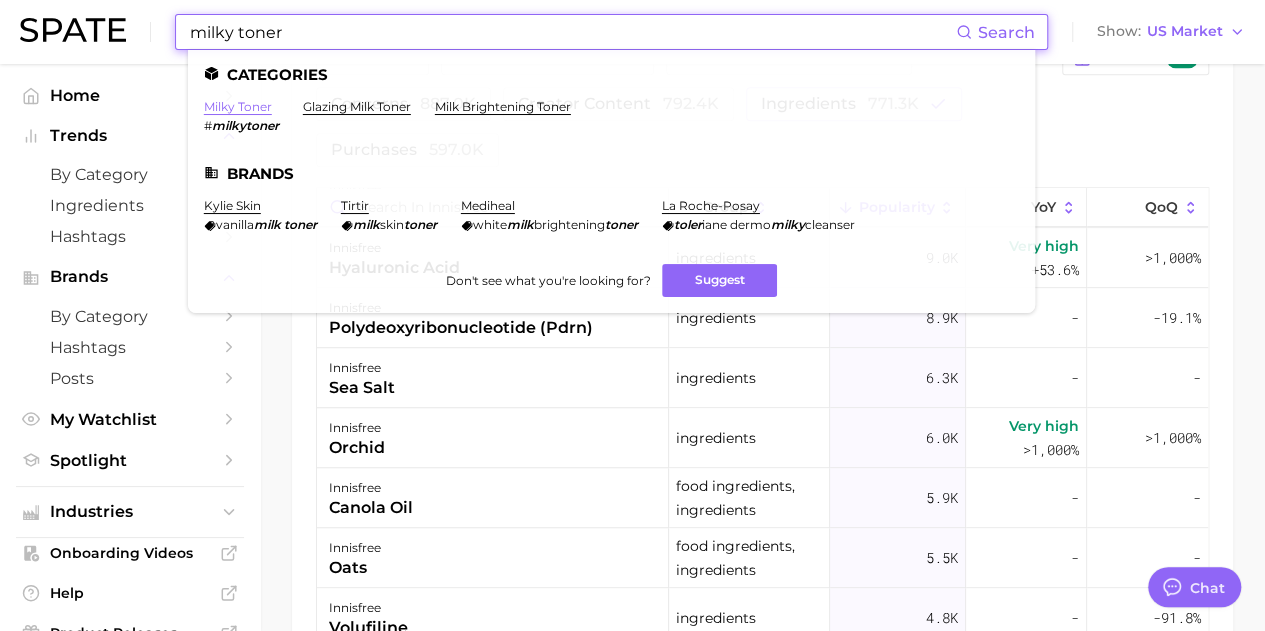 type on "milky toner" 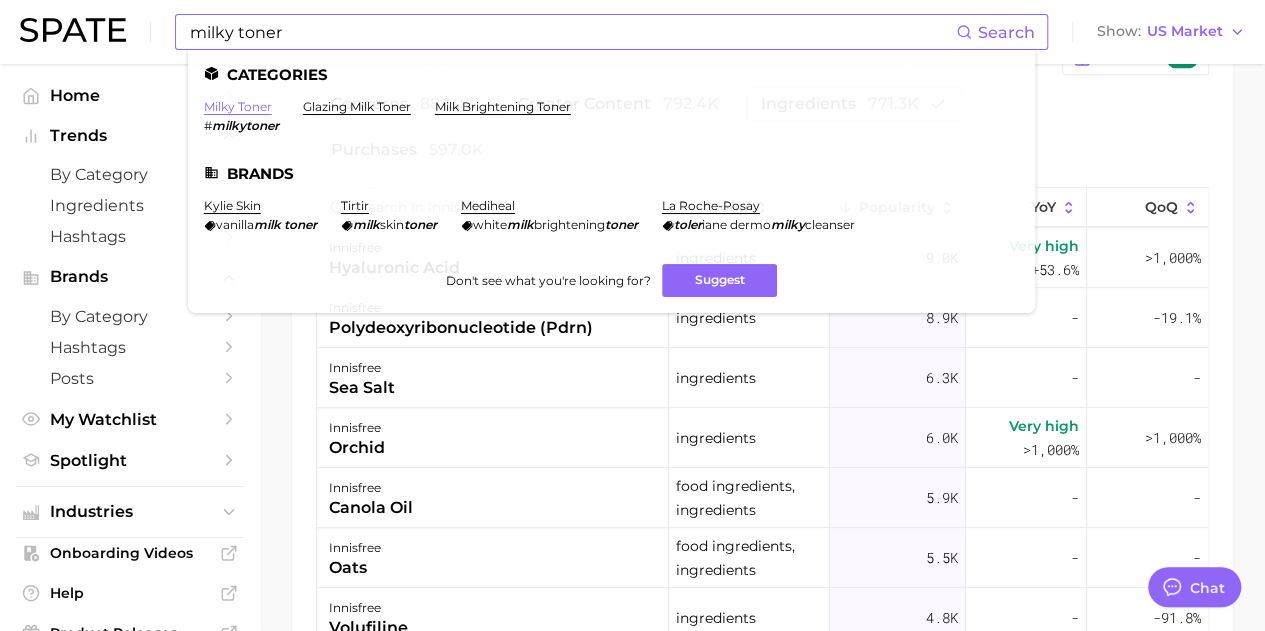 click on "milky toner" at bounding box center (238, 106) 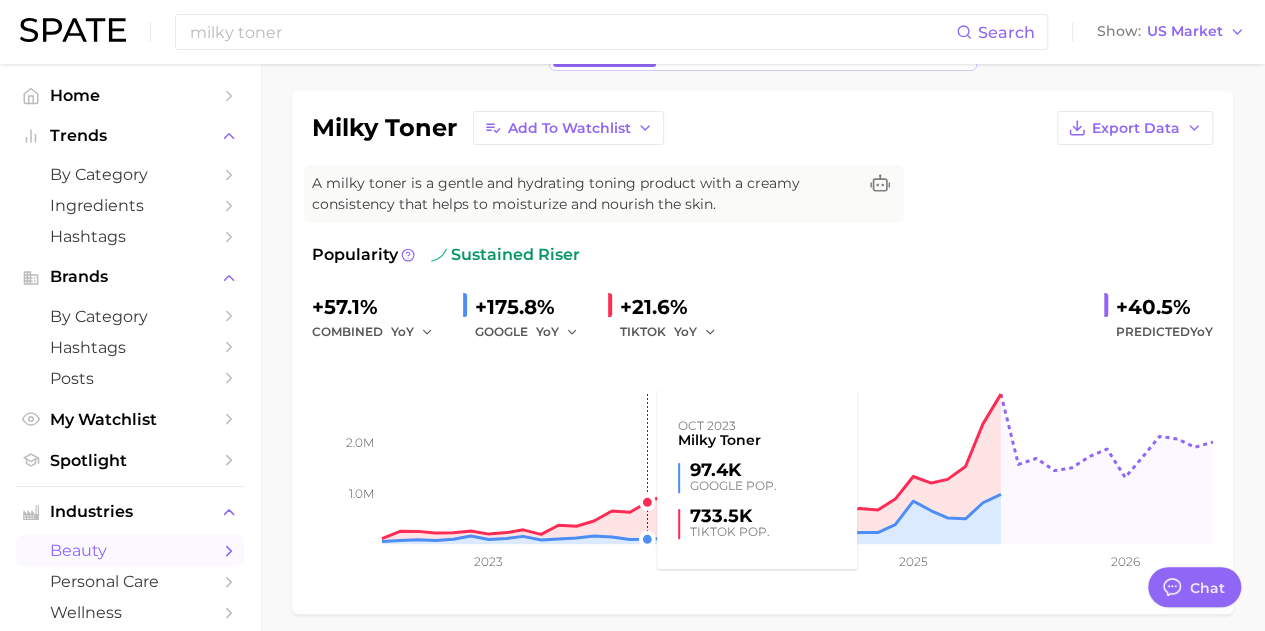scroll, scrollTop: 0, scrollLeft: 0, axis: both 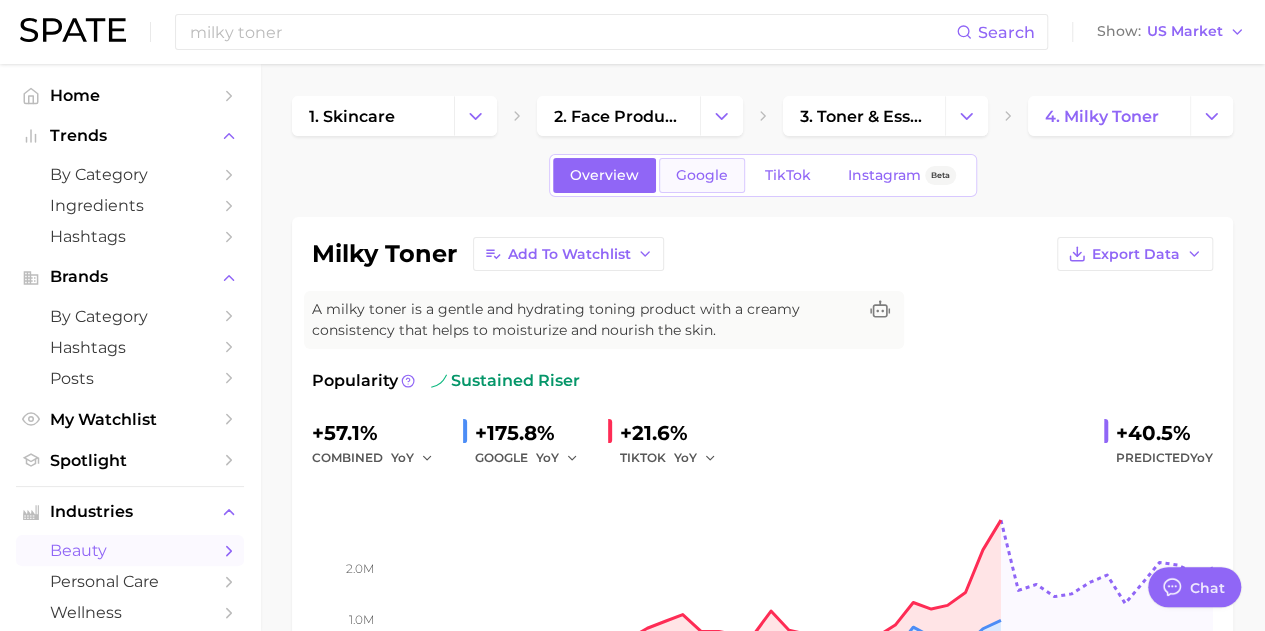 click on "Google" at bounding box center [702, 175] 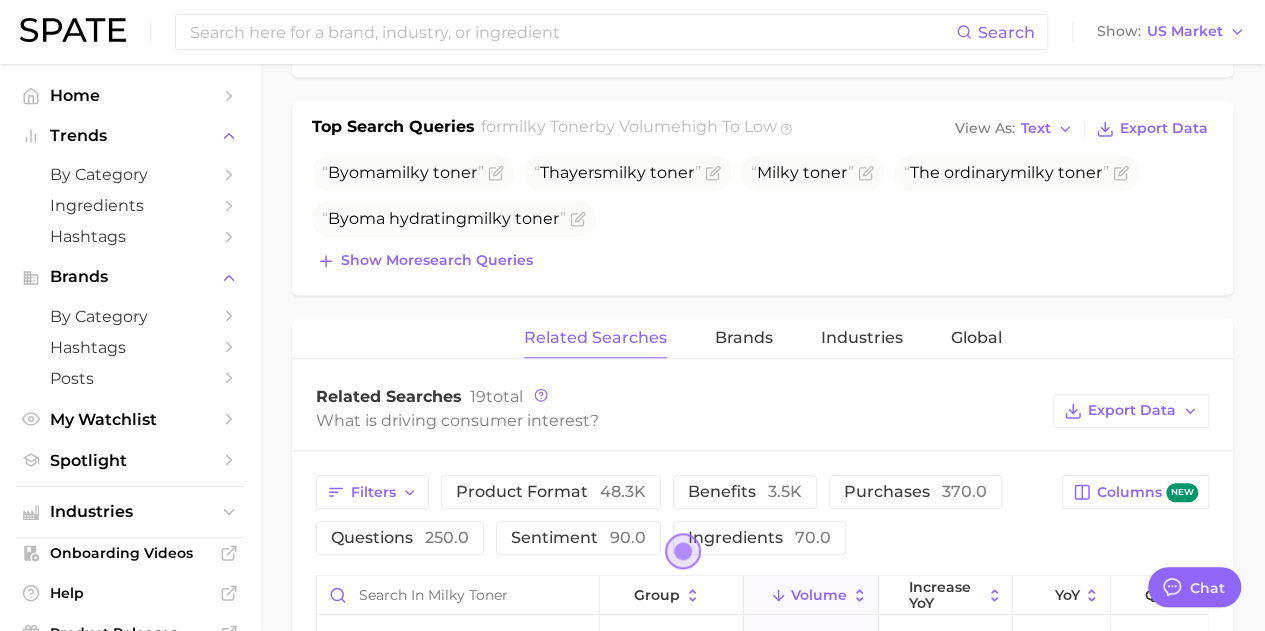 scroll, scrollTop: 700, scrollLeft: 0, axis: vertical 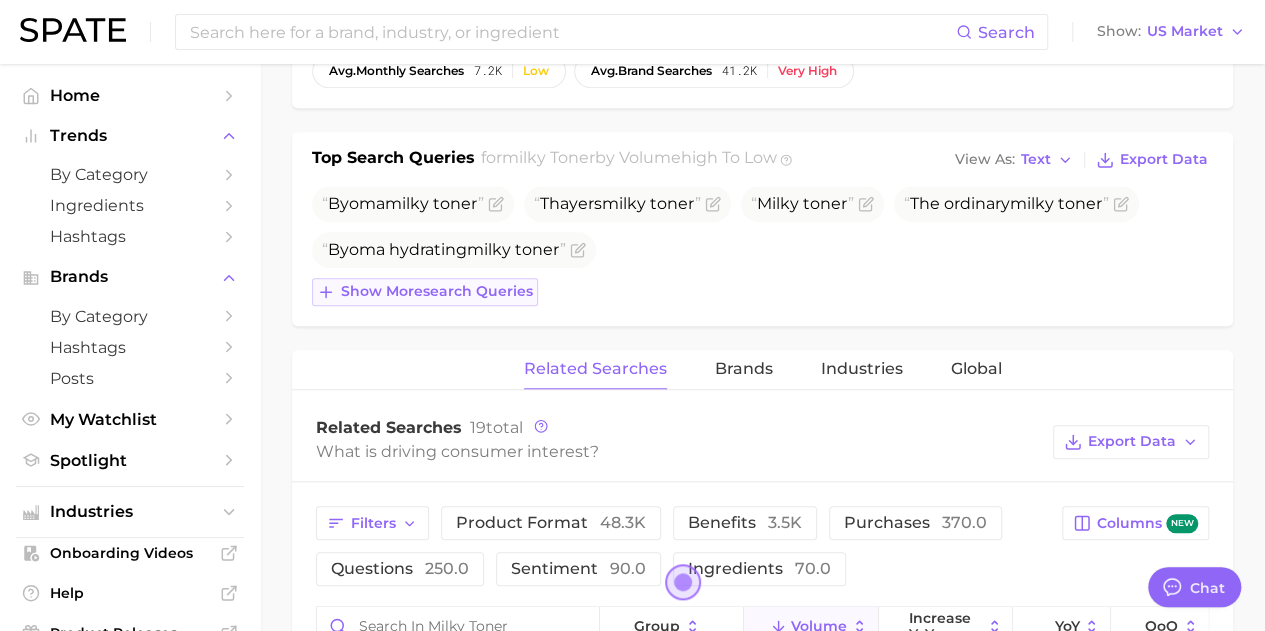 click on "Show more  search queries" at bounding box center (437, 291) 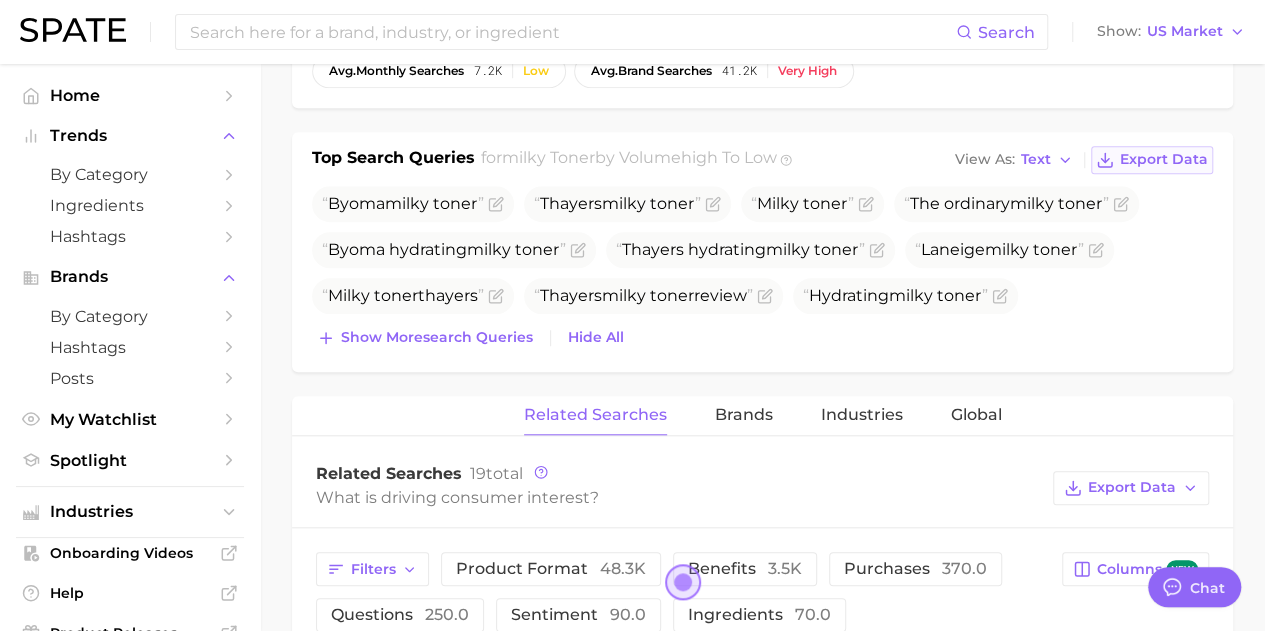 click on "Export Data" at bounding box center (1164, 159) 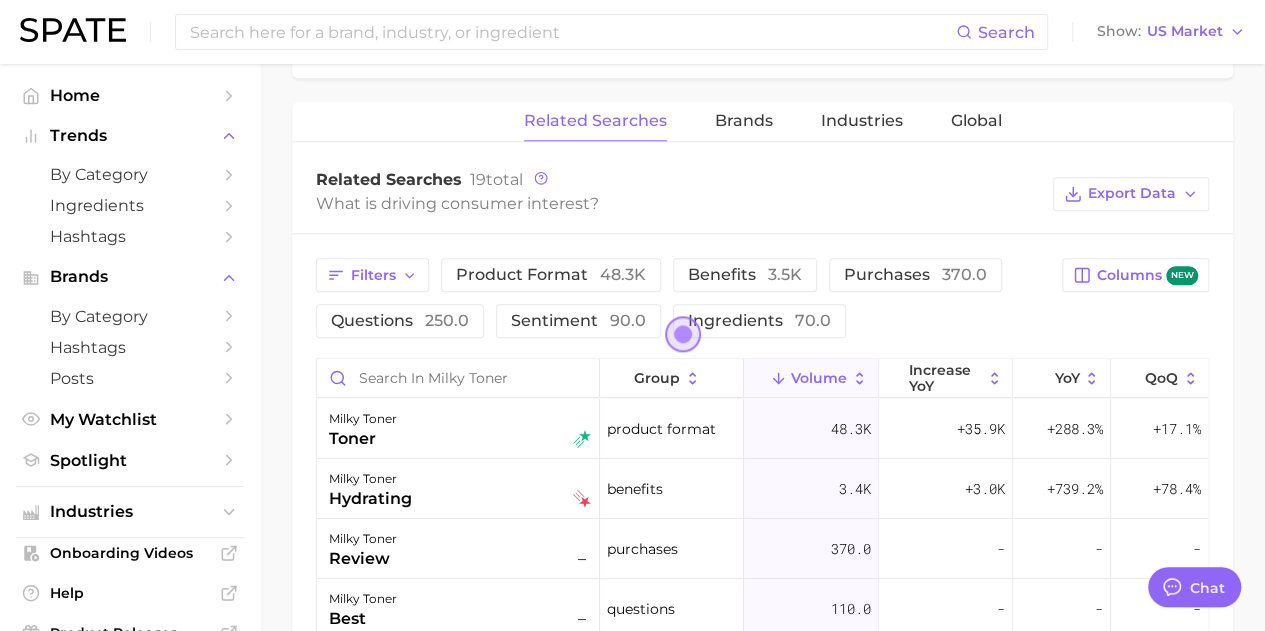 scroll, scrollTop: 1000, scrollLeft: 0, axis: vertical 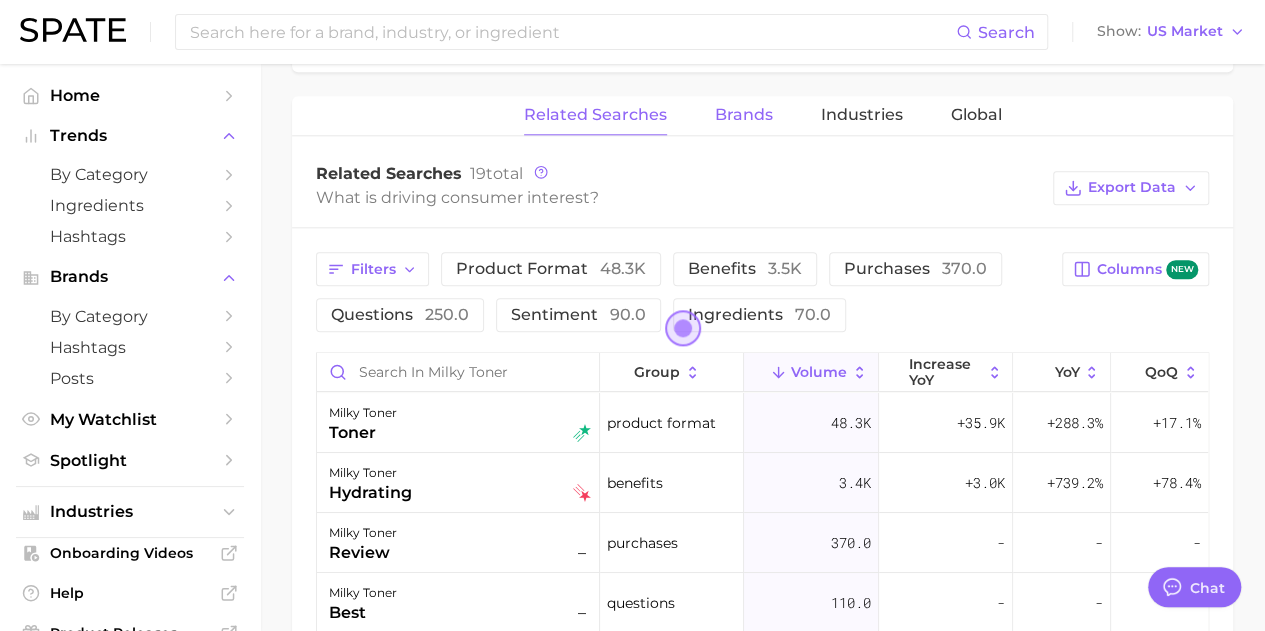 click on "Brands" at bounding box center (744, 115) 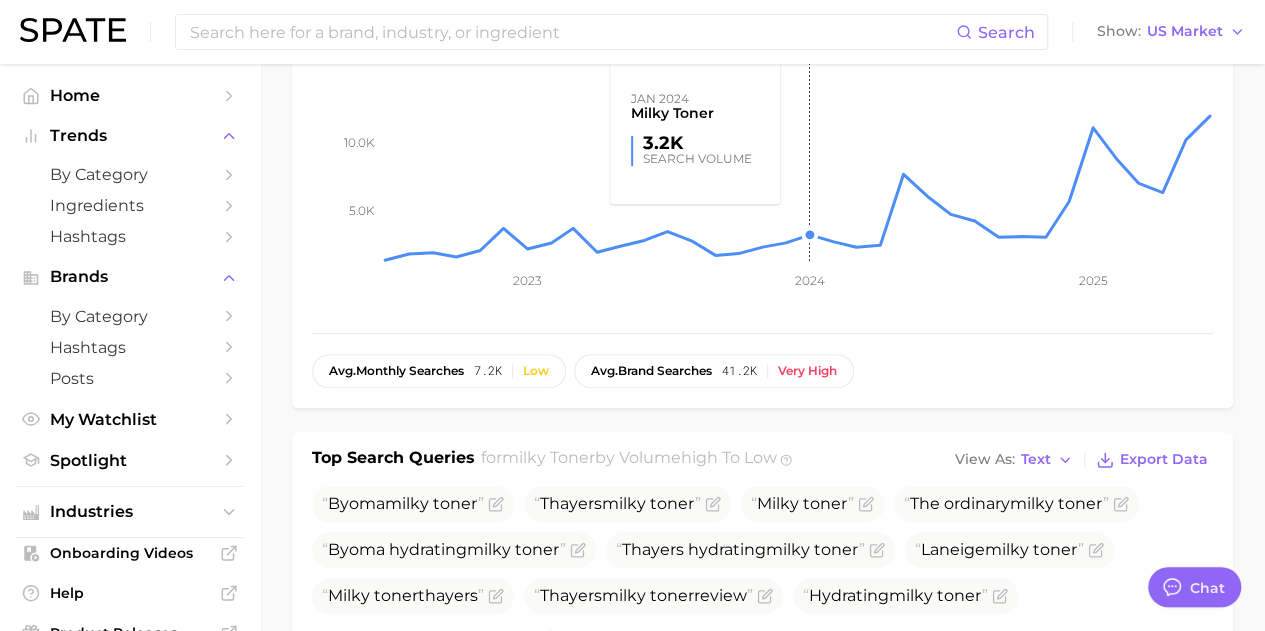 scroll, scrollTop: 0, scrollLeft: 0, axis: both 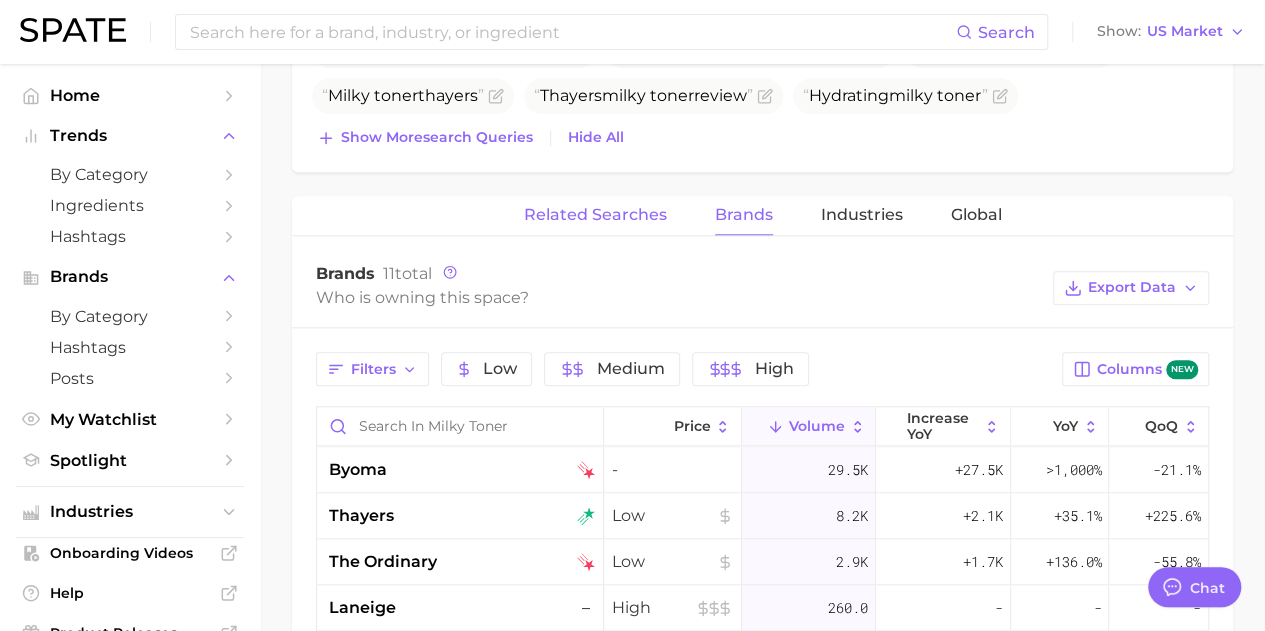 click on "Related Searches" at bounding box center [595, 215] 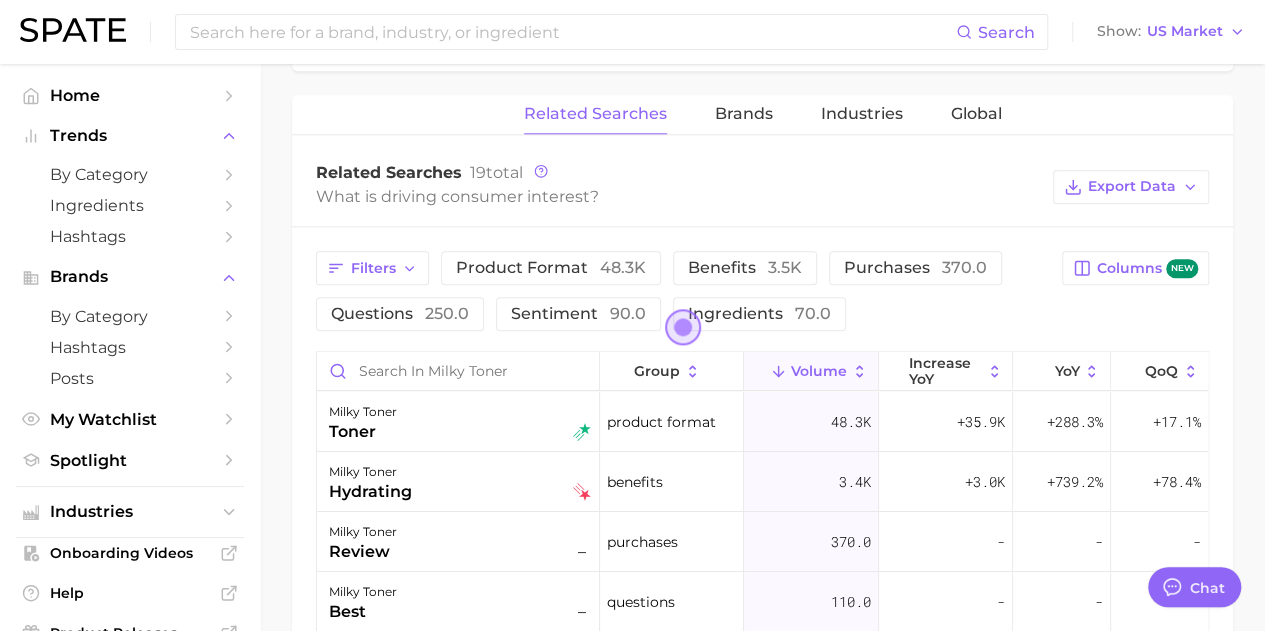 scroll, scrollTop: 1100, scrollLeft: 0, axis: vertical 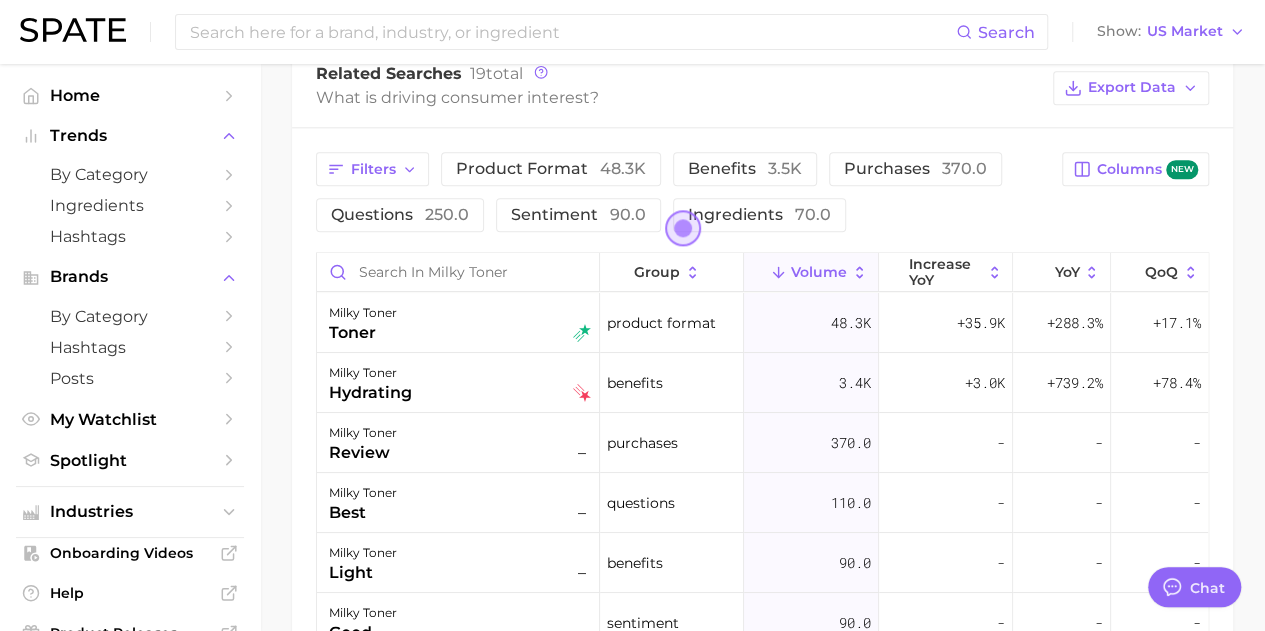 click on "Filters product format   48.3k benefits   3.5k purchases   370.0 questions   250.0 sentiment   90.0 ingredients   70.0 Columns new group Volume increase YoY YoY QoQ milky toner toner   product format 48.3k +35.9k +288.3% +17.1% milky toner hydrating   benefits 3.4k +3.0k +739.2% +78.4% milky toner review   – purchases 370.0 - - - milky toner best   – questions 110.0 - - - milky toner light   – benefits 90.0 - - - milky toner good   – sentiment 90.0 - - - milky toner choice   – questions 70.0 - - - milky toner snow mushroom   – food ingredients 70.0 - - - milky toner snow mushroom   – ingredients 70.0 - - - milky toner snow   – routines 70.0 - - - milky toner snow   – theme 70.0 - - - milky toner ingredients   – questions 70.0 - - - milky toner mushroom   – food ingredients 70.0 - - - milky toner mushroom   – ingredients 70.0 - - - milky toner shop   – purchases 0.0 - - - milky toner body   – body parts 0.0 - - - milky toner milk   – product format 0.0 - - -   -" at bounding box center [762, 517] 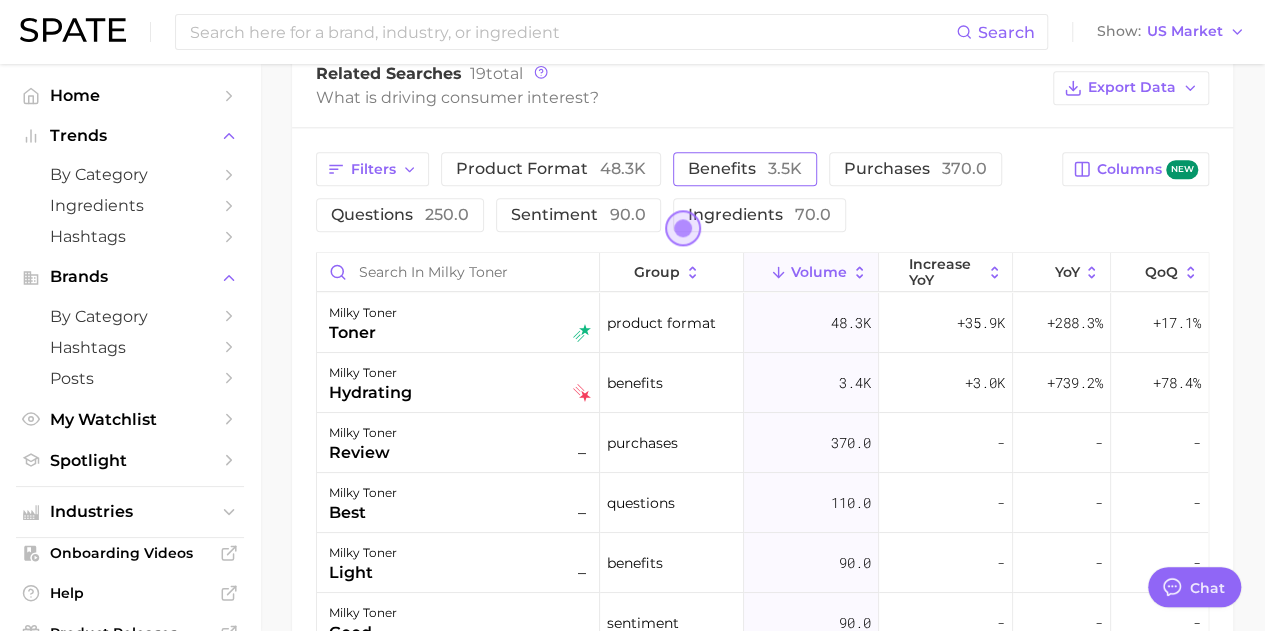 click on "benefits   3.5k" at bounding box center (745, 168) 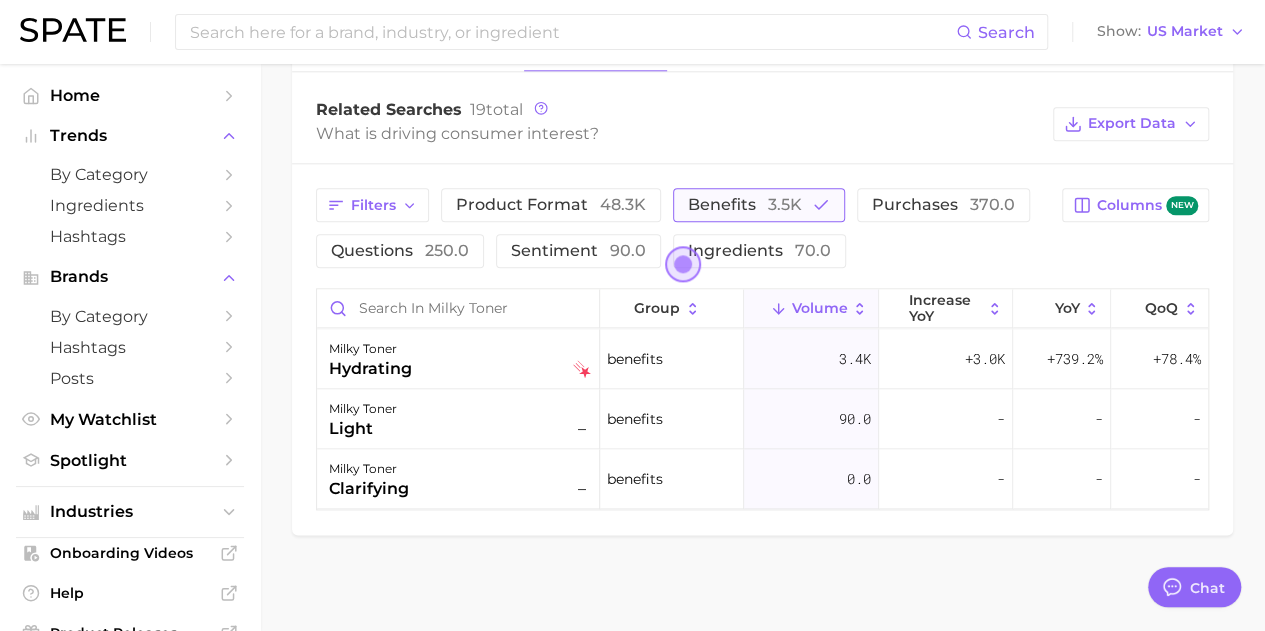 click on "benefits   3.5k" at bounding box center (745, 204) 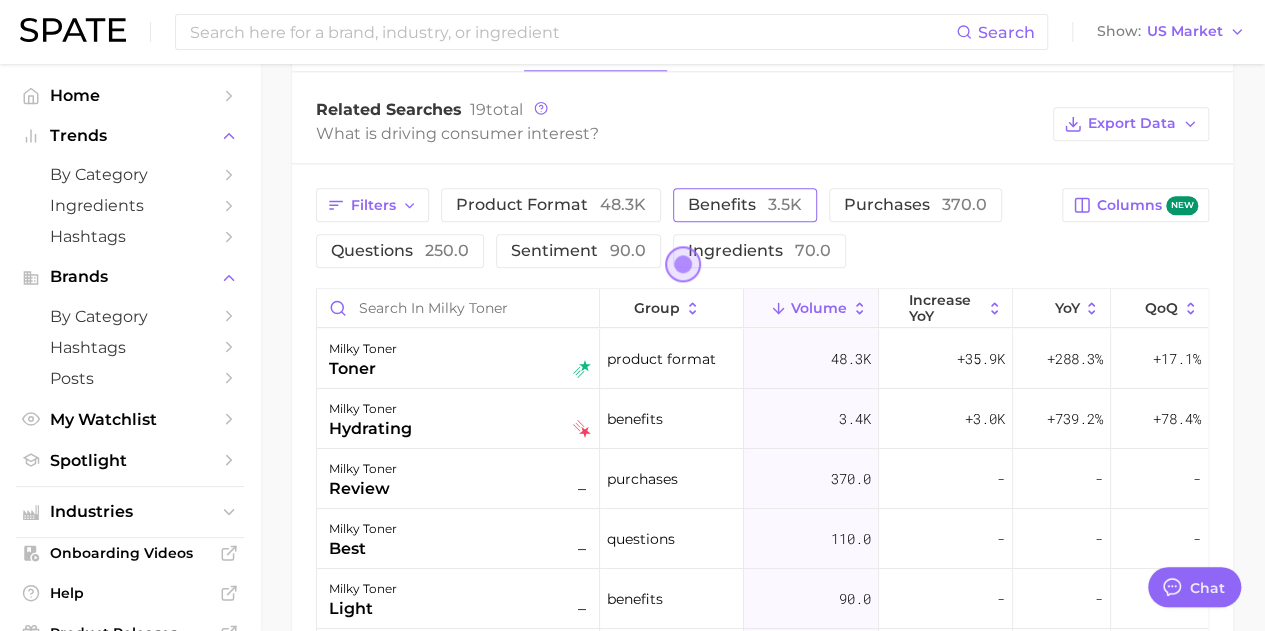 scroll, scrollTop: 1100, scrollLeft: 0, axis: vertical 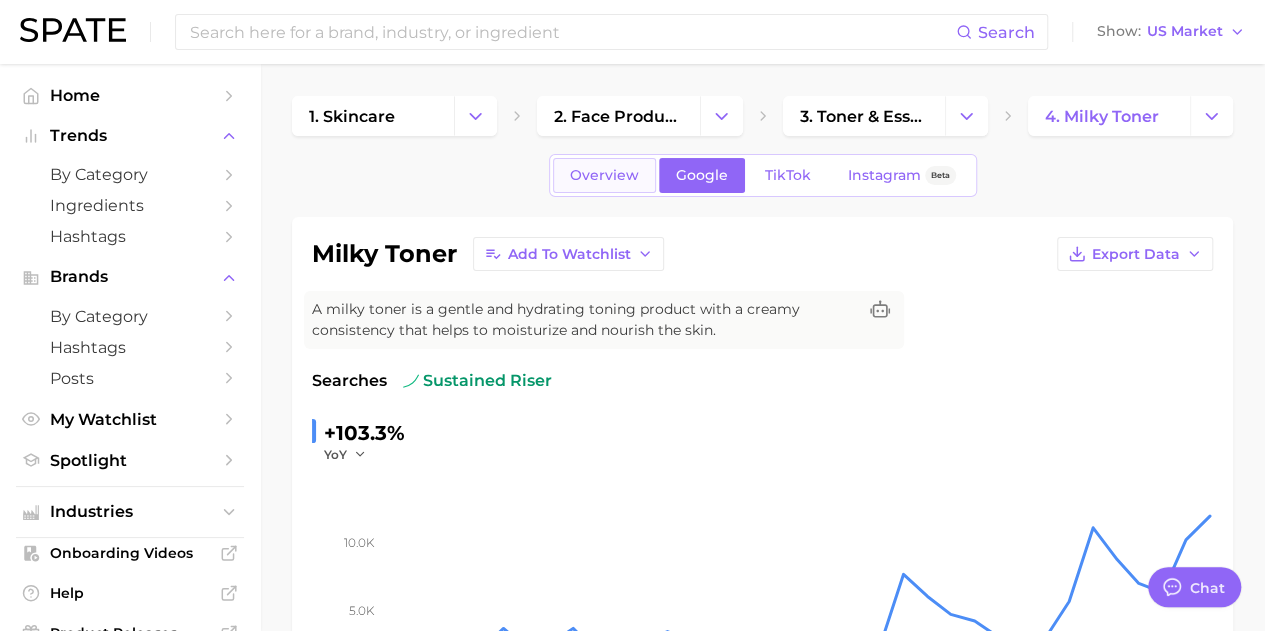 click on "Overview" at bounding box center [604, 175] 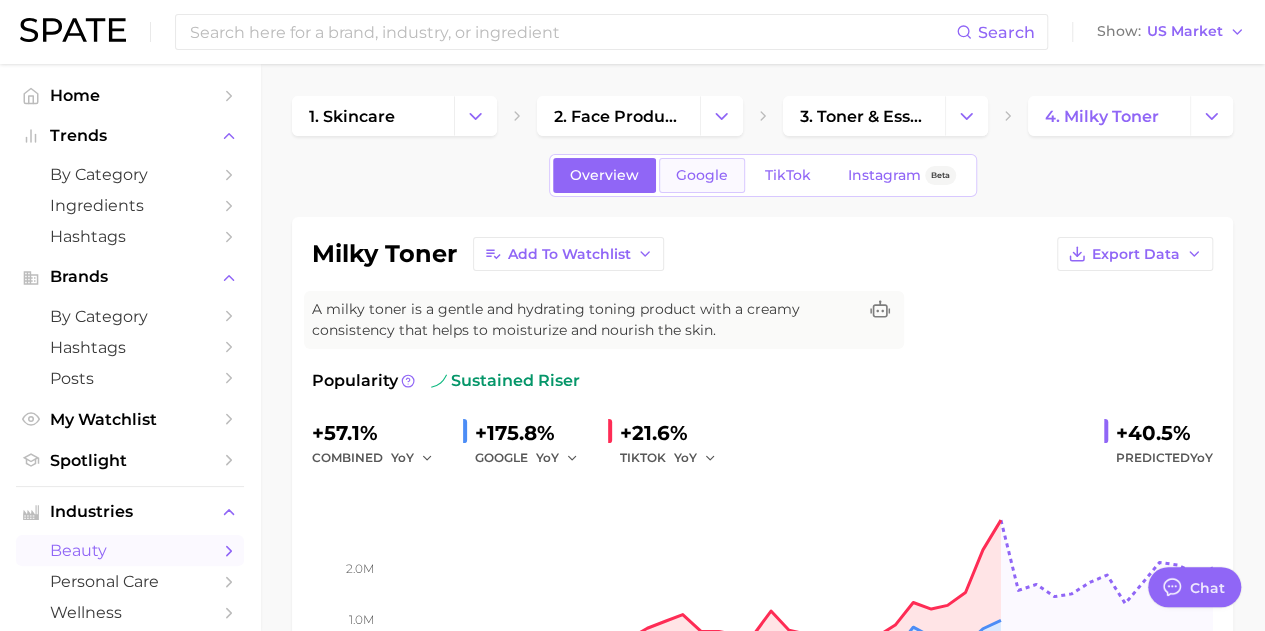 click on "Google" at bounding box center [702, 175] 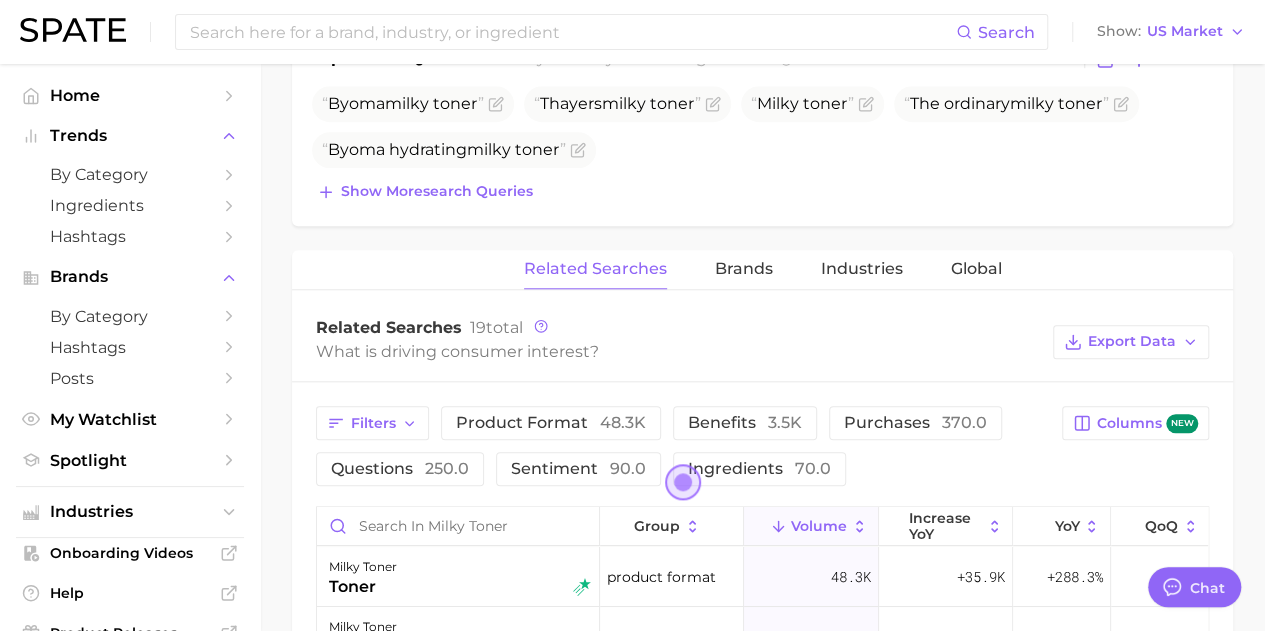 scroll, scrollTop: 900, scrollLeft: 0, axis: vertical 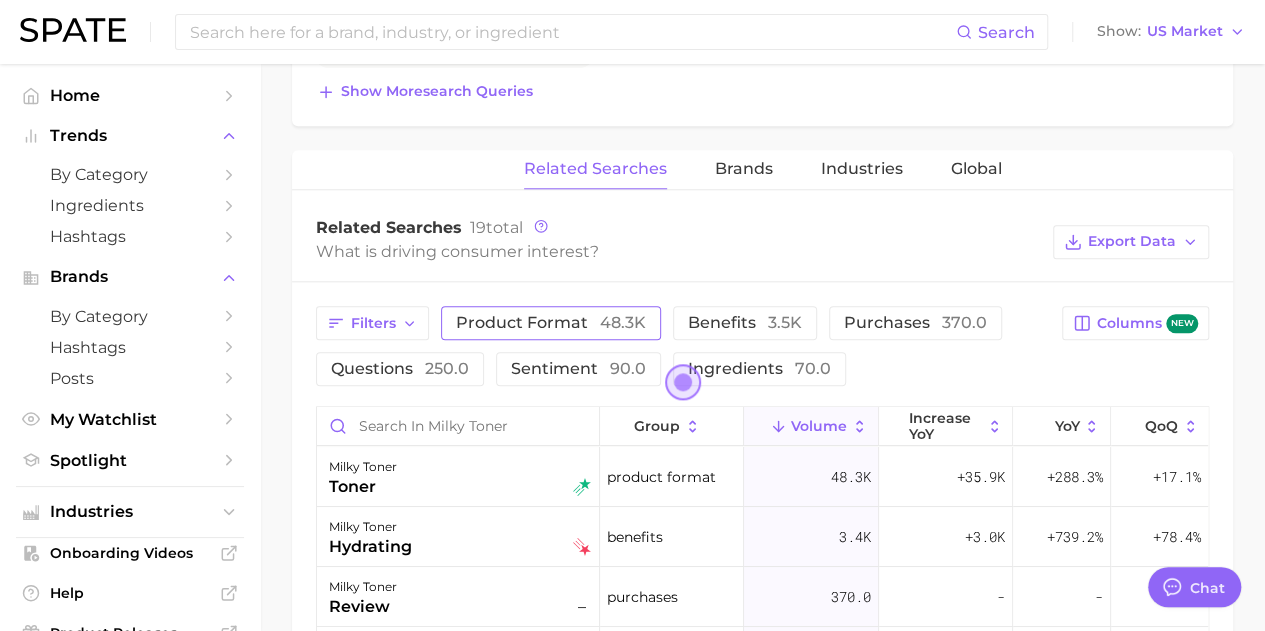 click on "product format   48.3k" at bounding box center (551, 322) 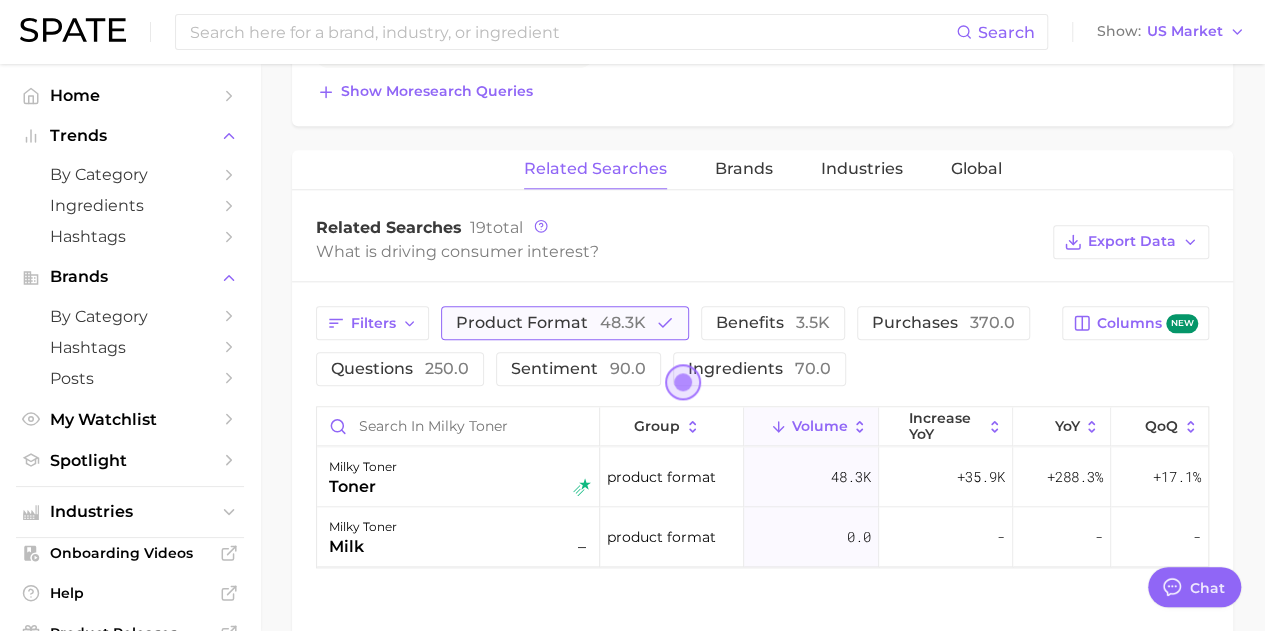 click on "product format   48.3k" at bounding box center (551, 322) 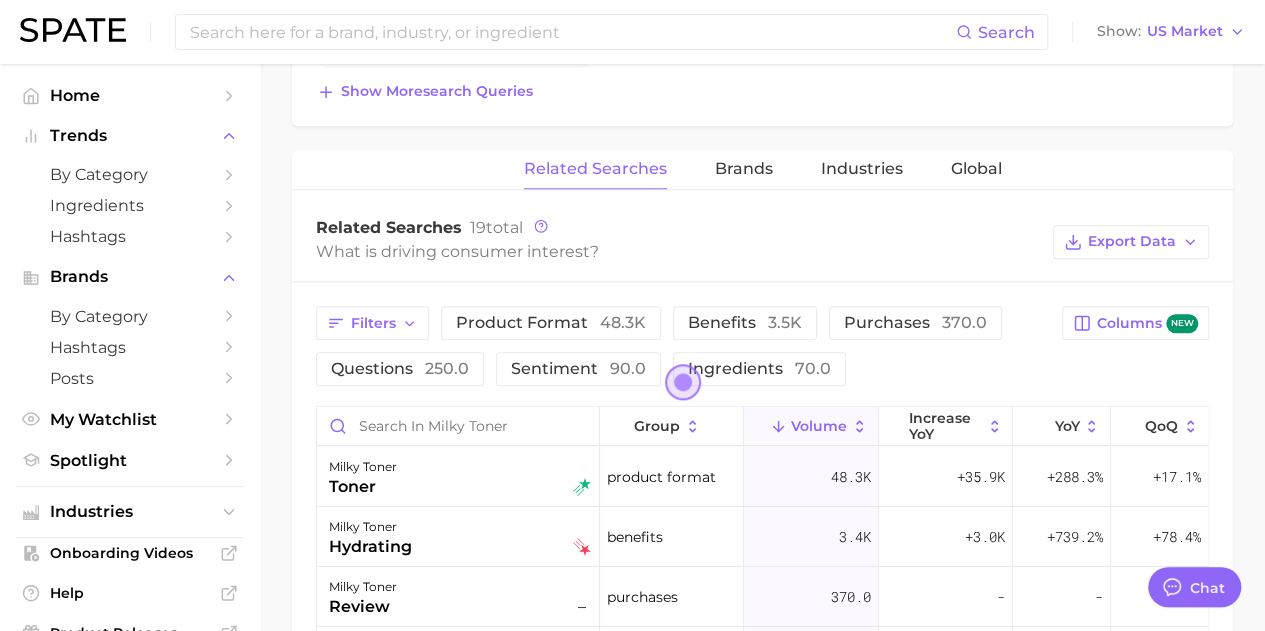 click on "Filters product format   48.3k benefits   3.5k purchases   370.0 questions   250.0 sentiment   90.0 ingredients   70.0" at bounding box center [683, 346] 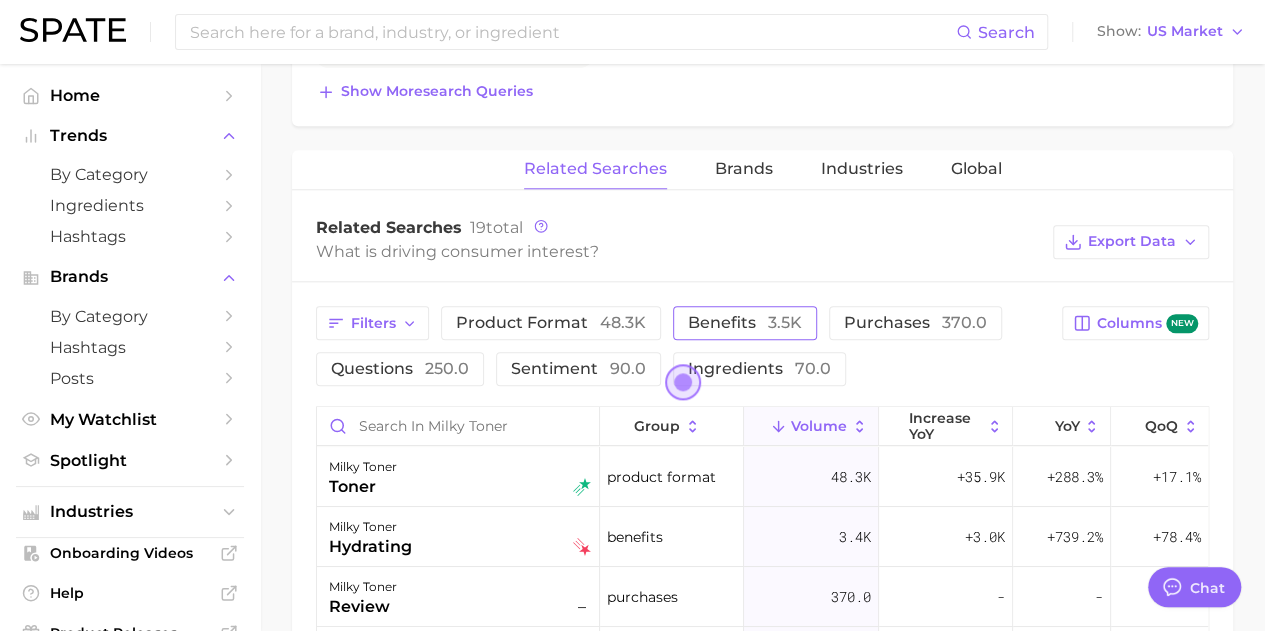click on "benefits   3.5k" at bounding box center [745, 322] 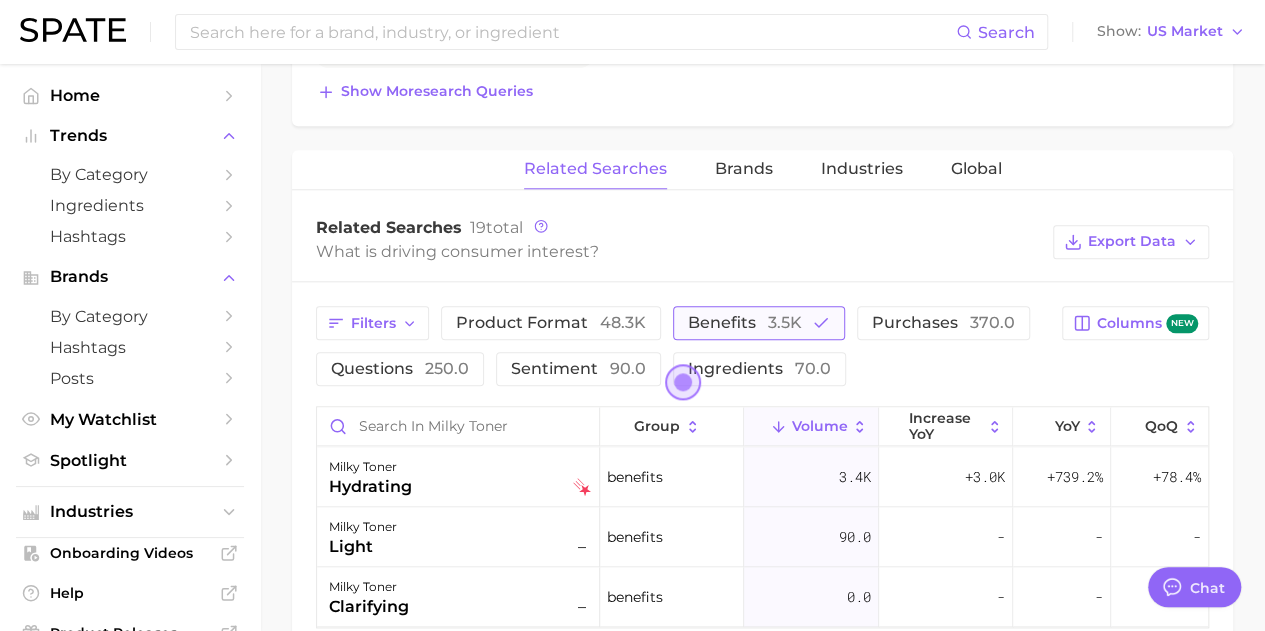click on "benefits   3.5k" at bounding box center (745, 322) 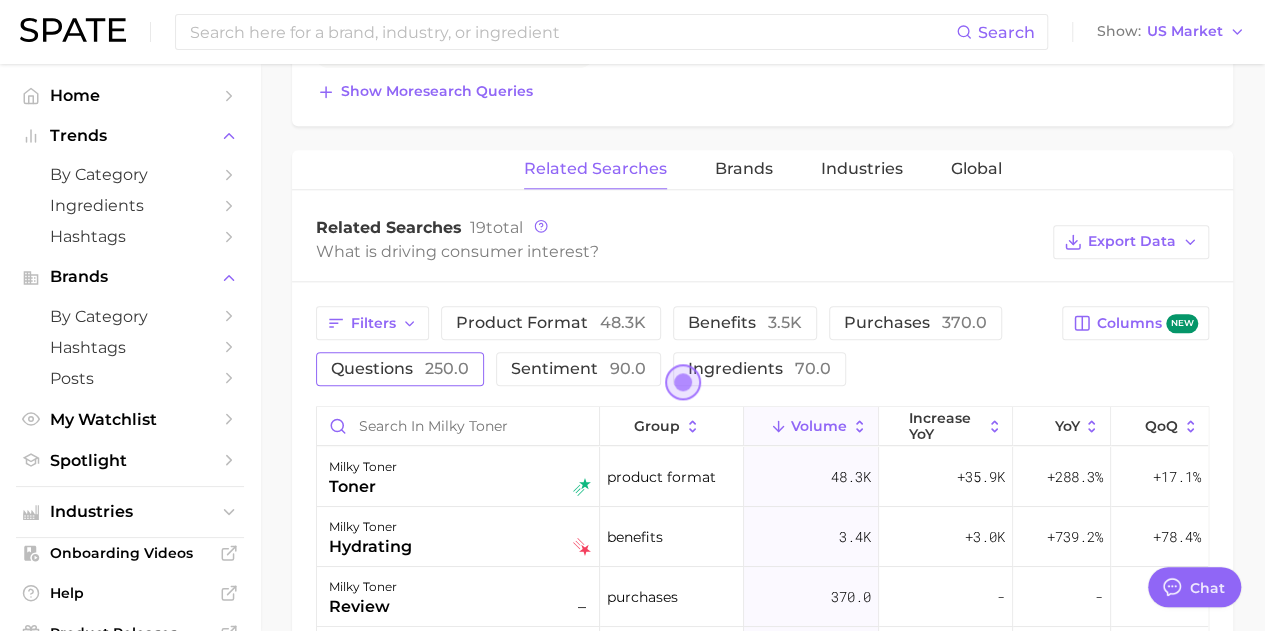 click on "250.0" at bounding box center (447, 368) 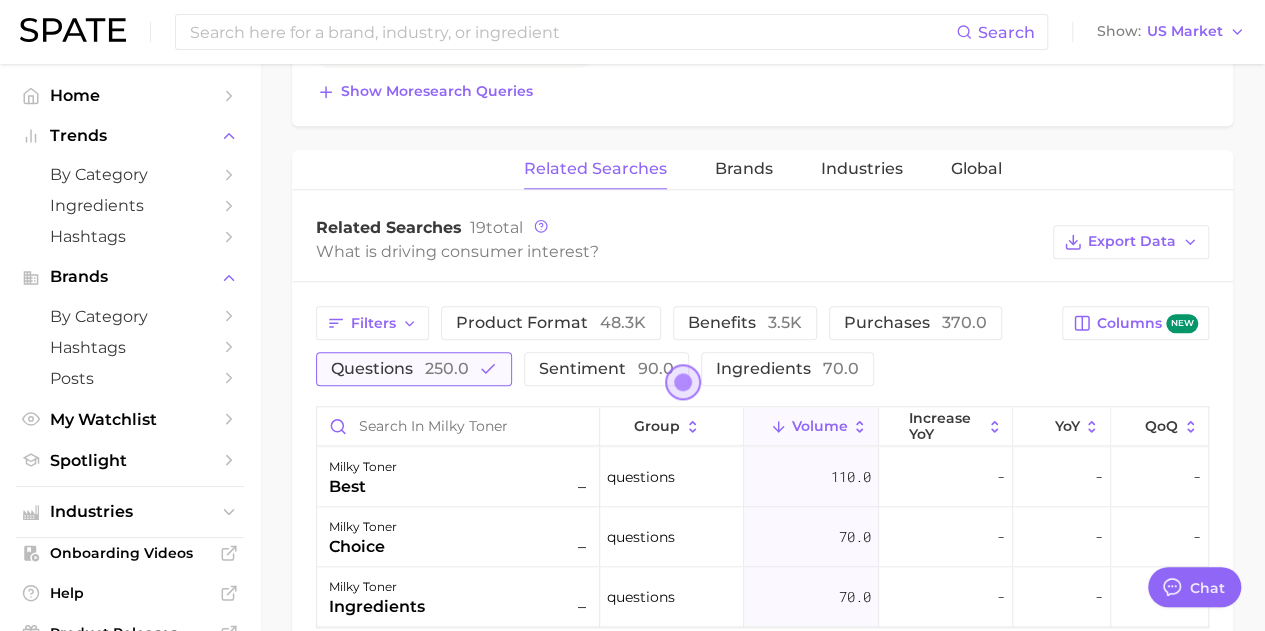 click on "250.0" at bounding box center (447, 368) 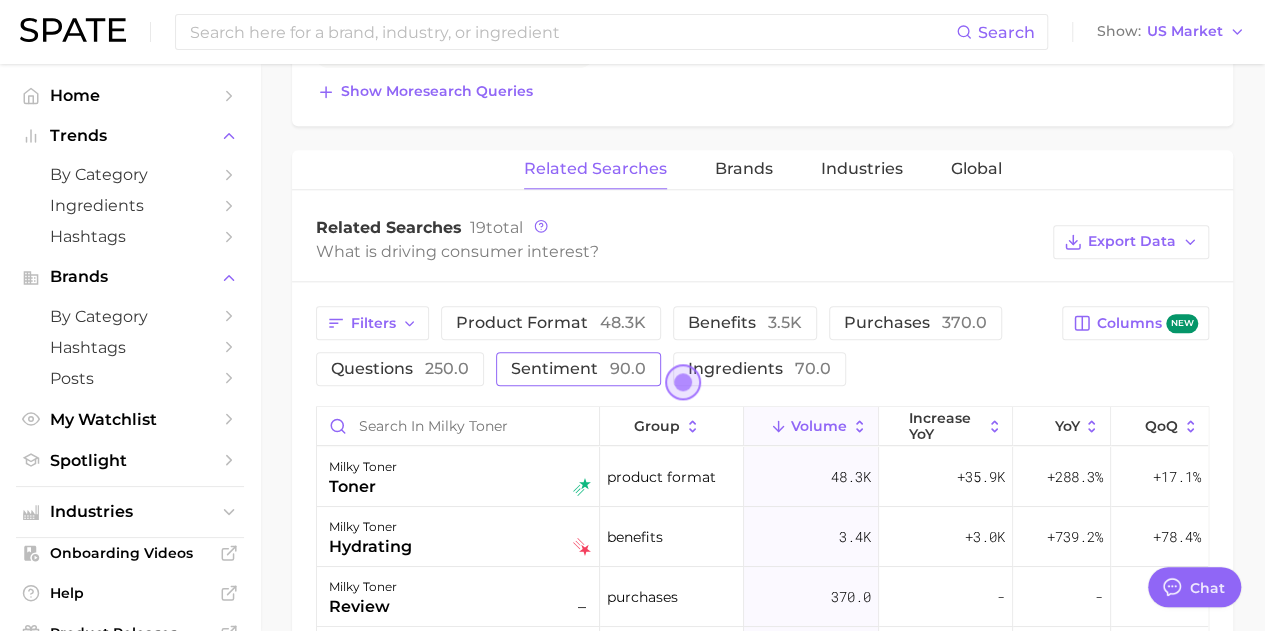 click on "sentiment   90.0" at bounding box center [578, 368] 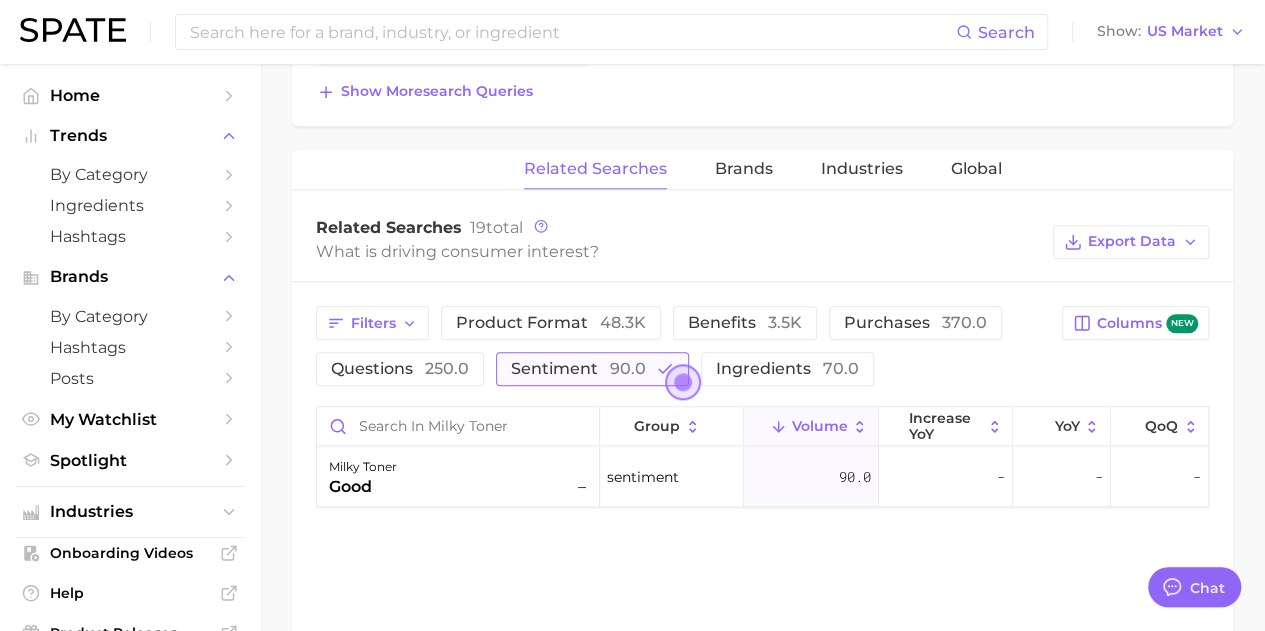 click on "sentiment   90.0" at bounding box center (578, 368) 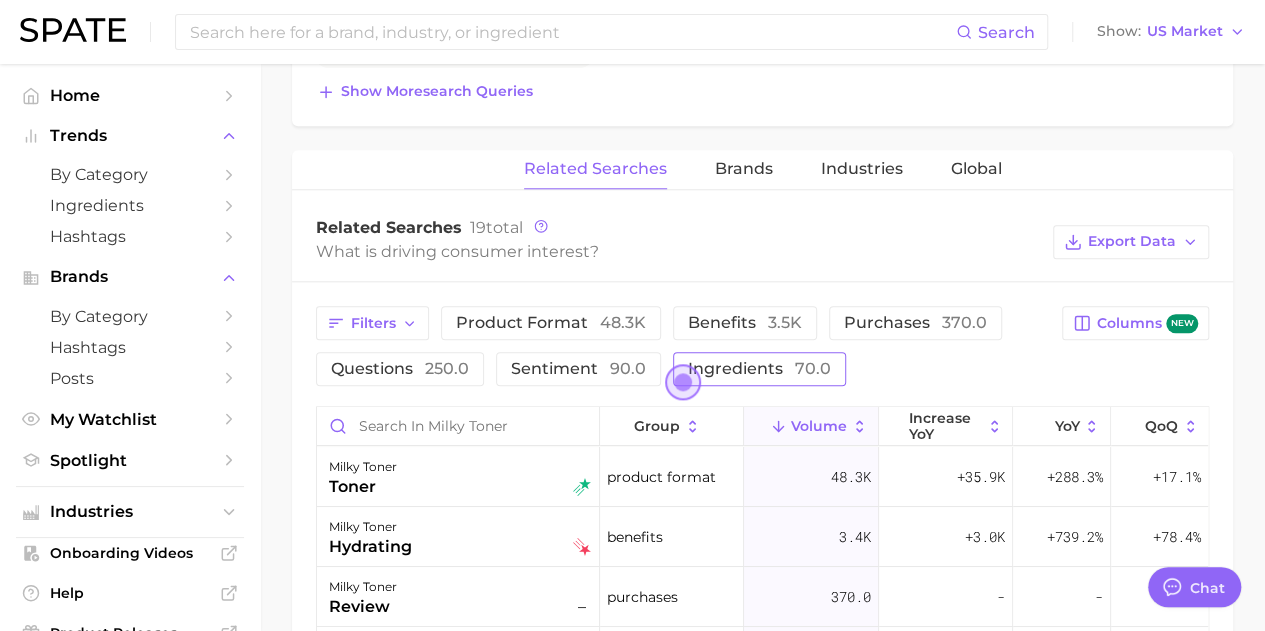 click on "ingredients   70.0" at bounding box center (759, 368) 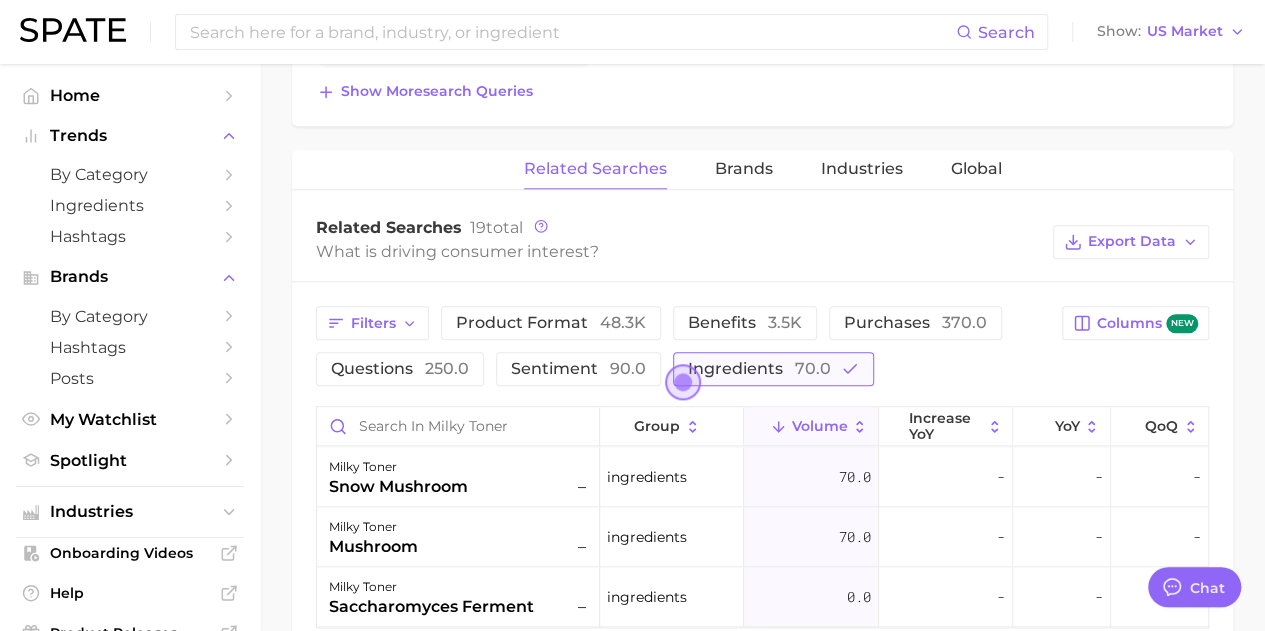 click on "ingredients   70.0" at bounding box center (759, 368) 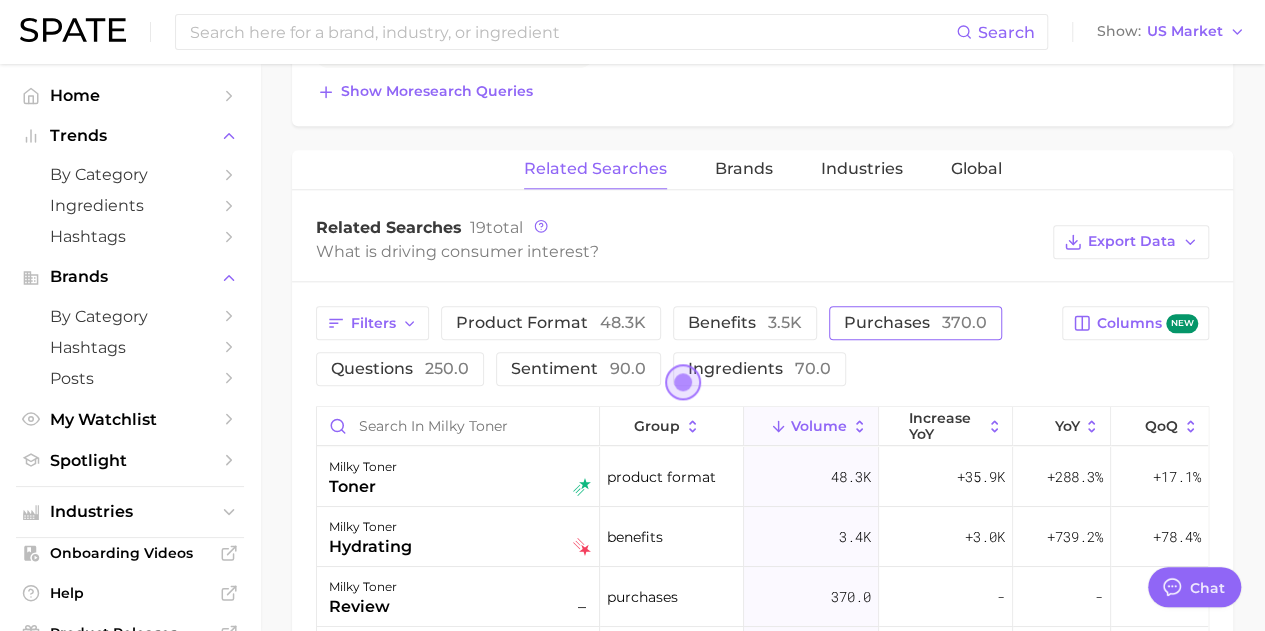 click on "purchases   370.0" at bounding box center (915, 322) 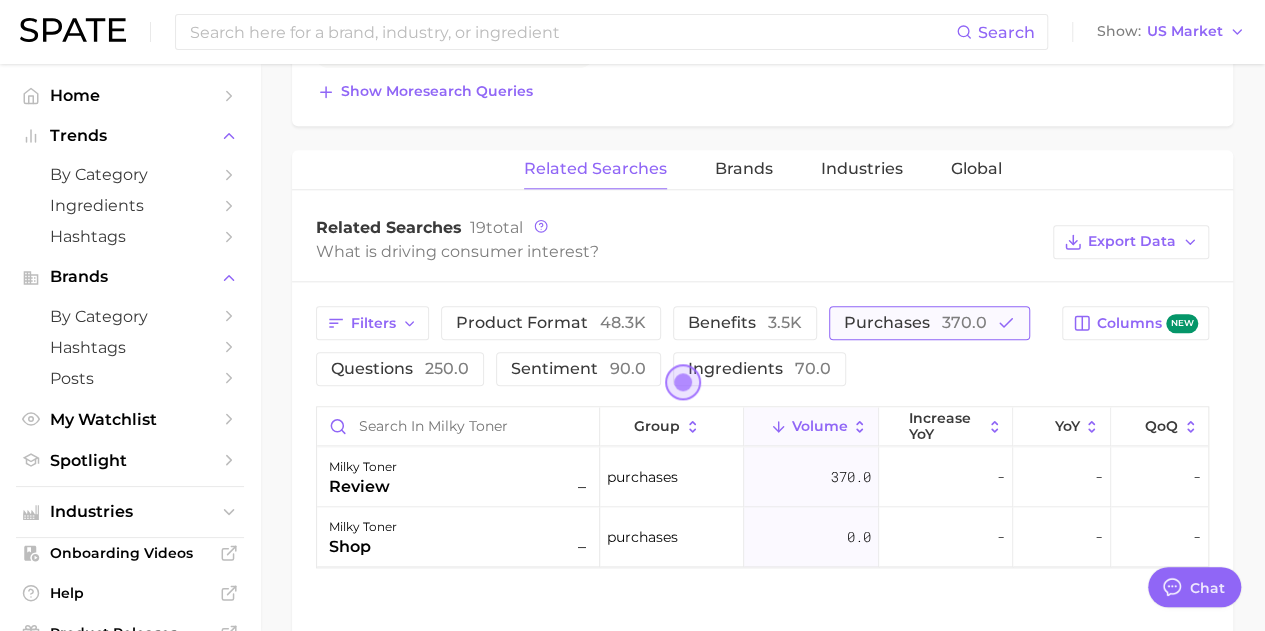 click on "purchases   370.0" at bounding box center [915, 322] 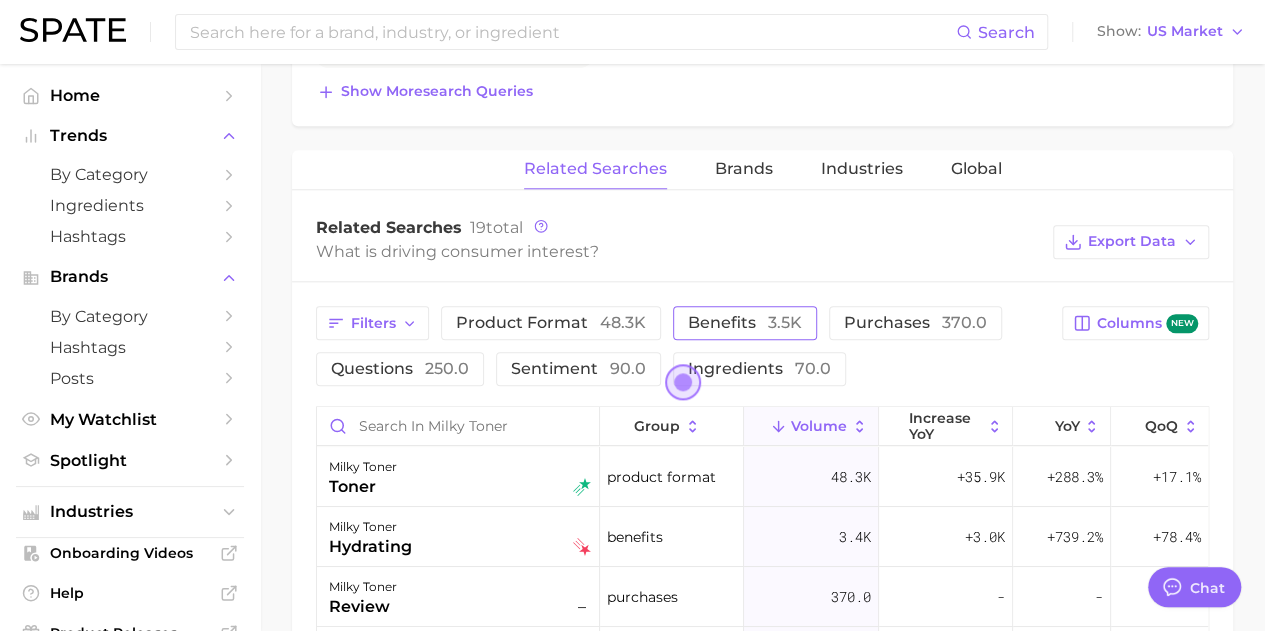 click on "3.5k" at bounding box center (785, 322) 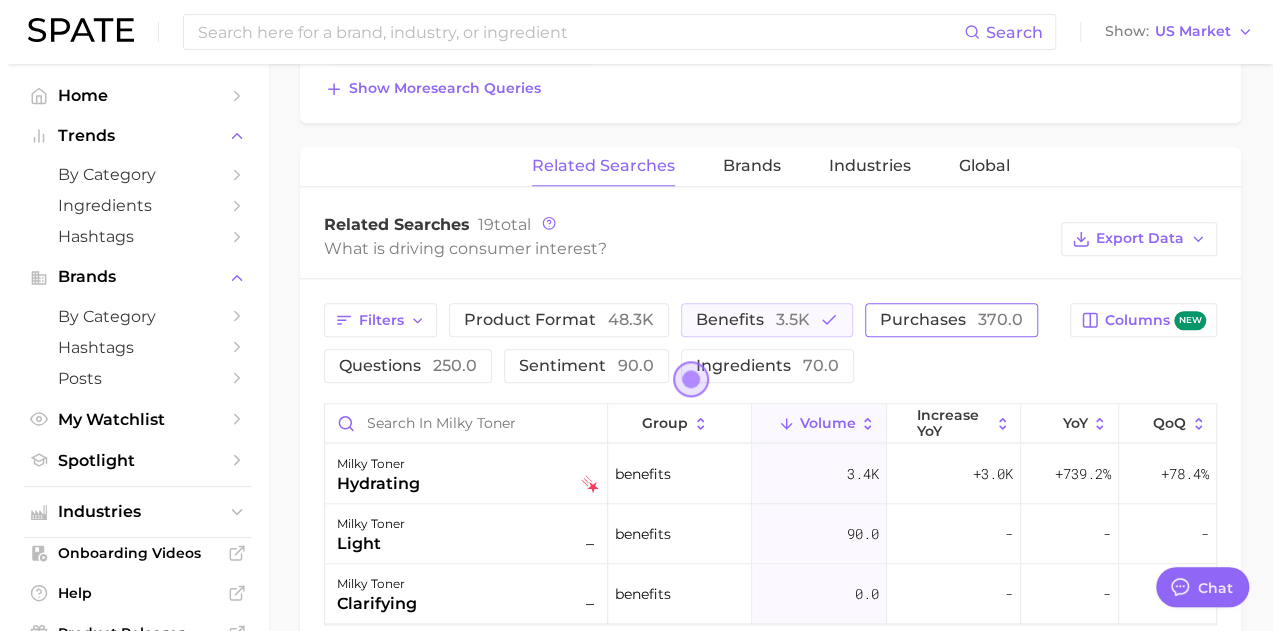 scroll, scrollTop: 1000, scrollLeft: 0, axis: vertical 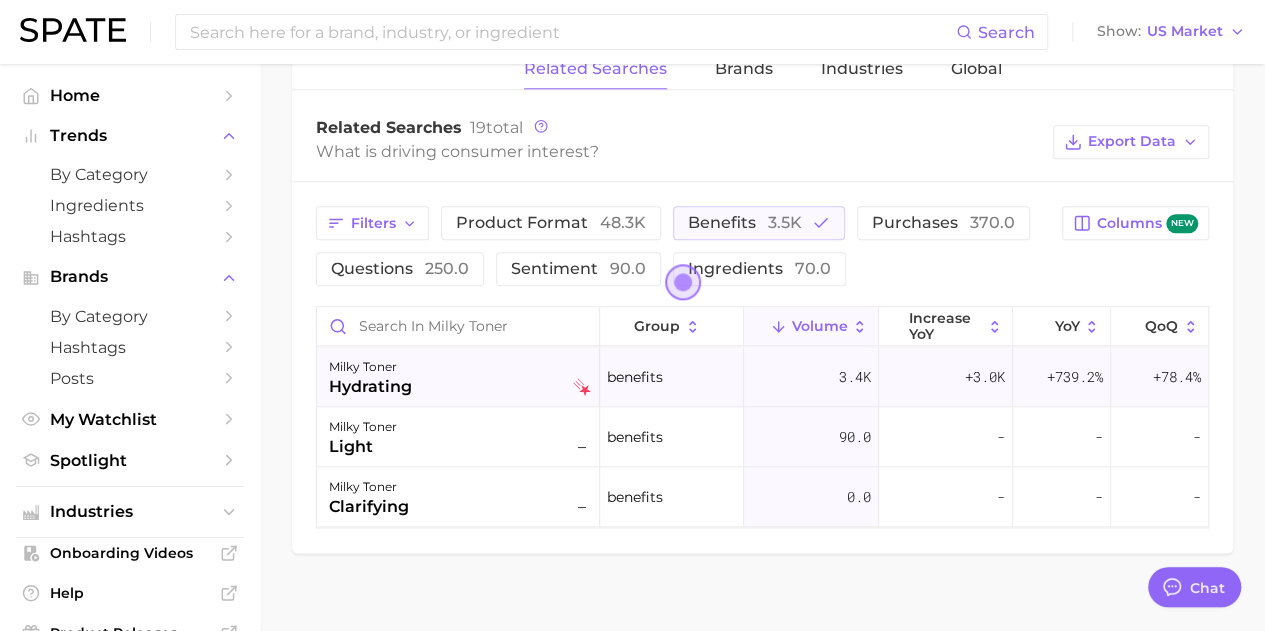 click on "milky toner" at bounding box center [370, 367] 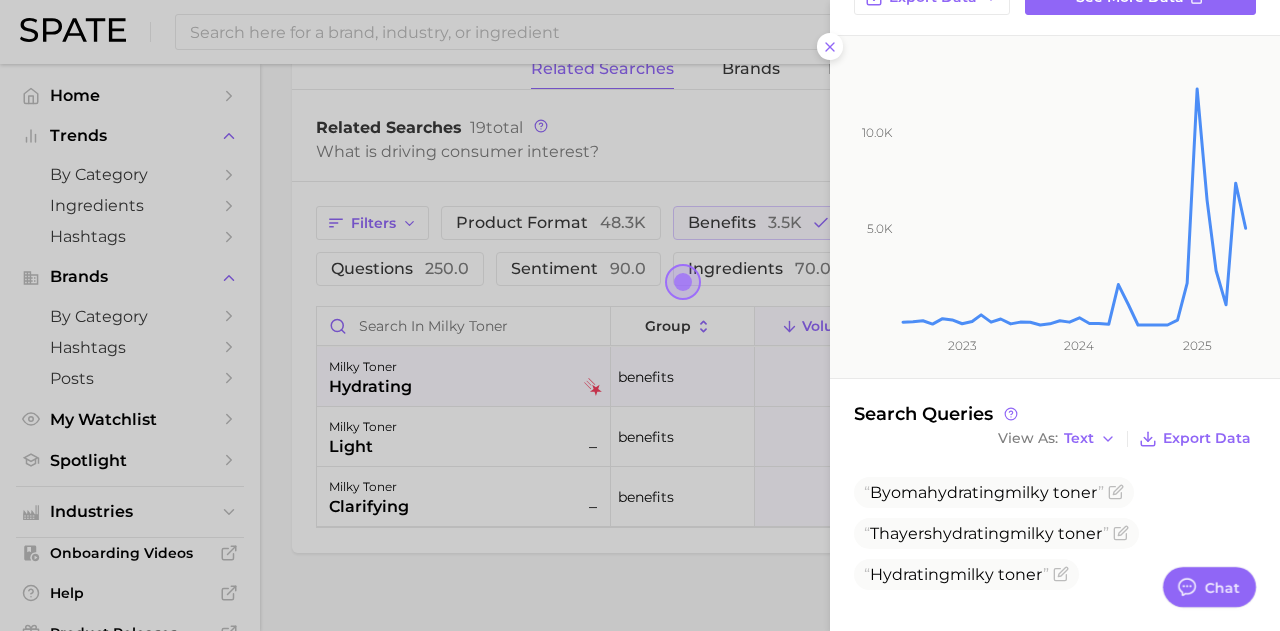 scroll, scrollTop: 218, scrollLeft: 0, axis: vertical 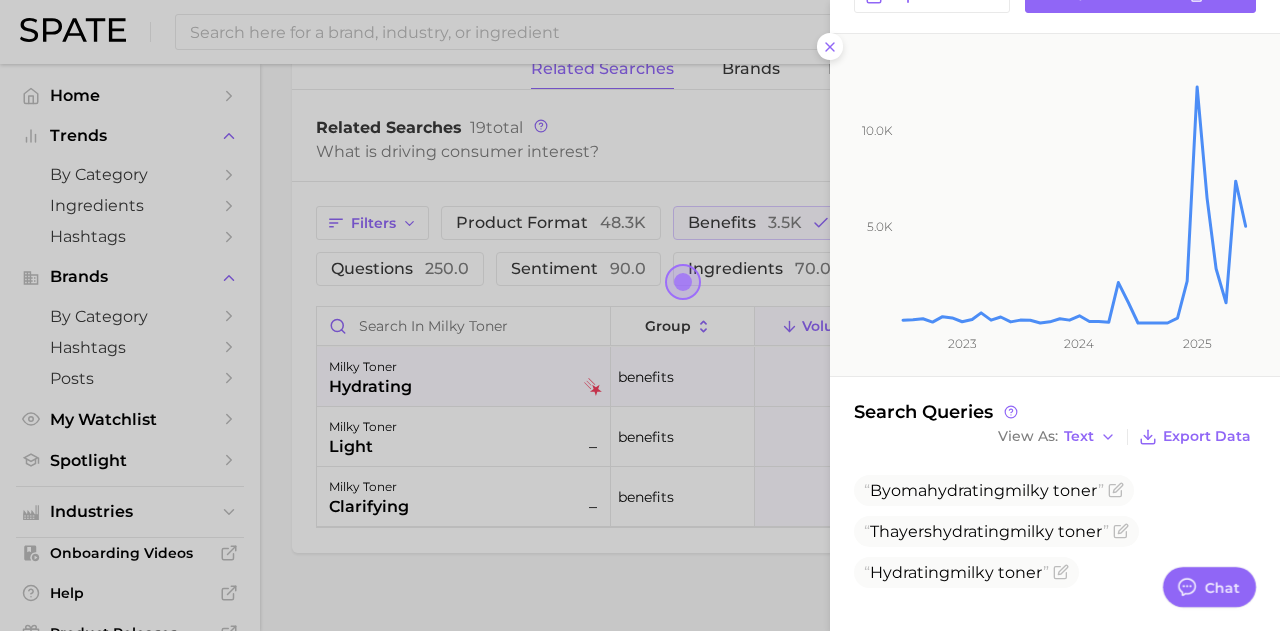 click at bounding box center [640, 315] 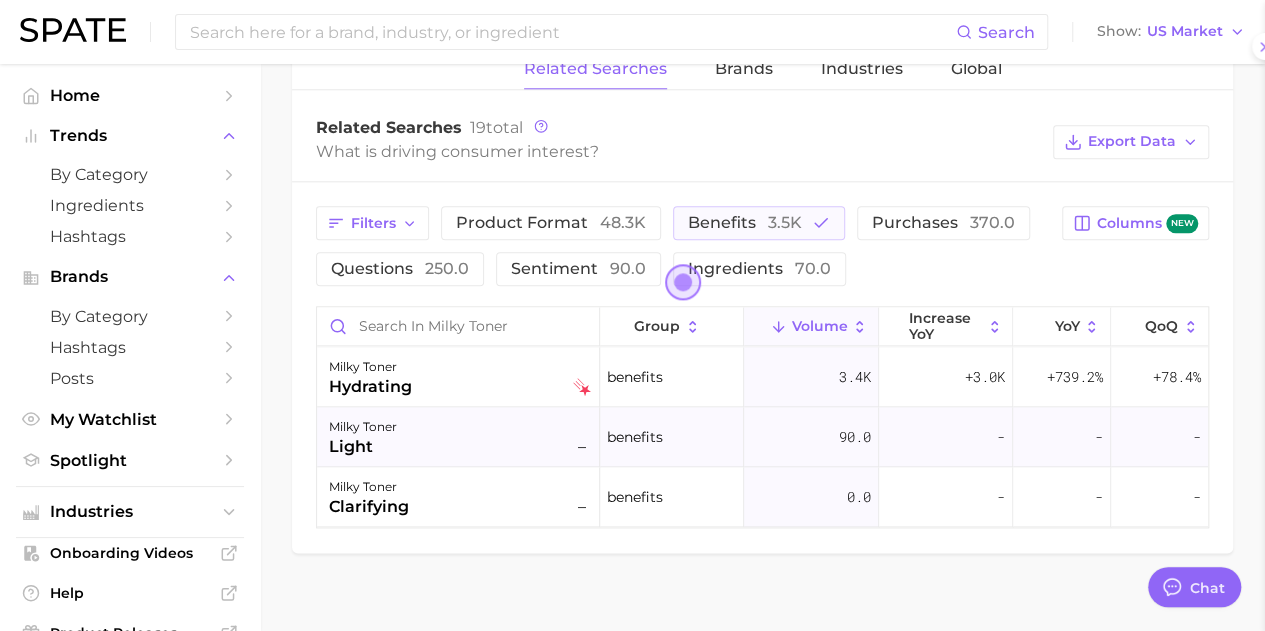 click on "milky toner light   –" at bounding box center (460, 437) 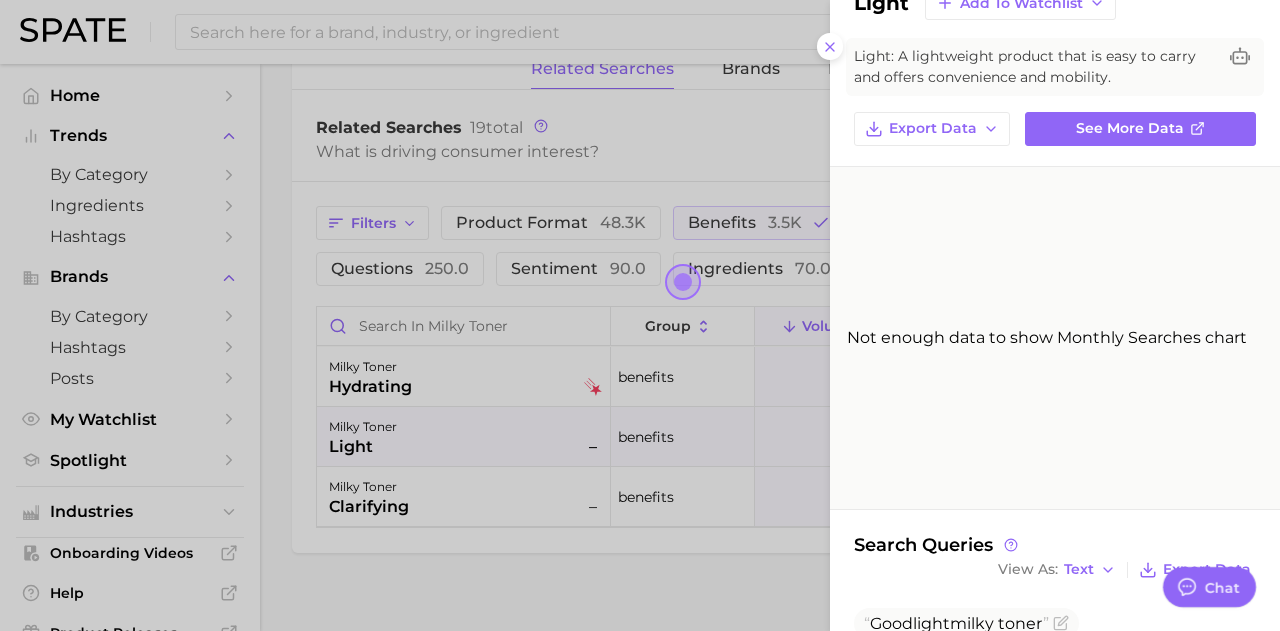 scroll, scrollTop: 114, scrollLeft: 0, axis: vertical 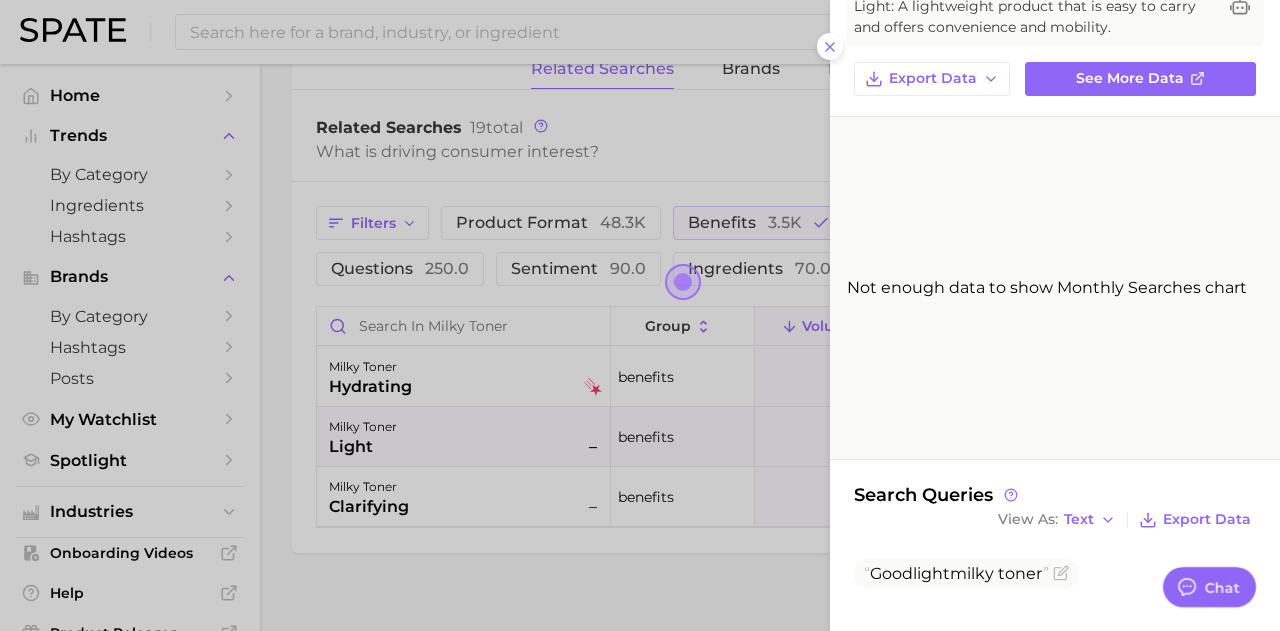 click at bounding box center [640, 315] 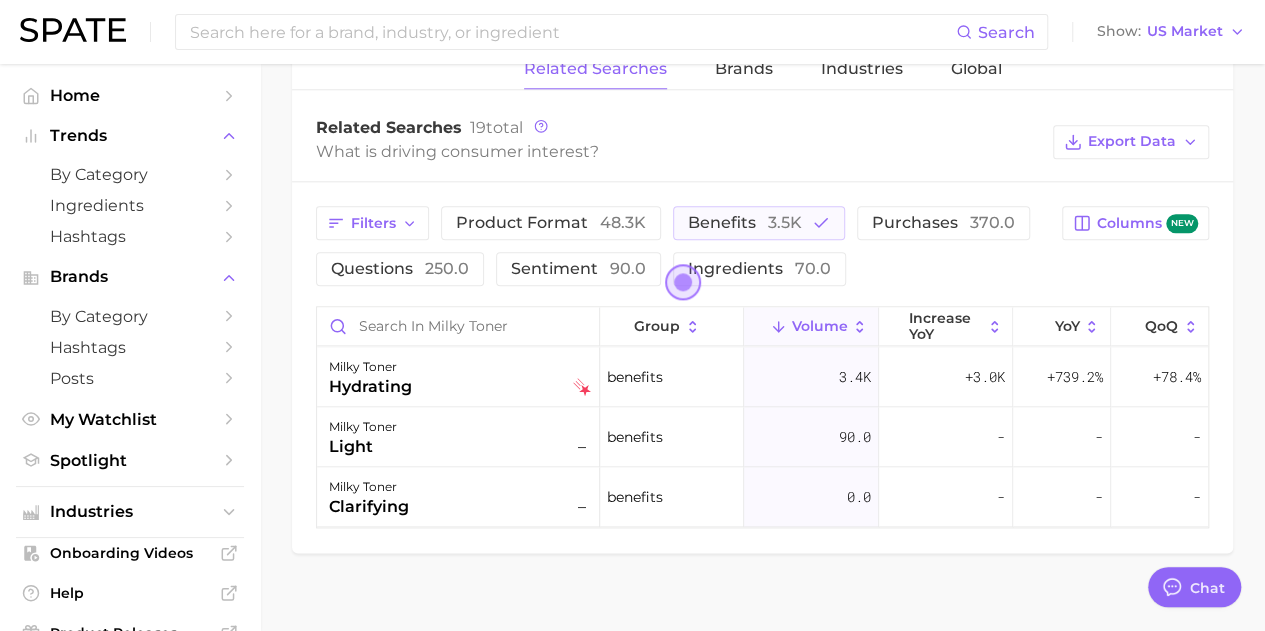 click on "milky toner clarifying   –" at bounding box center [460, 497] 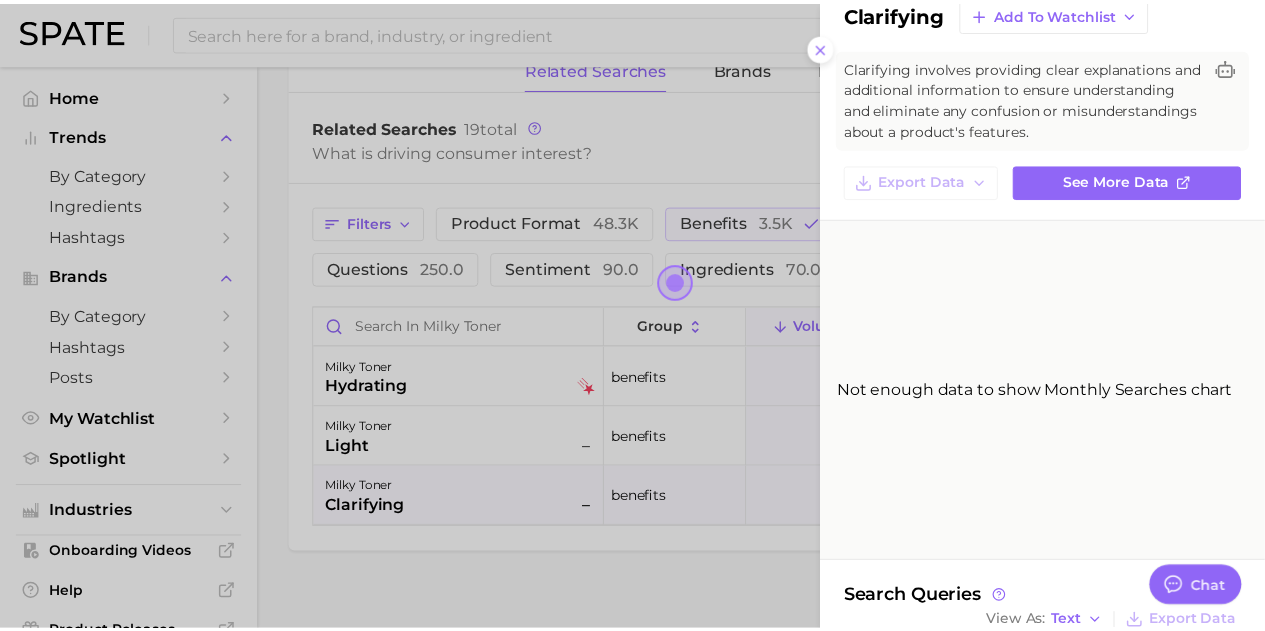 scroll, scrollTop: 135, scrollLeft: 0, axis: vertical 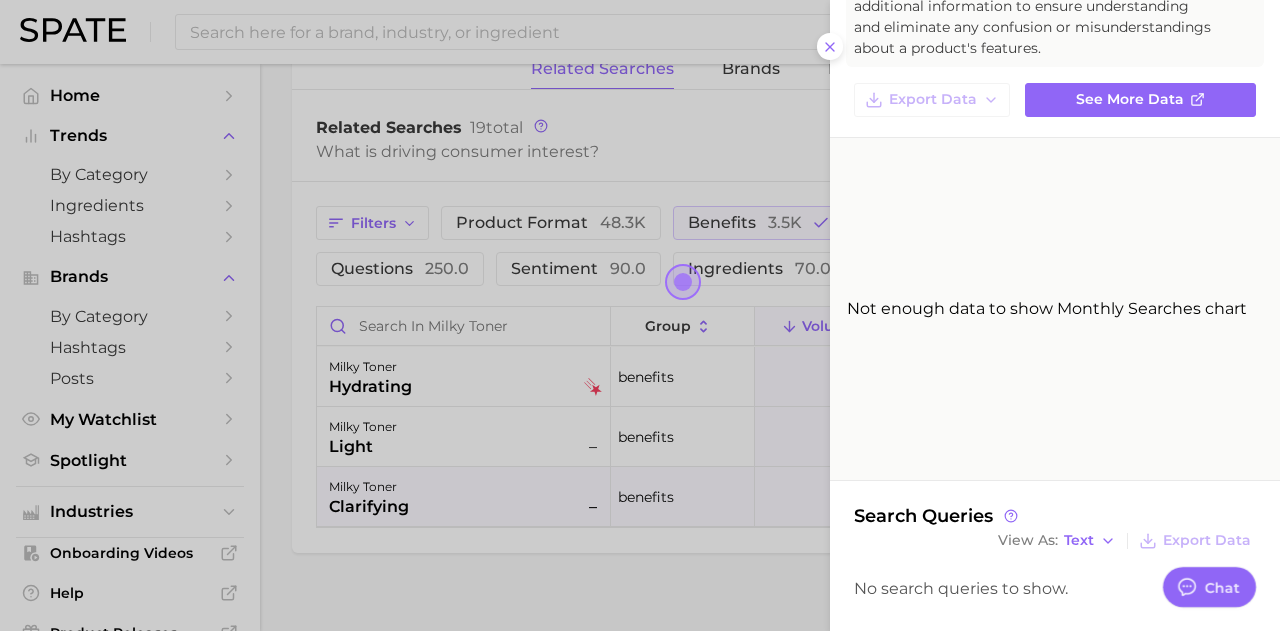 click at bounding box center [640, 315] 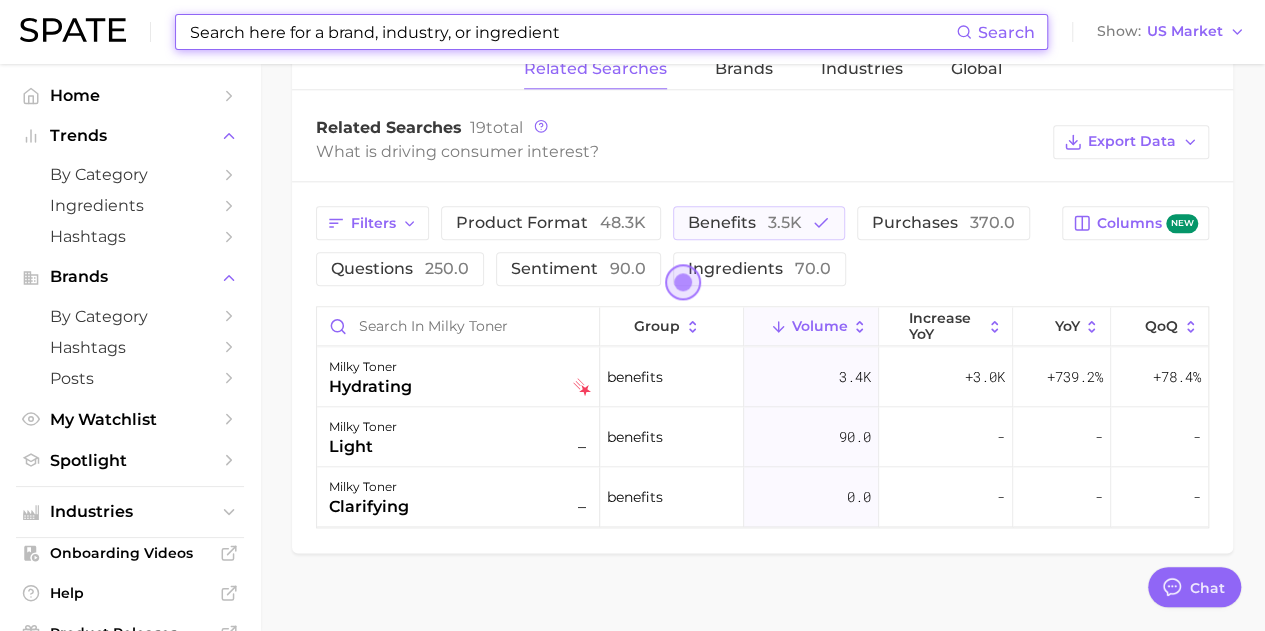 click at bounding box center (572, 32) 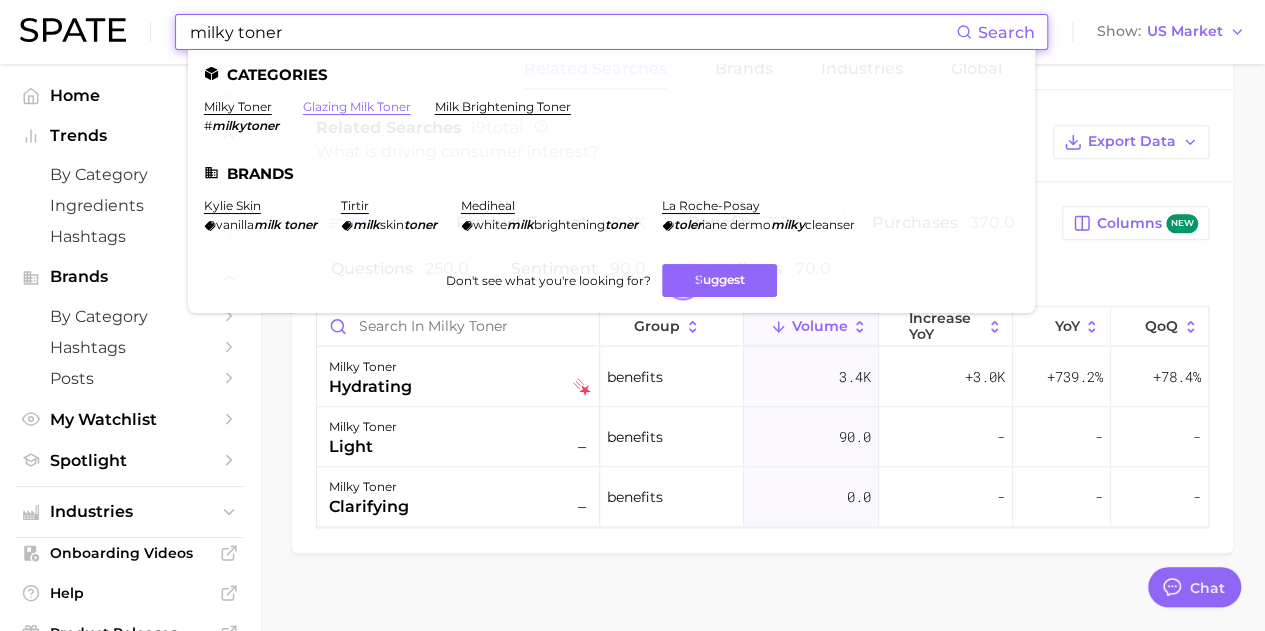 type on "milky toner" 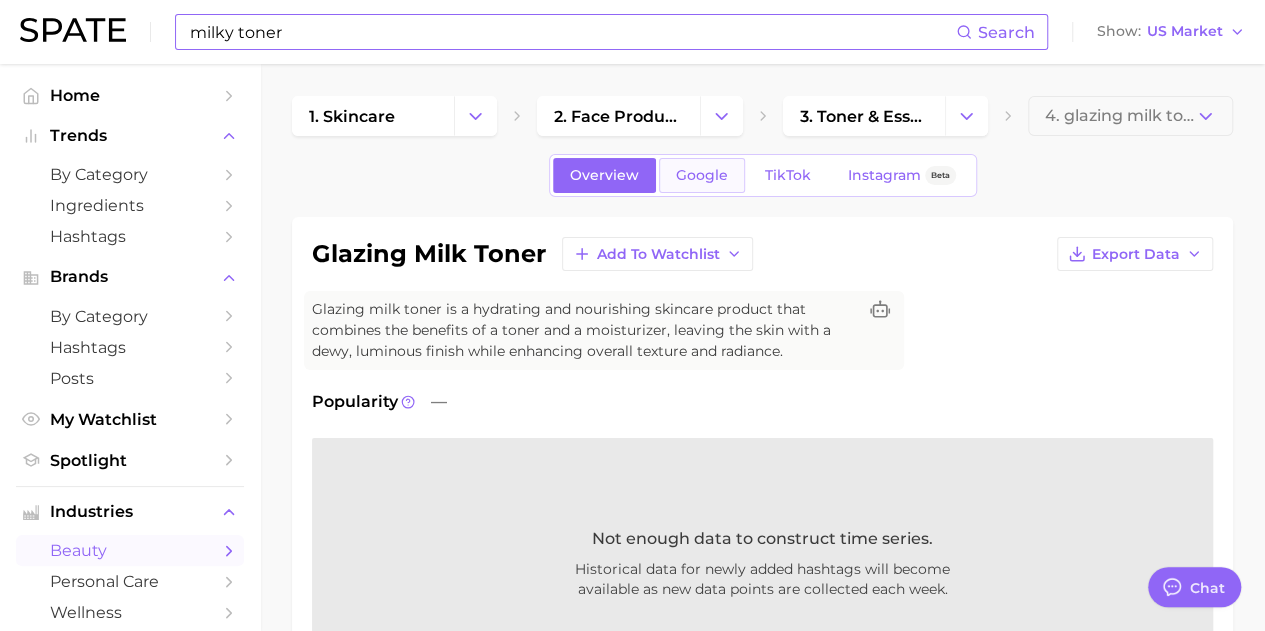 click on "Google" at bounding box center [702, 175] 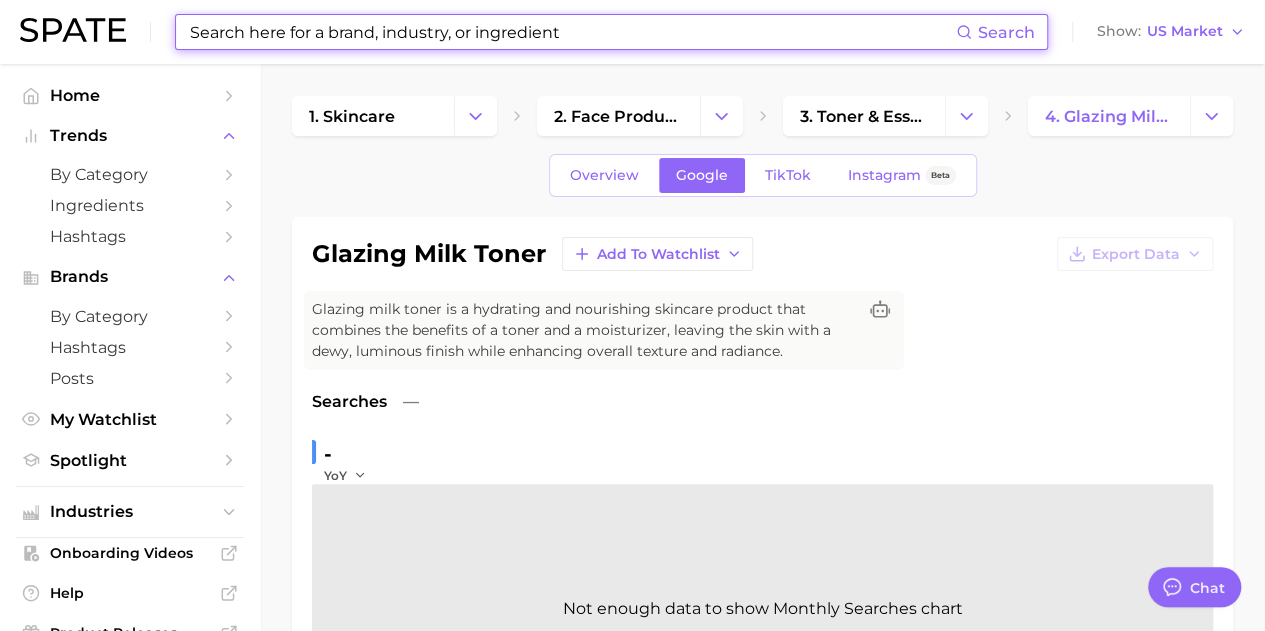 click at bounding box center [572, 32] 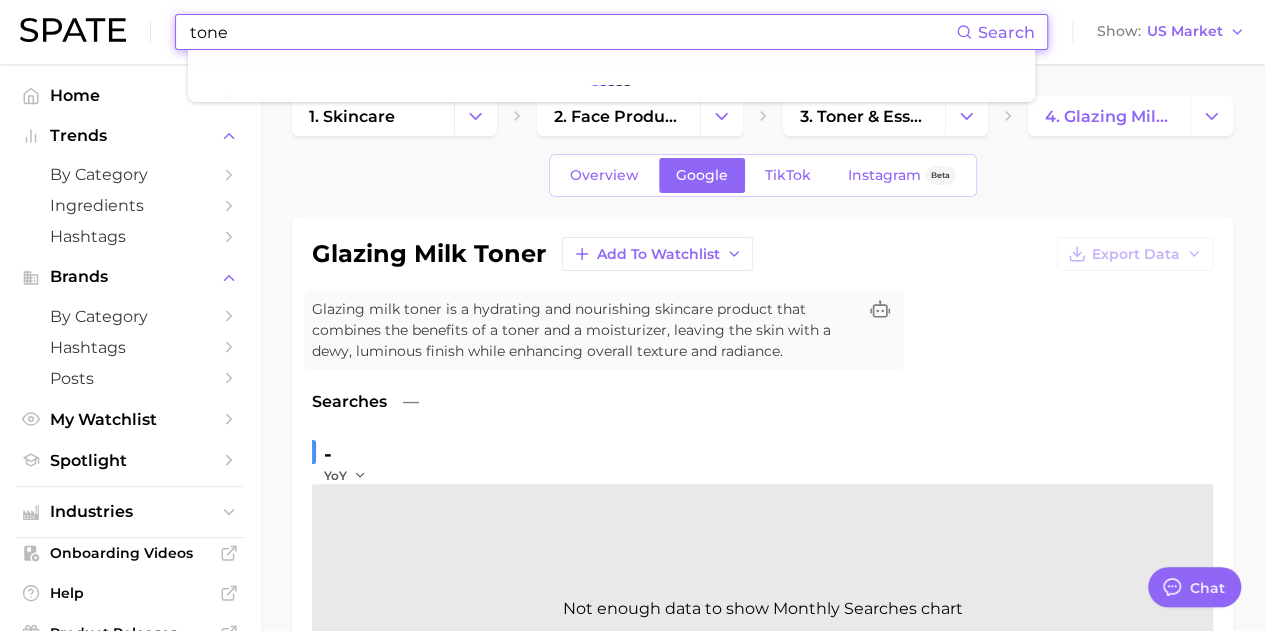 type on "toner" 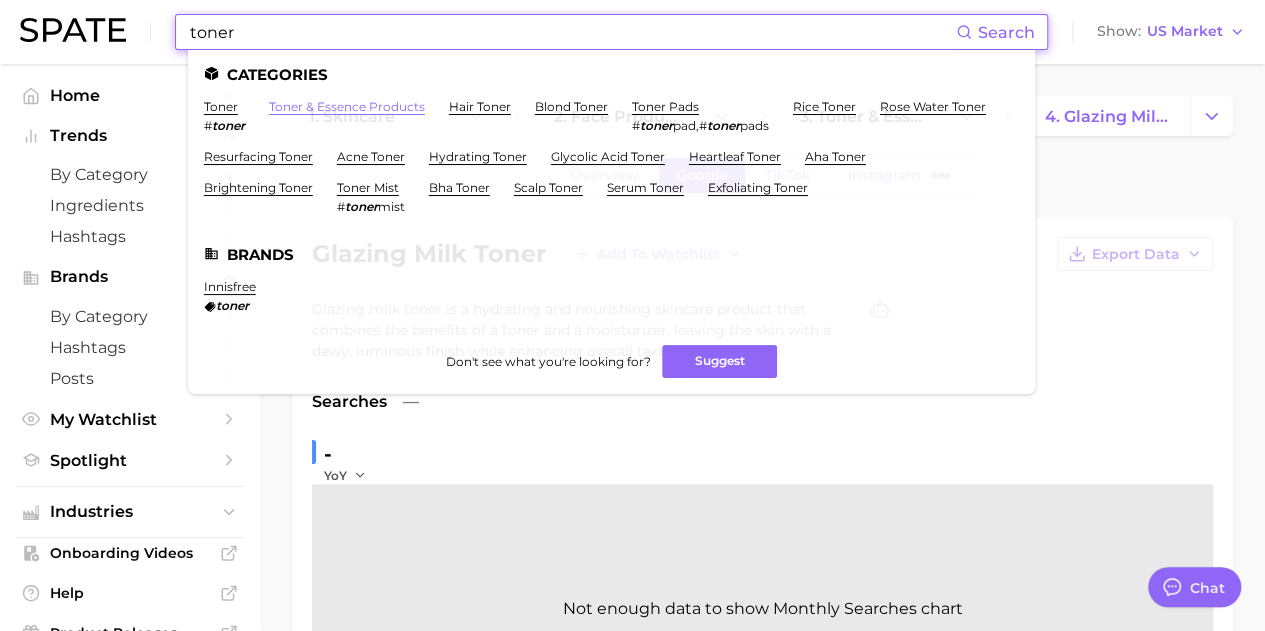click on "toner & essence products" at bounding box center (347, 106) 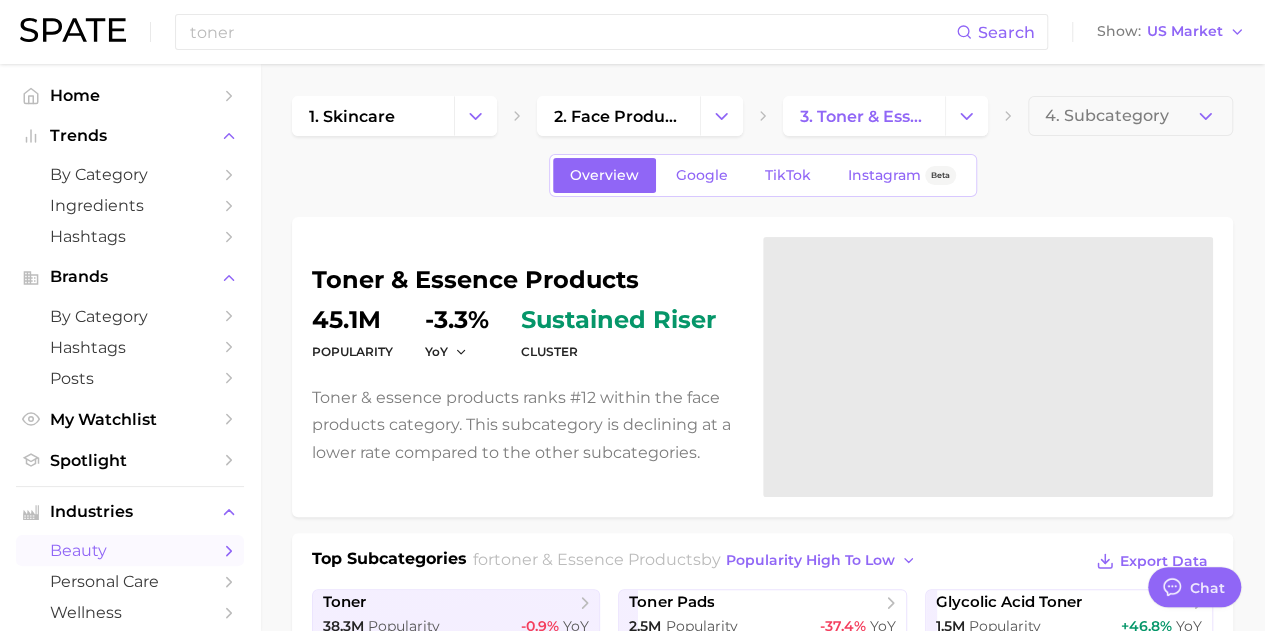 click on "Overview Google TikTok Instagram Beta" at bounding box center [763, 175] 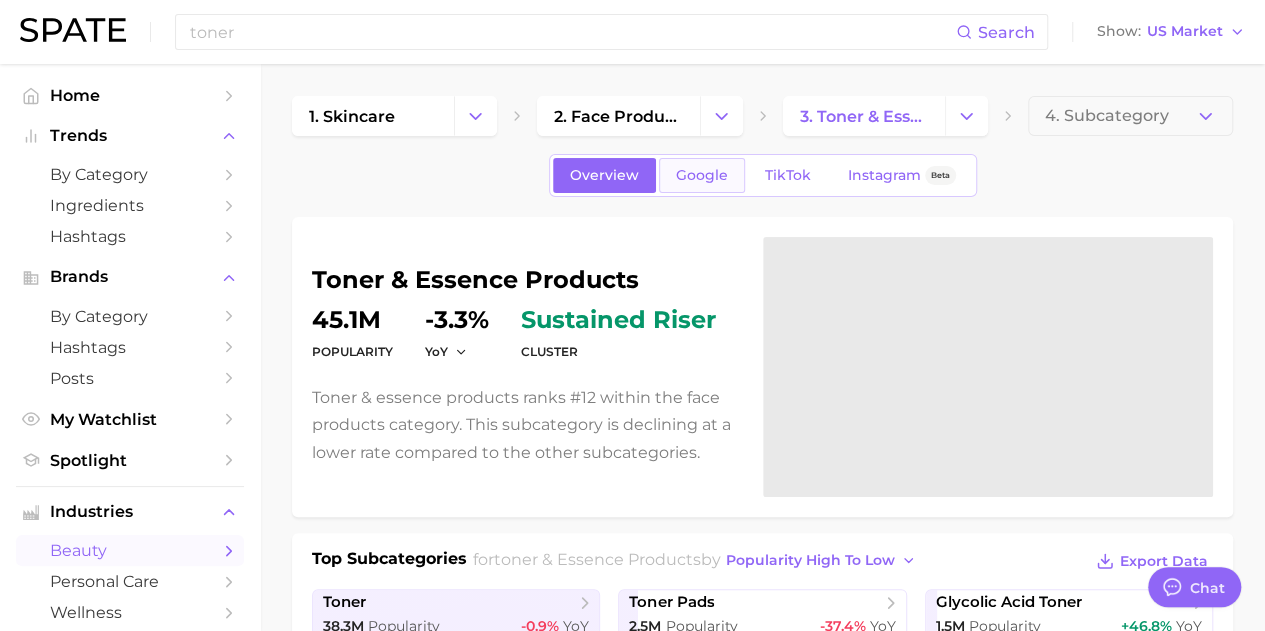 click on "Google" at bounding box center (702, 175) 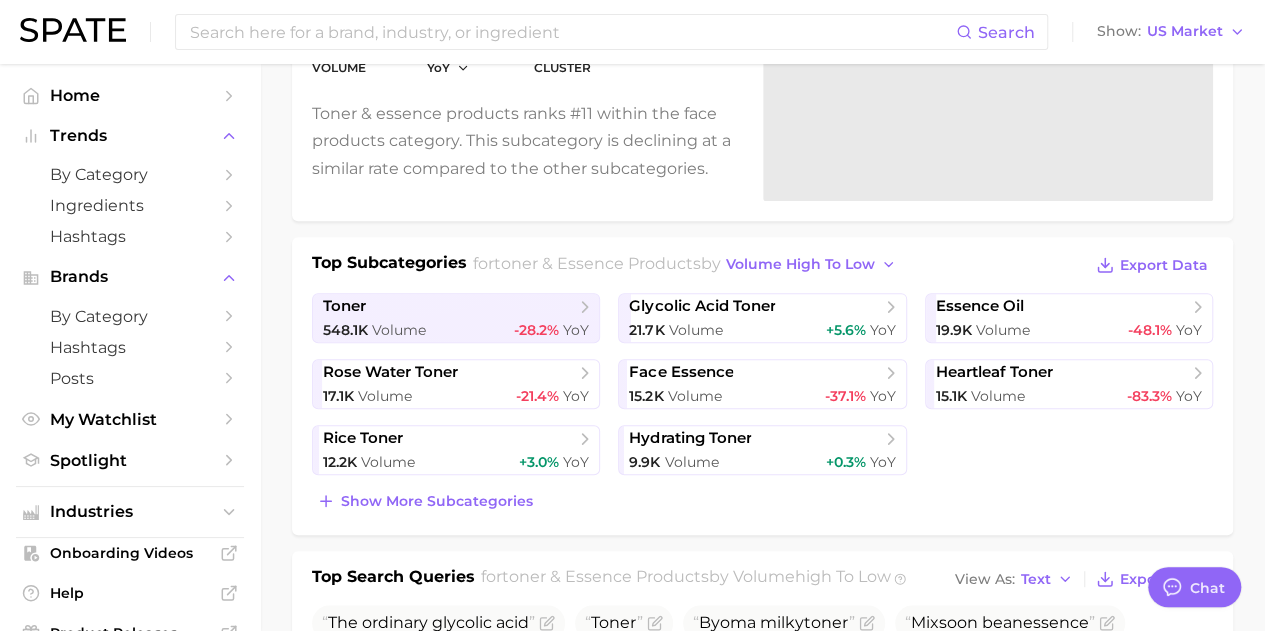 scroll, scrollTop: 300, scrollLeft: 0, axis: vertical 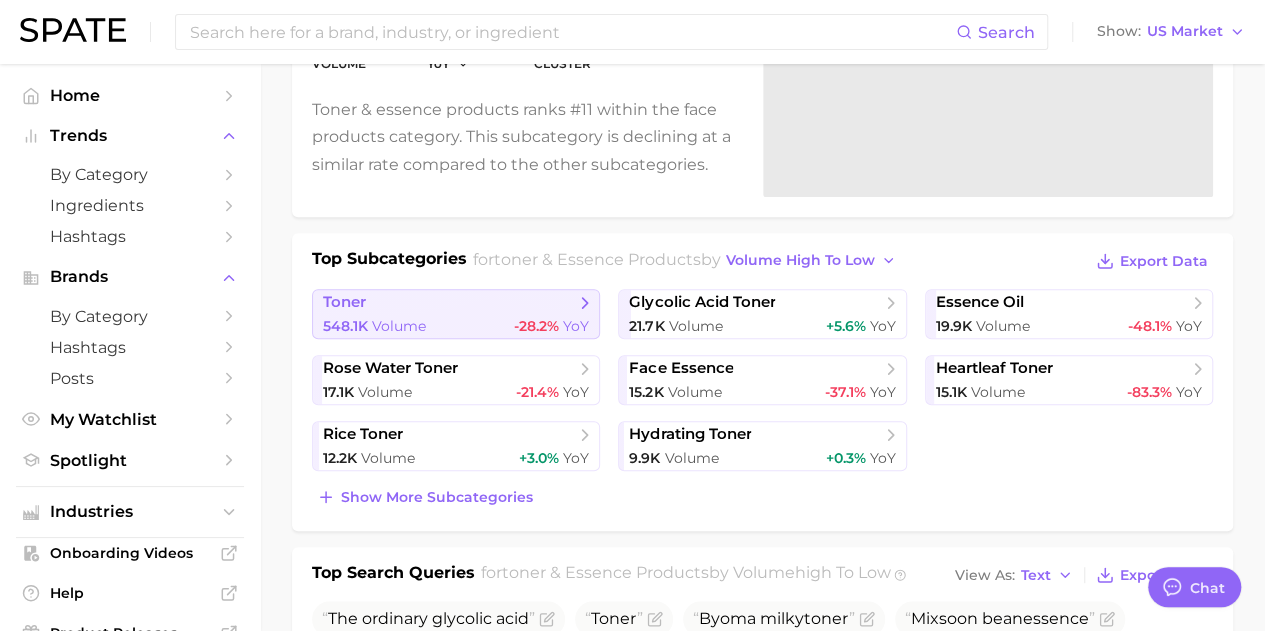 click on "toner" at bounding box center [449, 303] 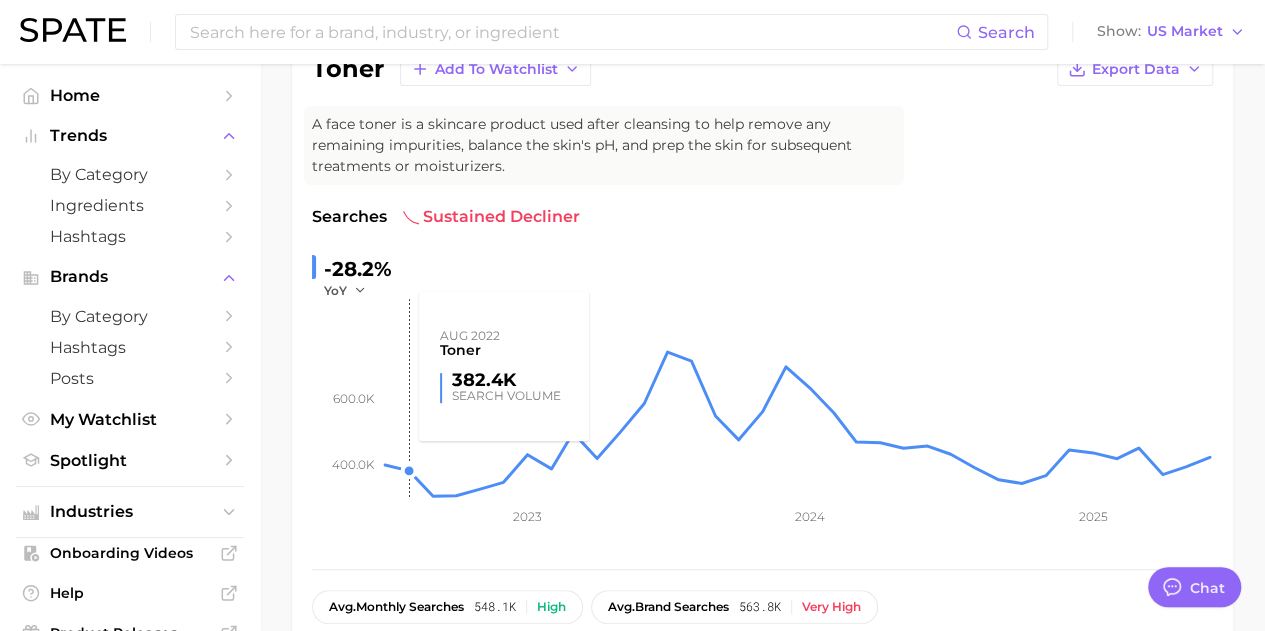 scroll, scrollTop: 0, scrollLeft: 0, axis: both 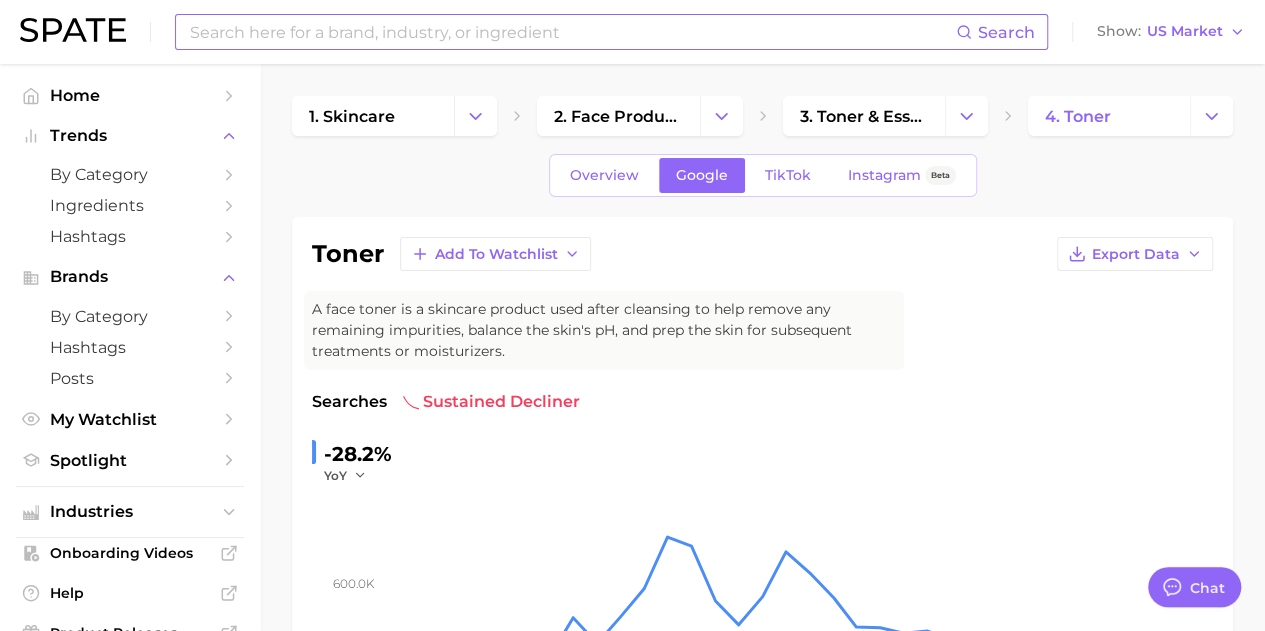 click at bounding box center [572, 32] 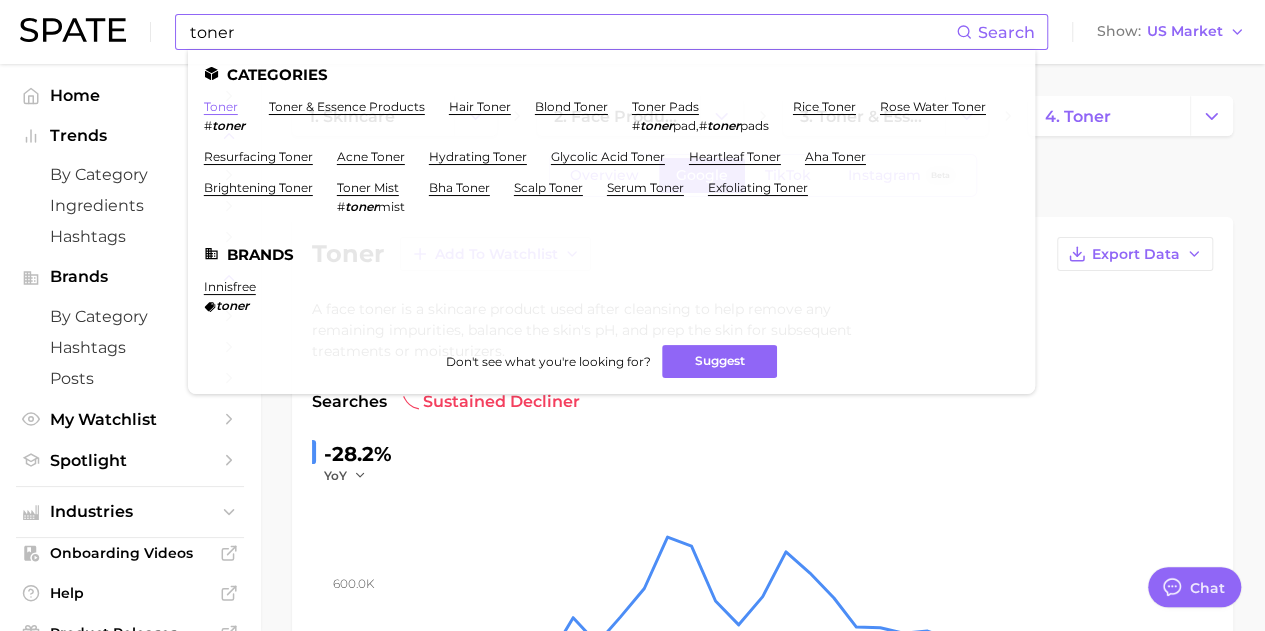 click on "toner" at bounding box center [221, 106] 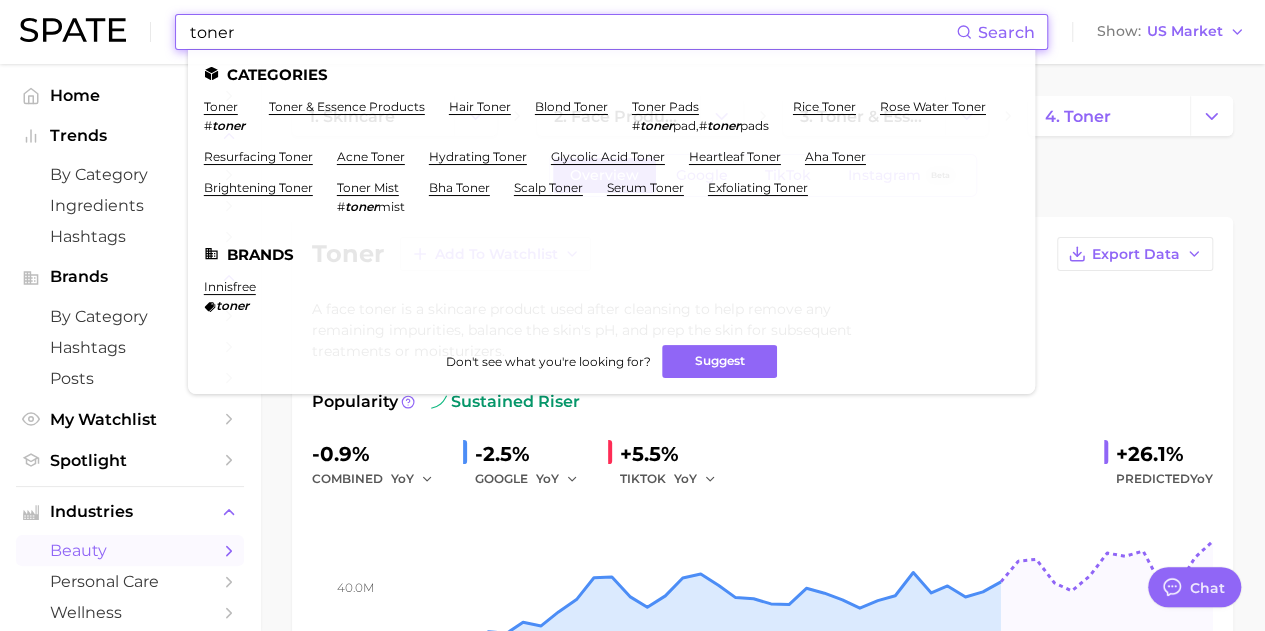 click on "toner" at bounding box center [572, 32] 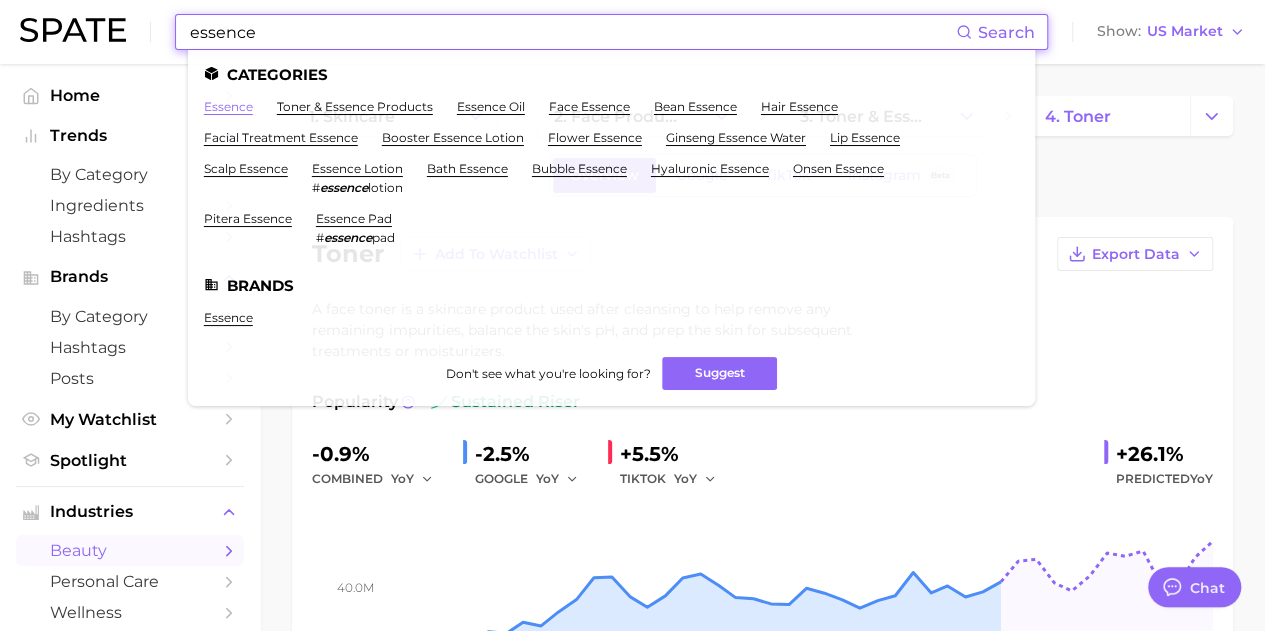click on "essence" at bounding box center [228, 106] 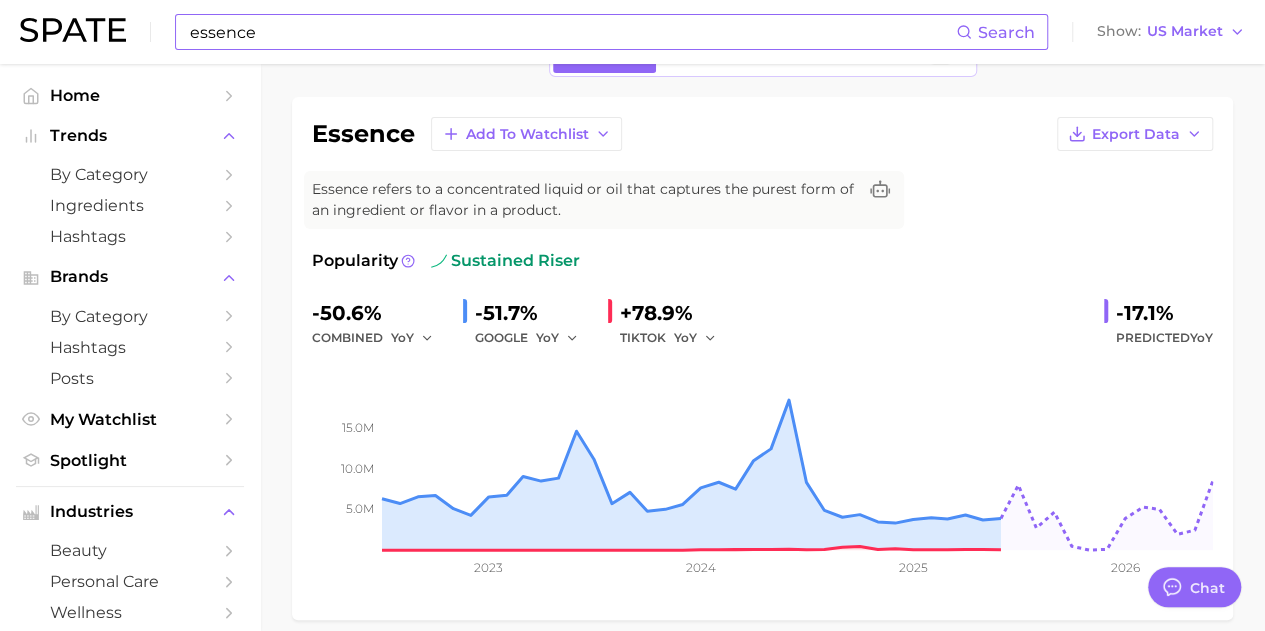 scroll, scrollTop: 100, scrollLeft: 0, axis: vertical 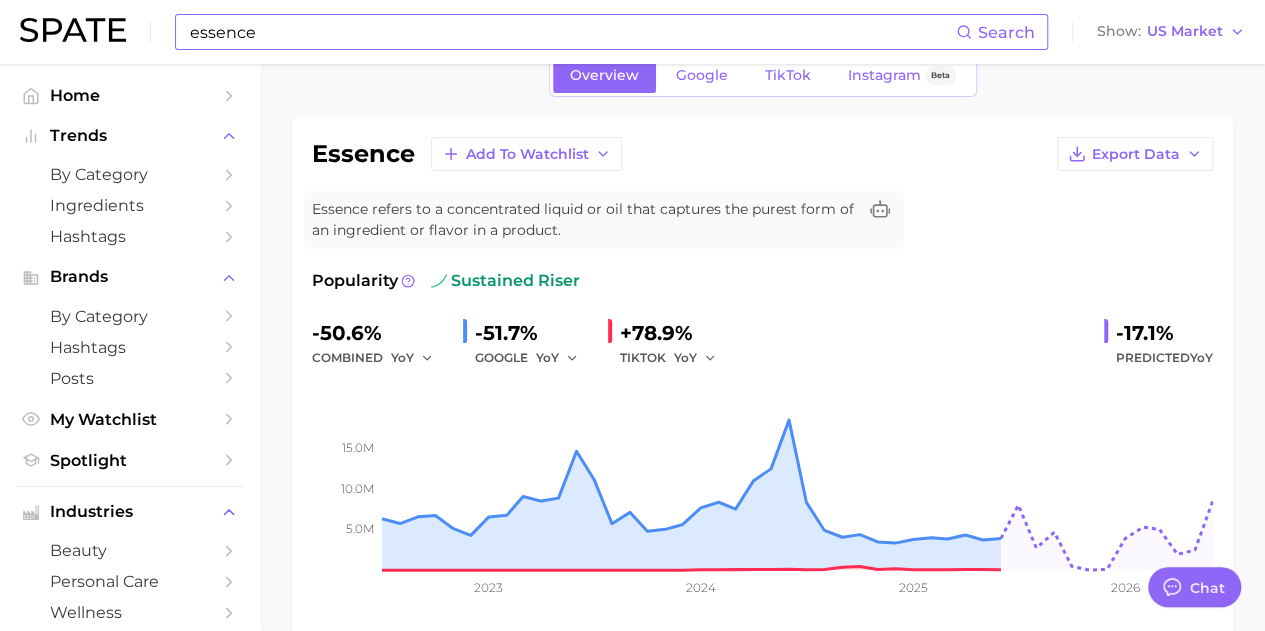 click on "essence" at bounding box center [572, 32] 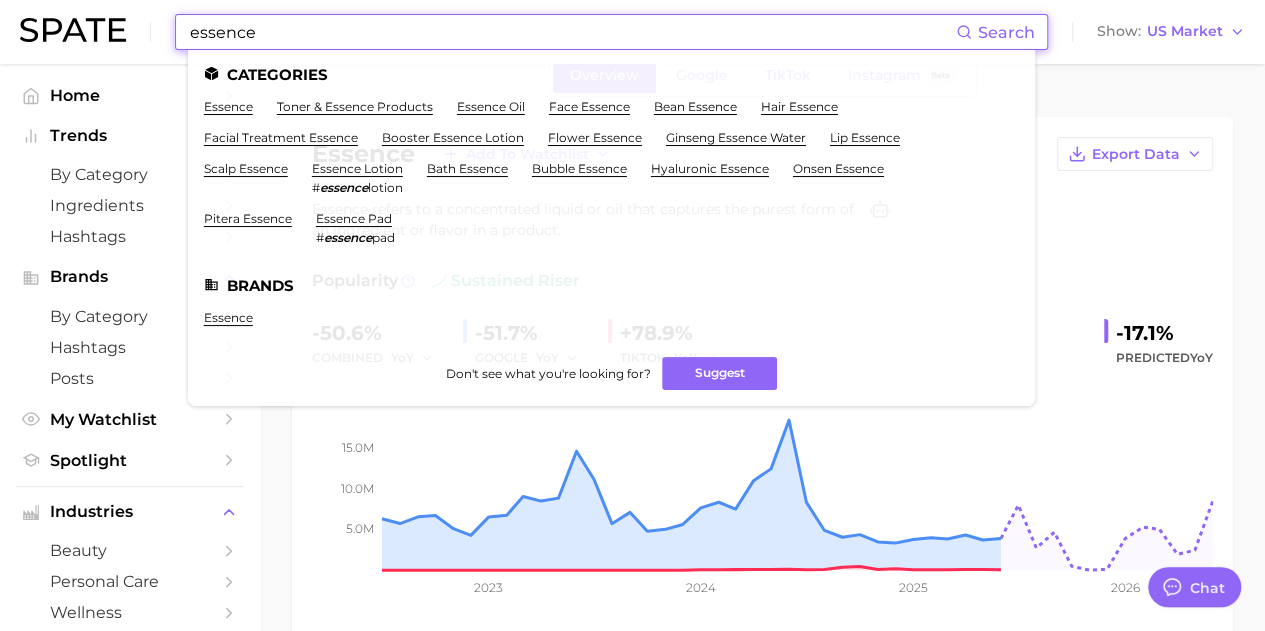 click on "essence" at bounding box center [572, 32] 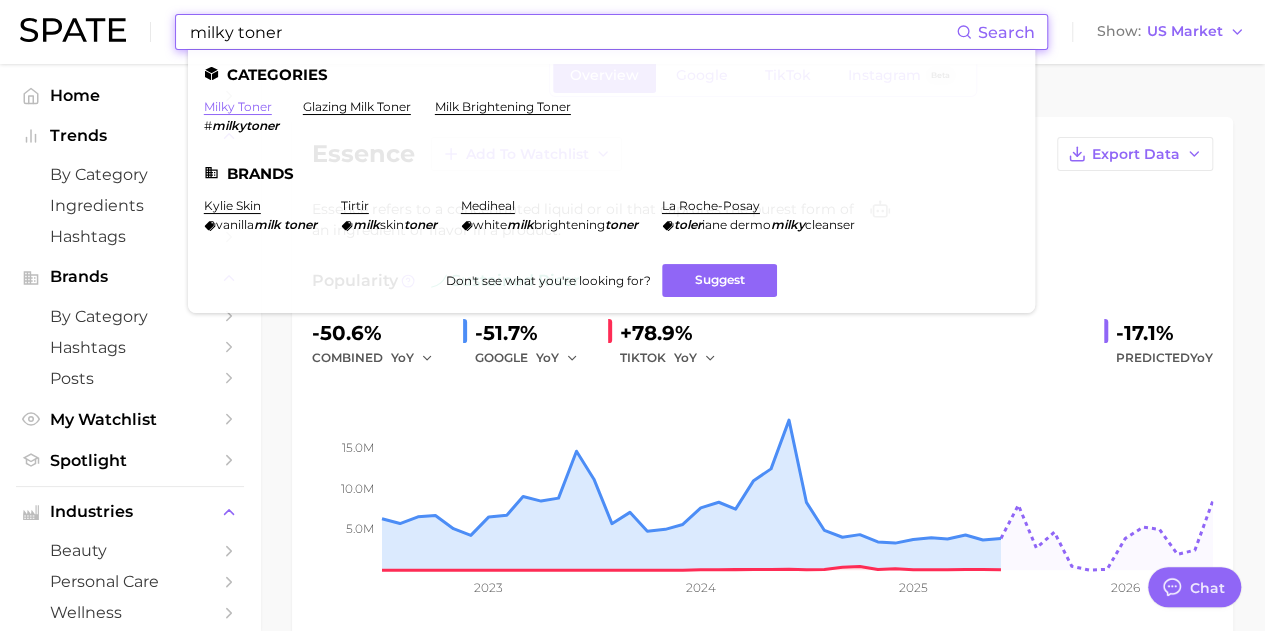 type on "milky toner" 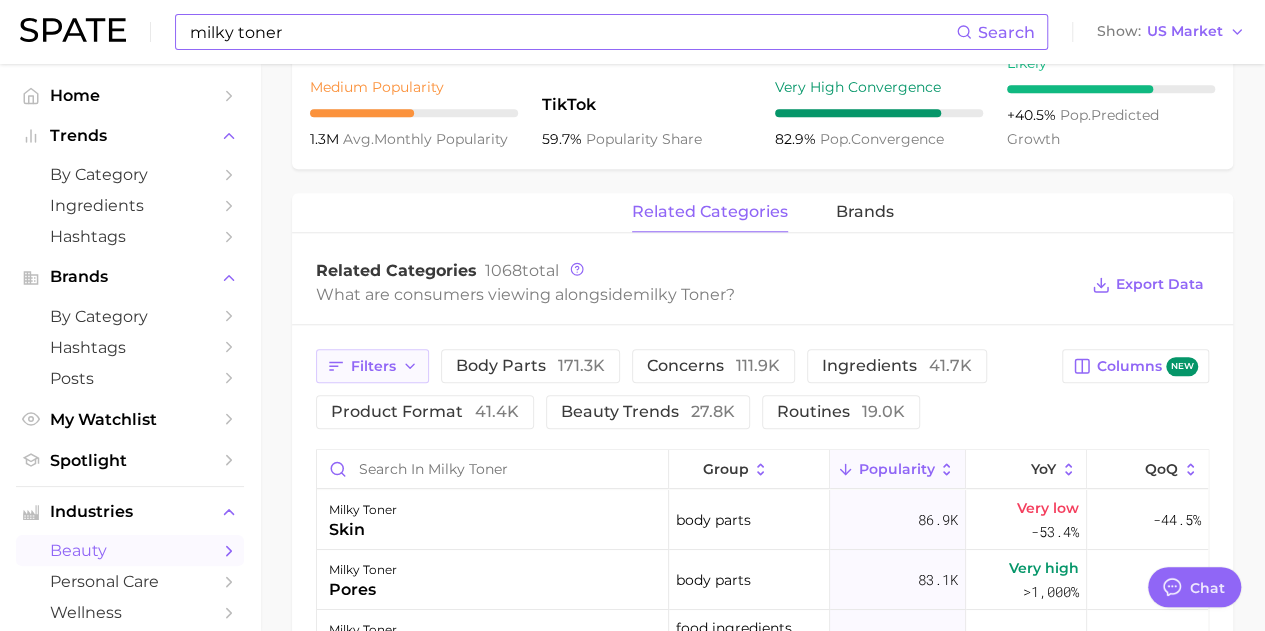 scroll, scrollTop: 900, scrollLeft: 0, axis: vertical 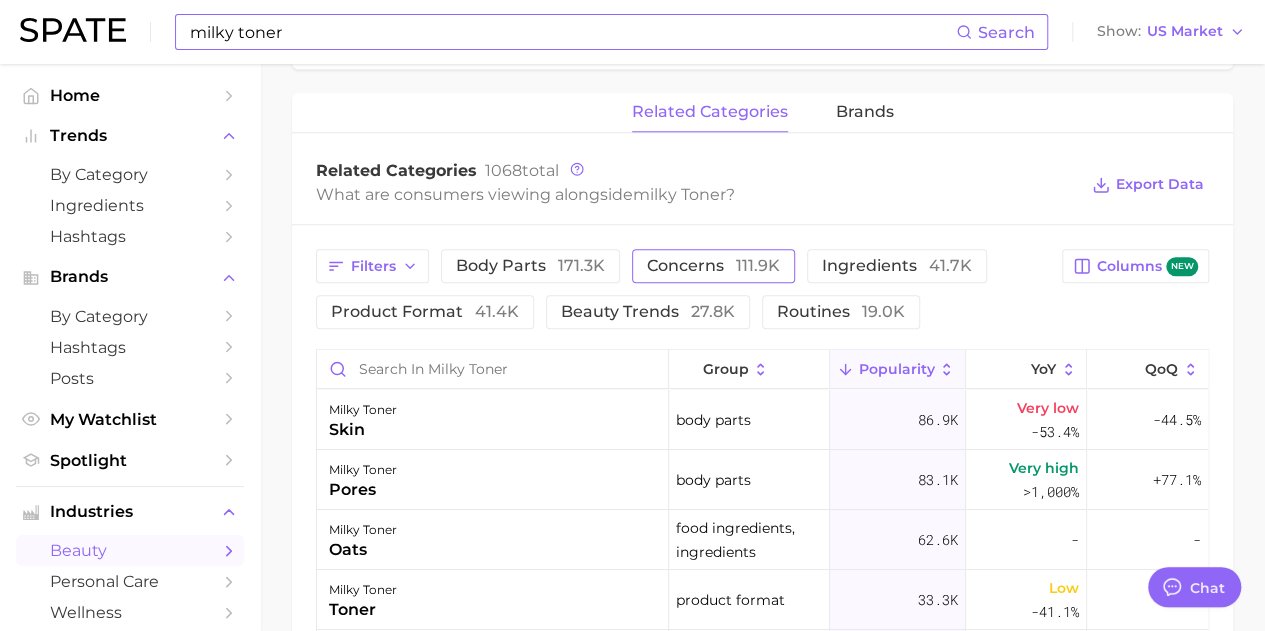 click on "concerns   111.9k" at bounding box center [713, 266] 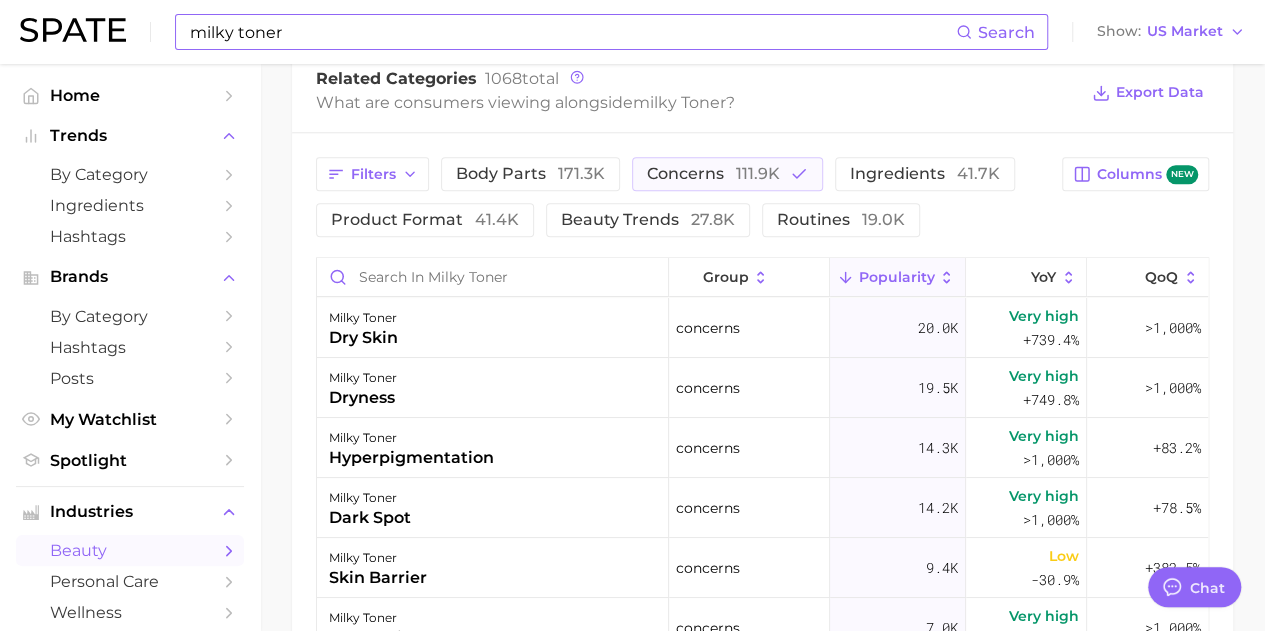 scroll, scrollTop: 1100, scrollLeft: 0, axis: vertical 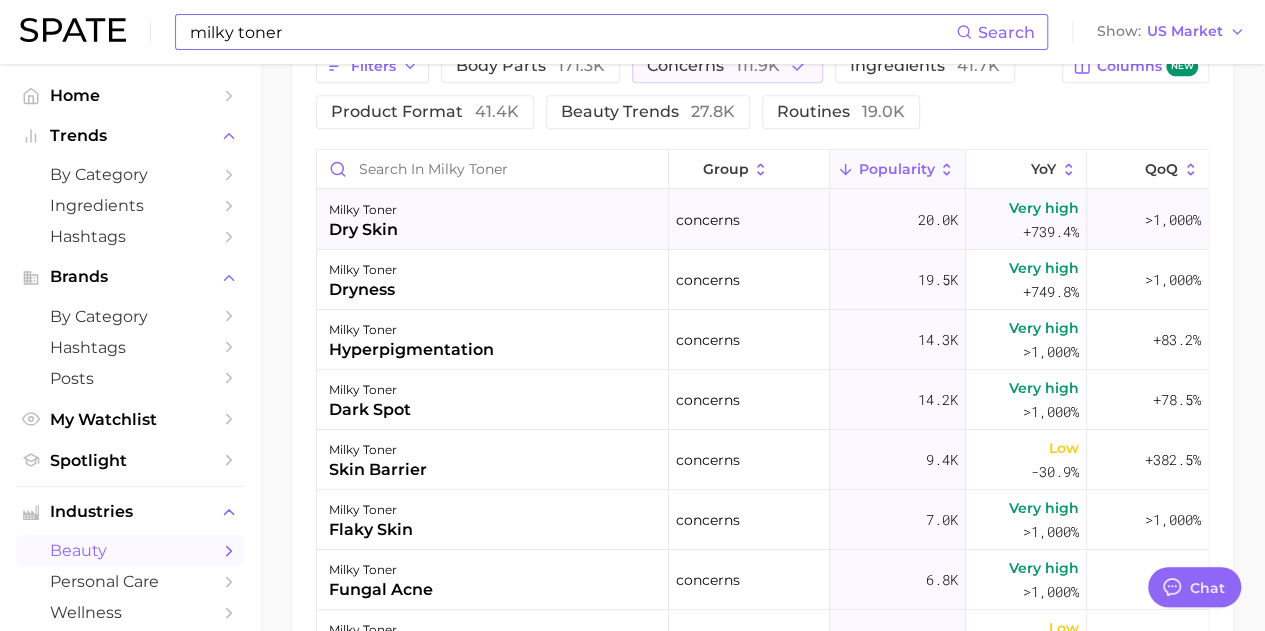 click on "milky toner dry skin" at bounding box center (493, 220) 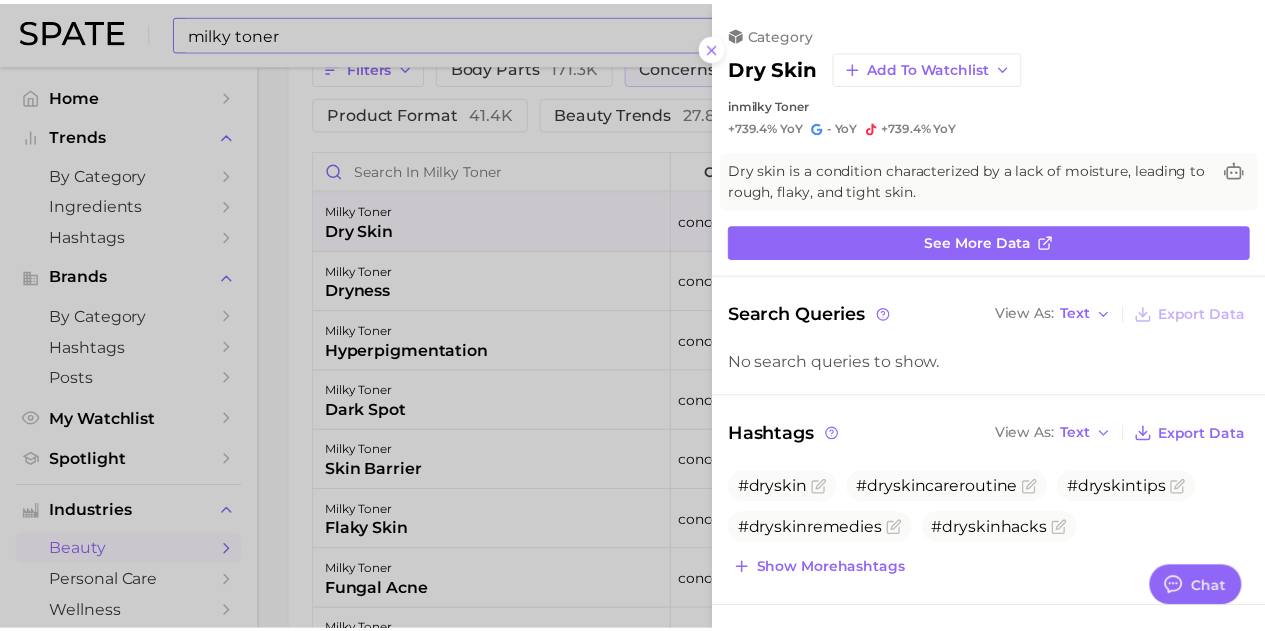 scroll, scrollTop: 0, scrollLeft: 0, axis: both 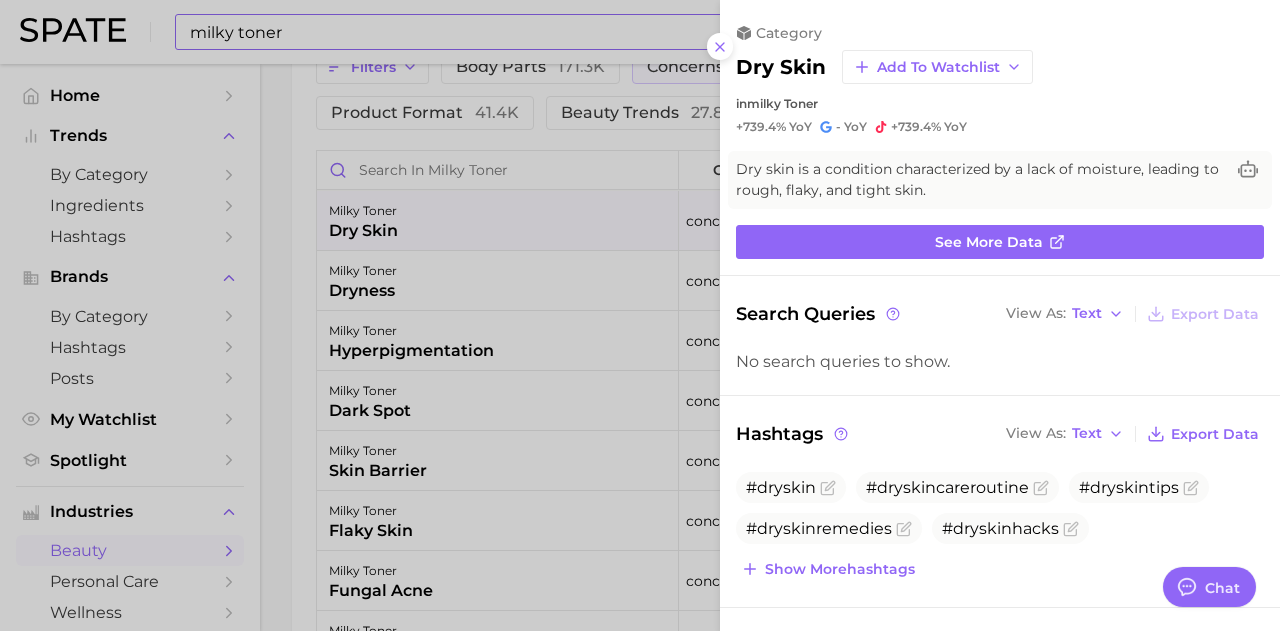 click at bounding box center [640, 315] 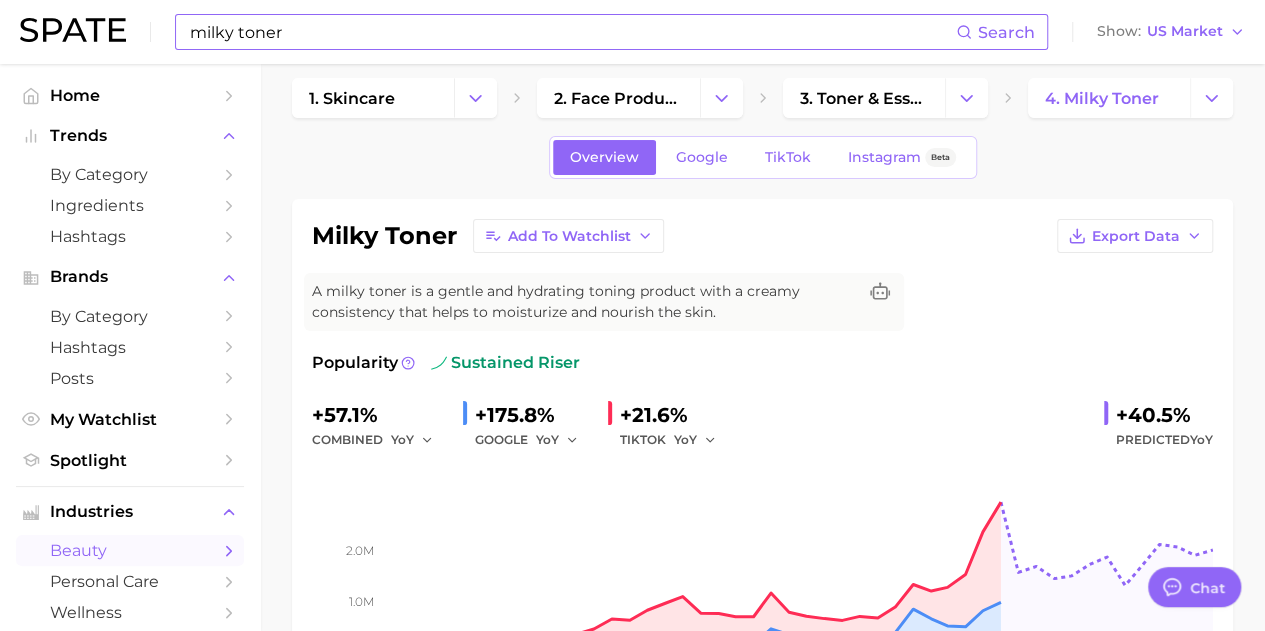 scroll, scrollTop: 0, scrollLeft: 0, axis: both 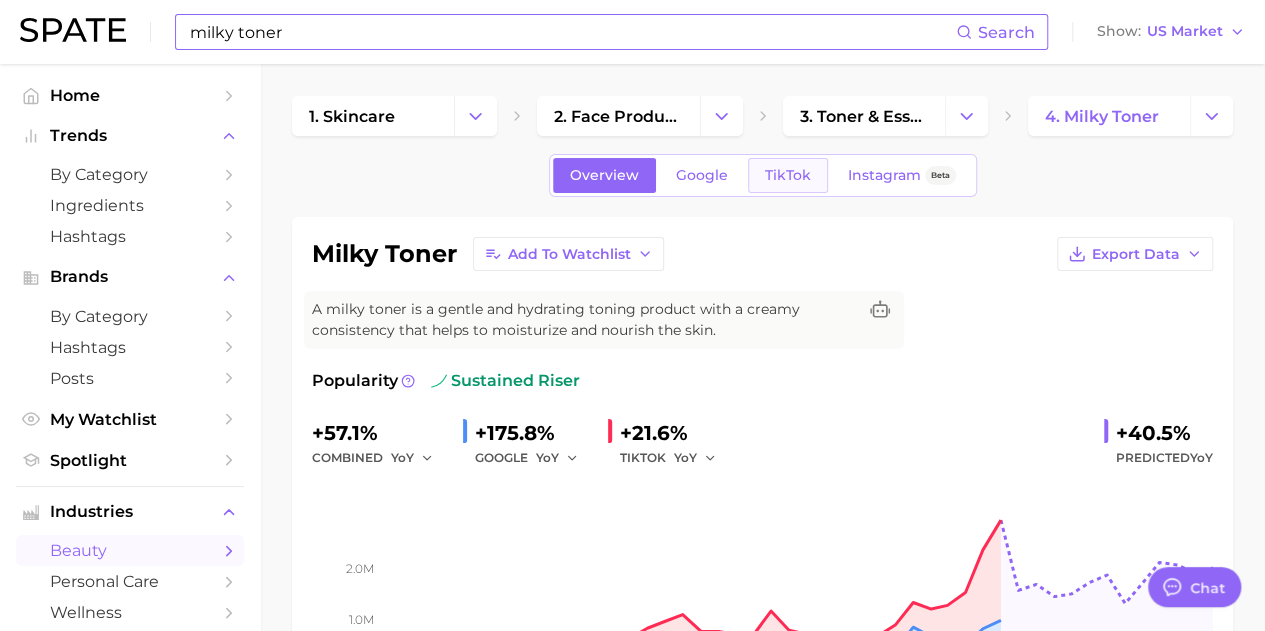click on "TikTok" at bounding box center [788, 175] 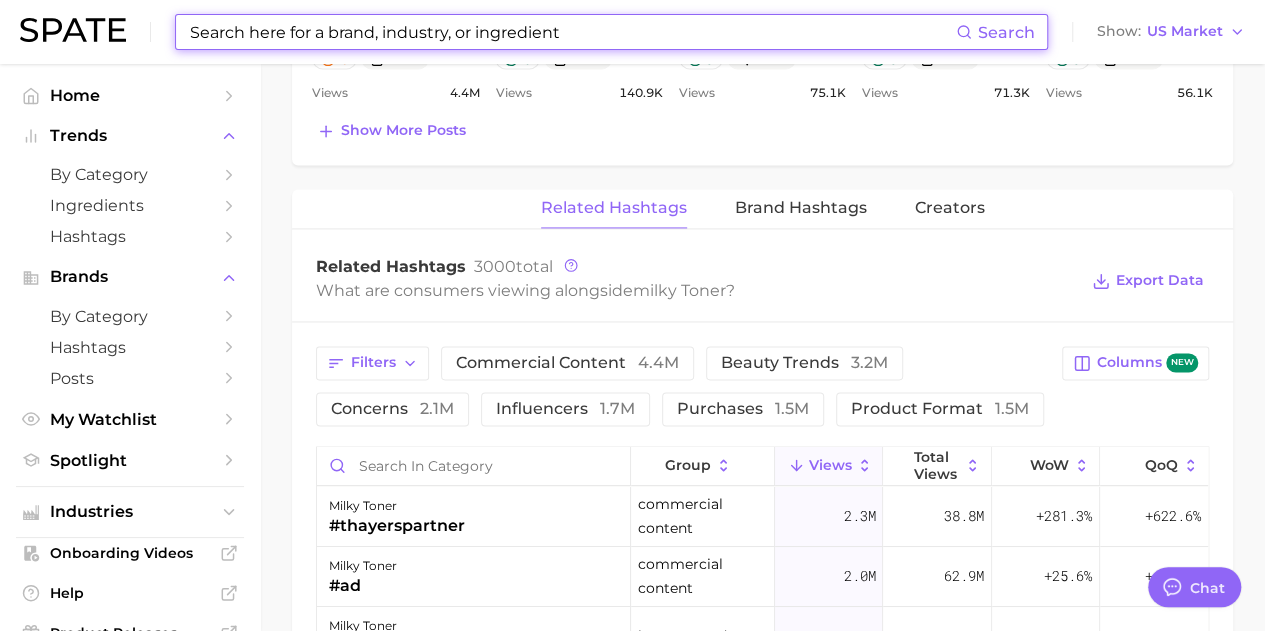 scroll, scrollTop: 1500, scrollLeft: 0, axis: vertical 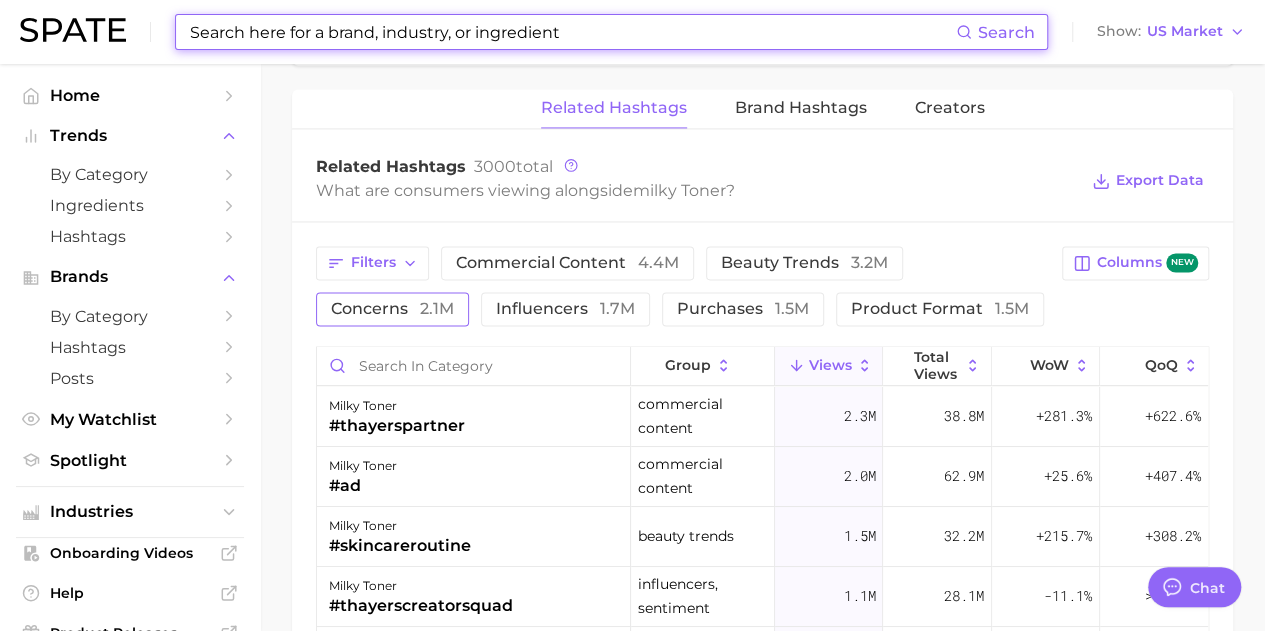 click on "concerns   2.1m" at bounding box center (392, 309) 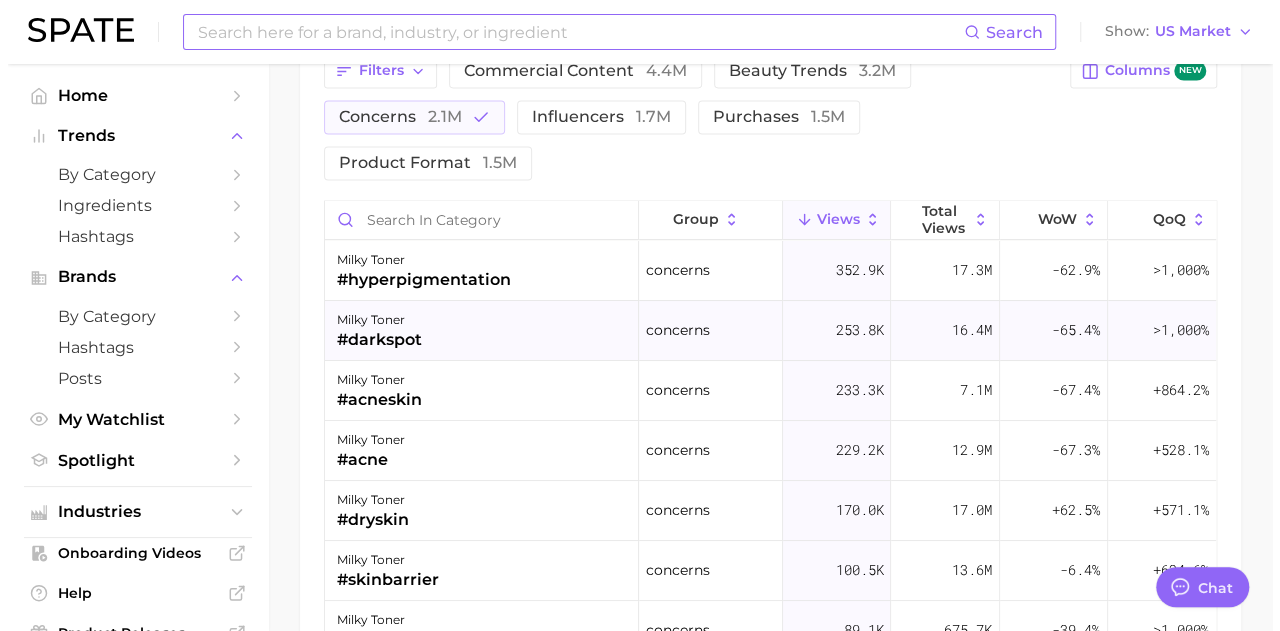 scroll, scrollTop: 1700, scrollLeft: 0, axis: vertical 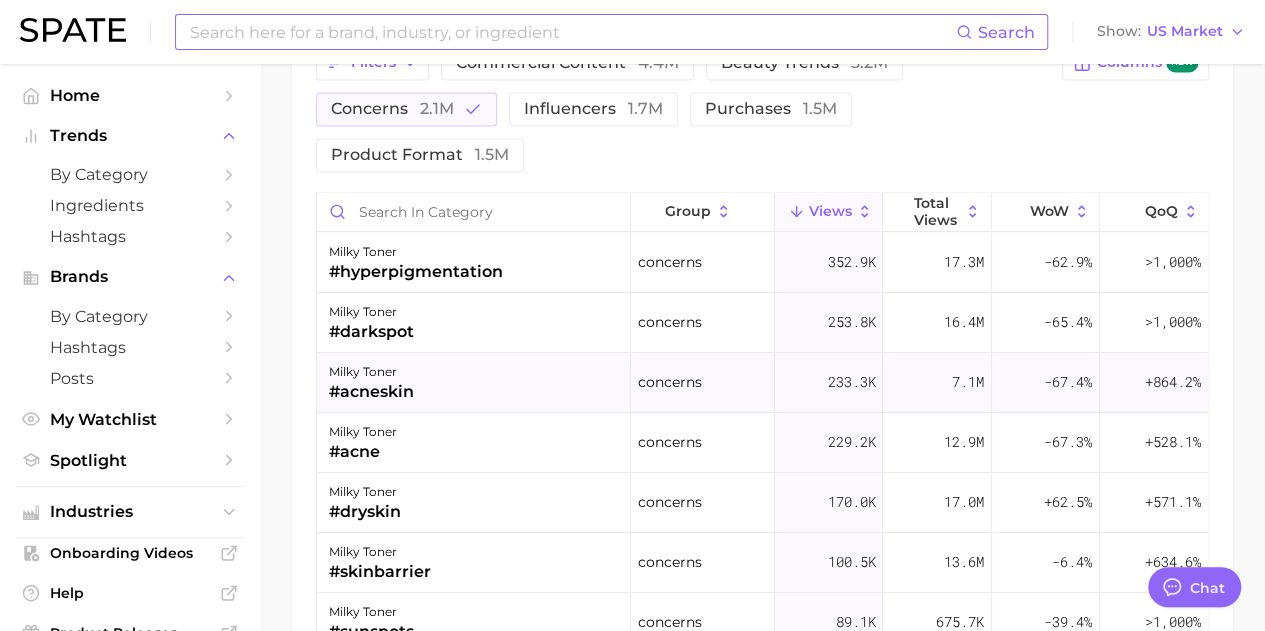 click on "milky toner #acneskin" at bounding box center (474, 383) 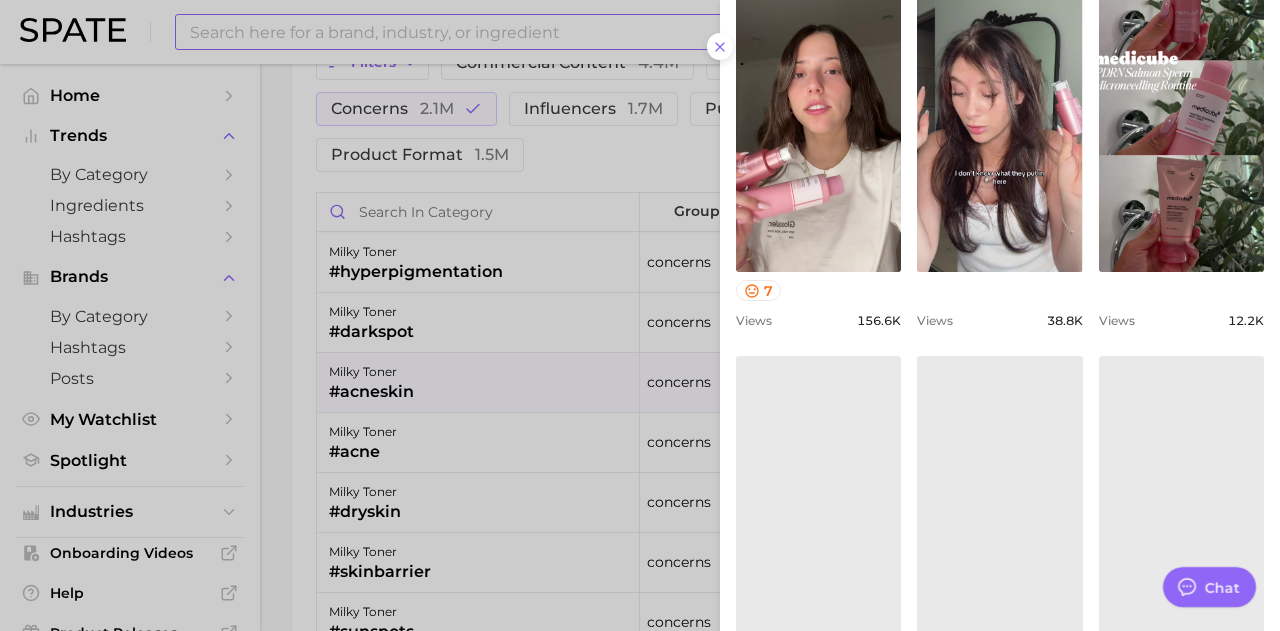 scroll, scrollTop: 500, scrollLeft: 0, axis: vertical 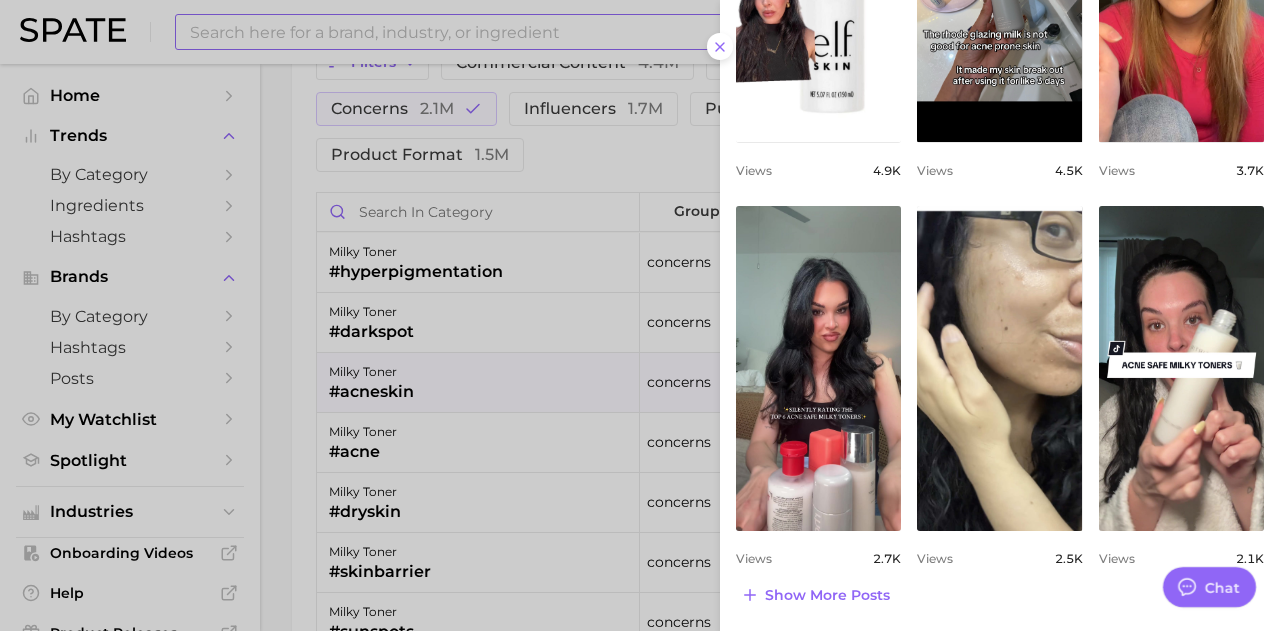 click at bounding box center (640, 315) 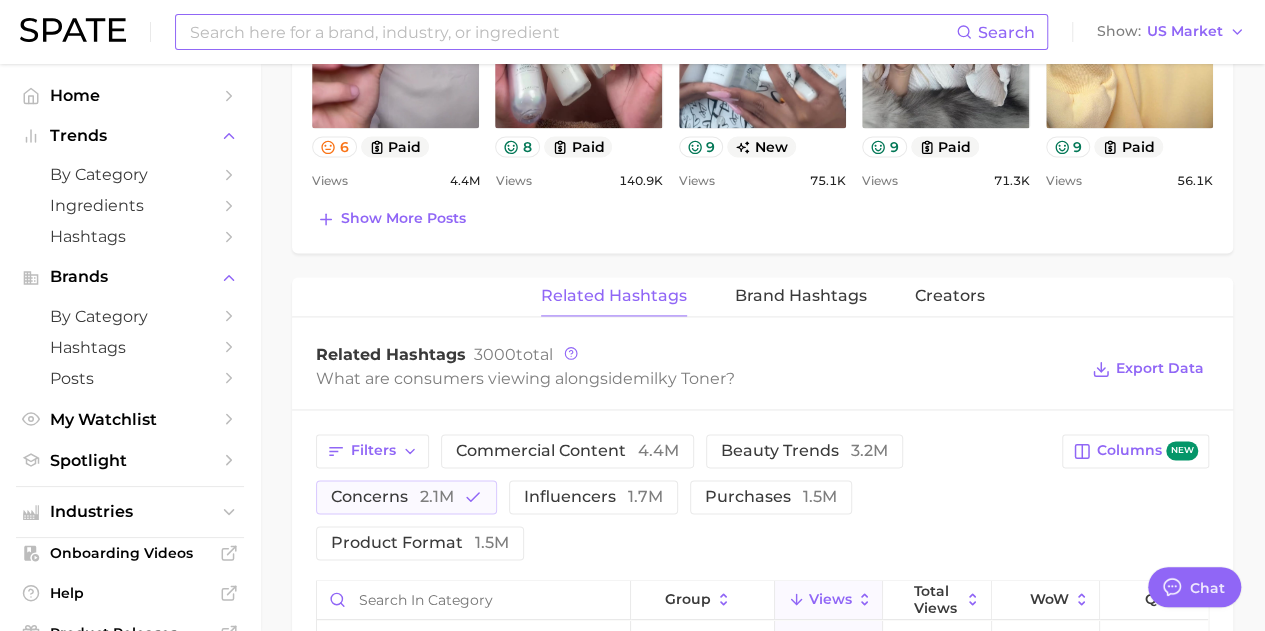 scroll, scrollTop: 1600, scrollLeft: 0, axis: vertical 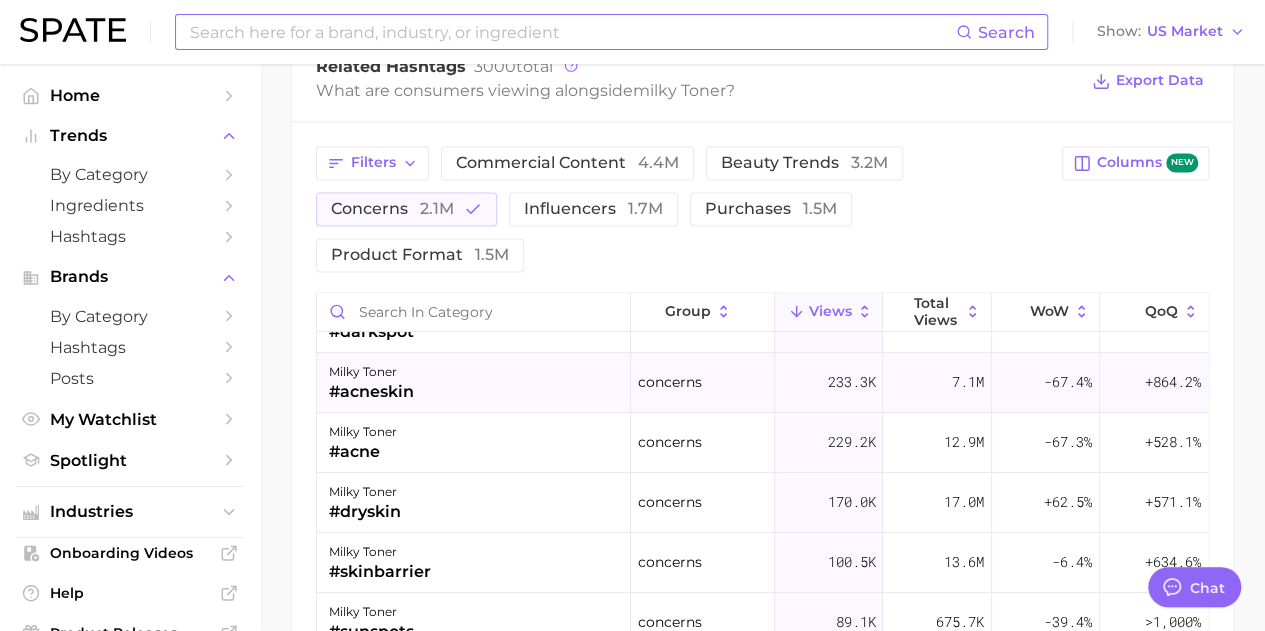 click on "milky toner #acneskin" at bounding box center (474, 383) 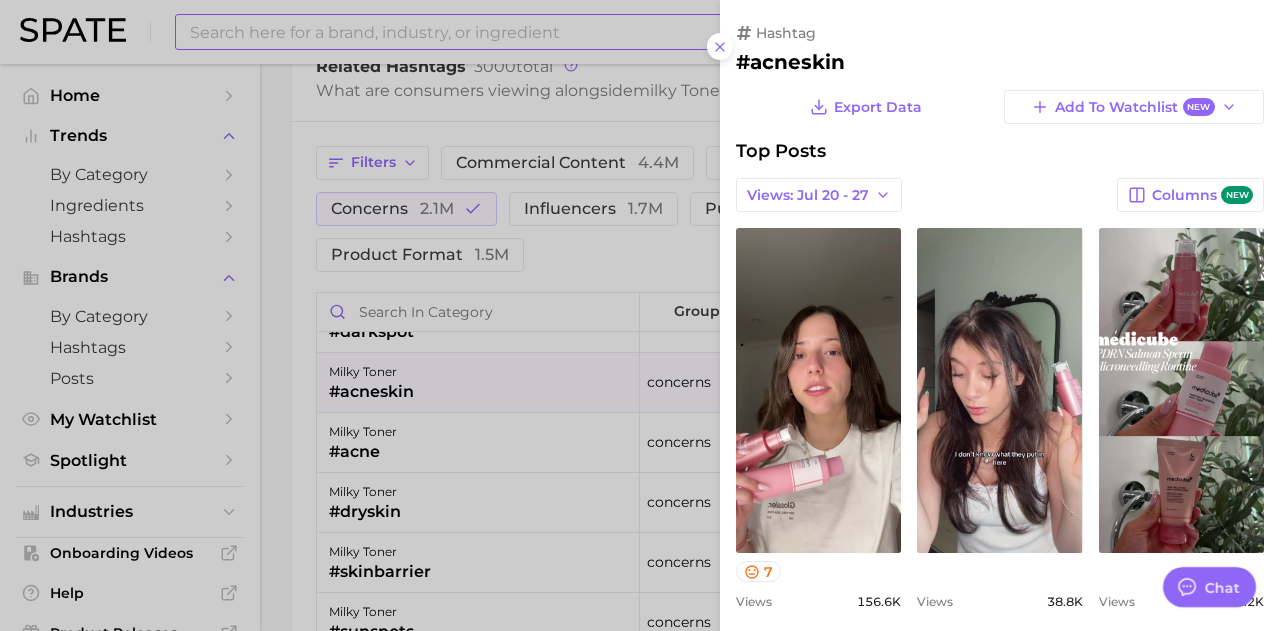 scroll, scrollTop: 0, scrollLeft: 0, axis: both 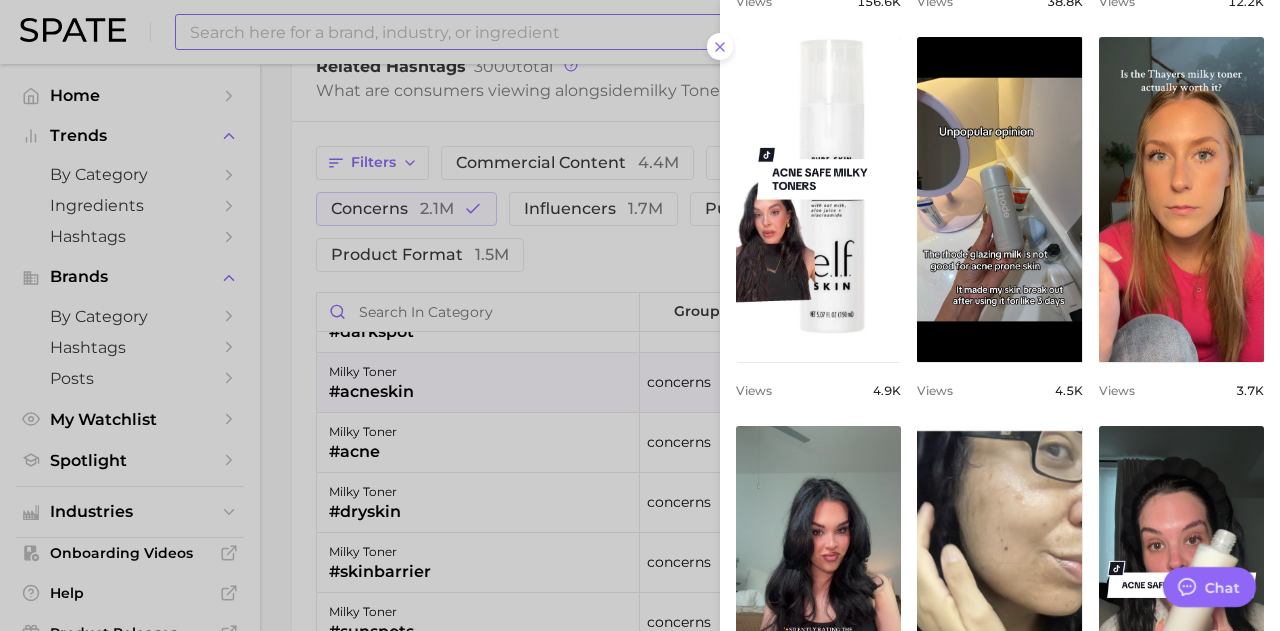 click at bounding box center (640, 315) 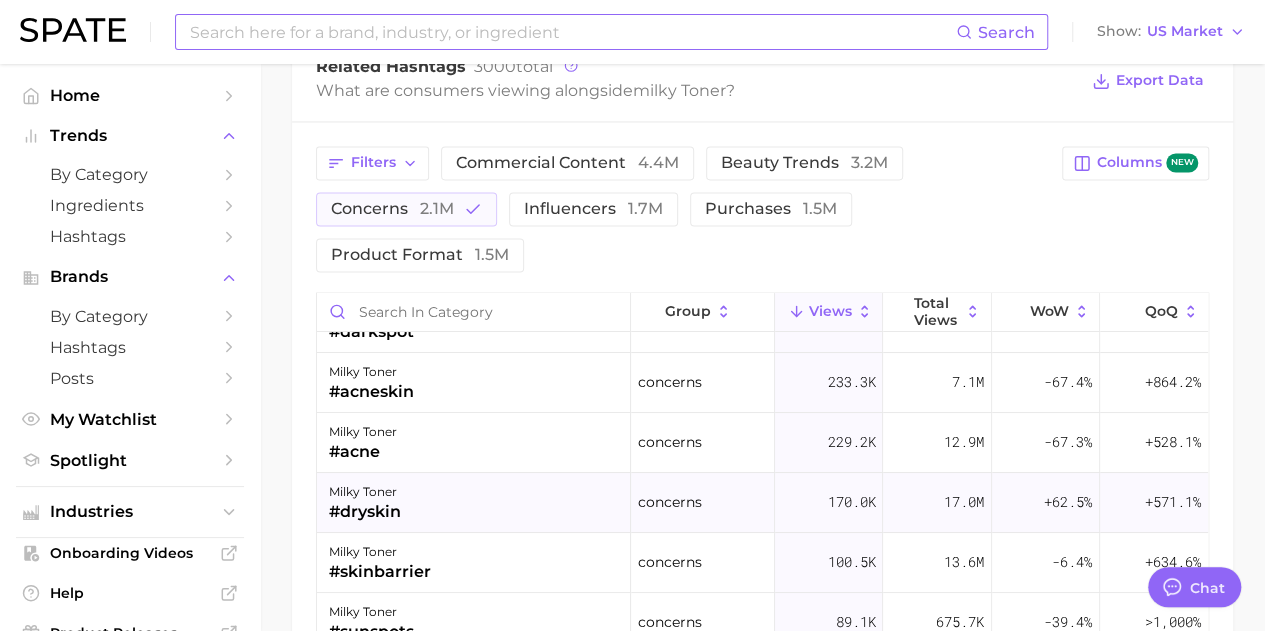 click on "milky toner #dryskin" at bounding box center (474, 503) 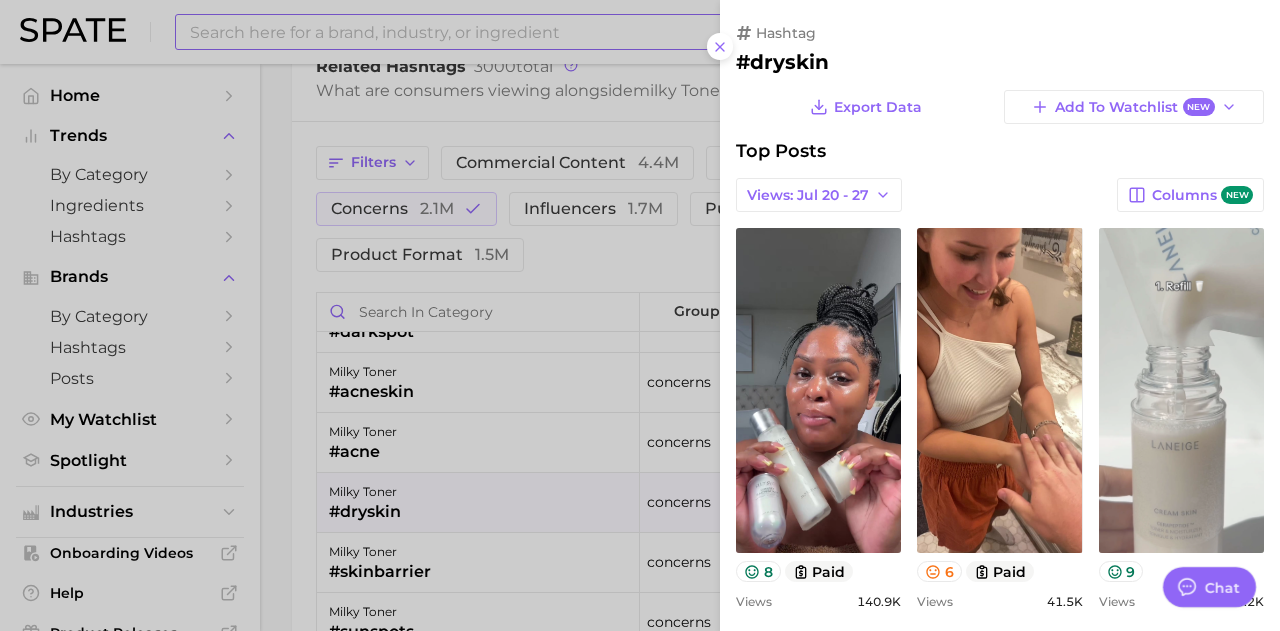 scroll, scrollTop: 0, scrollLeft: 0, axis: both 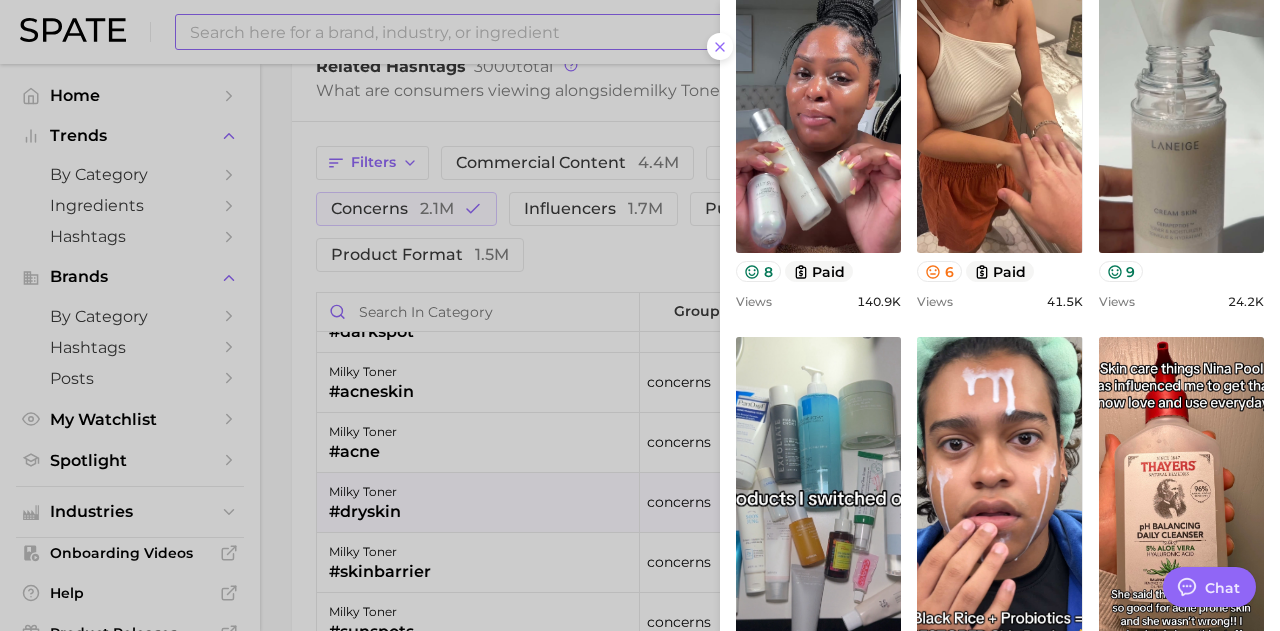 click at bounding box center (640, 315) 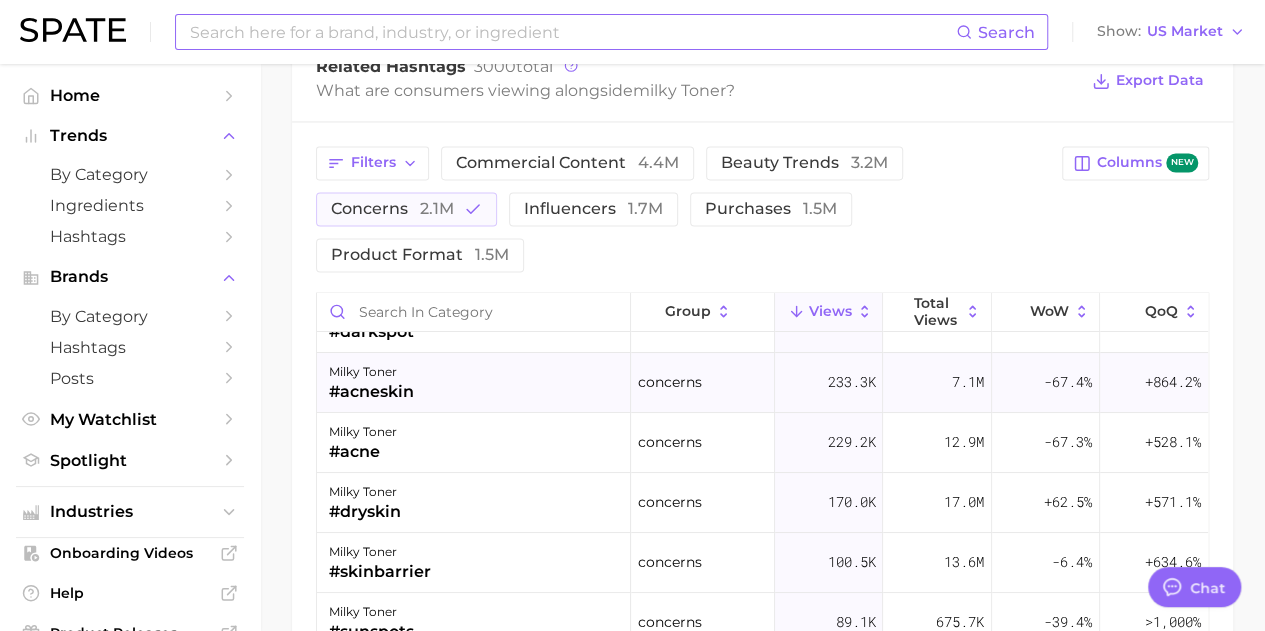 scroll, scrollTop: 0, scrollLeft: 0, axis: both 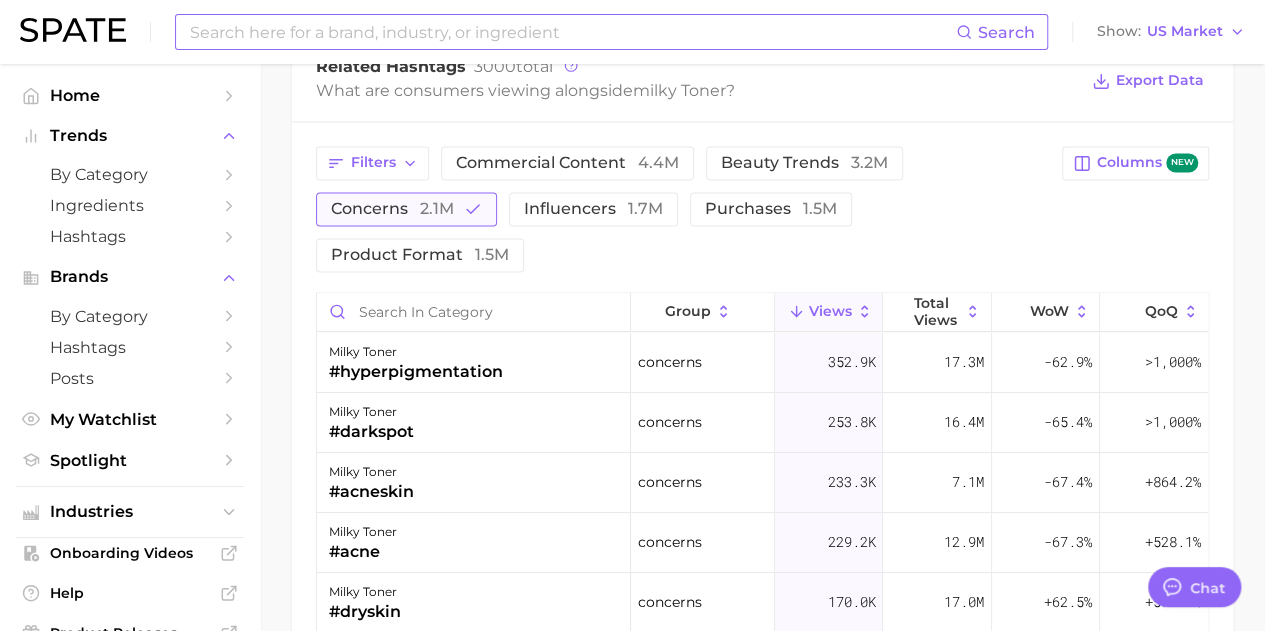 click on "concerns   2.1m" at bounding box center [392, 209] 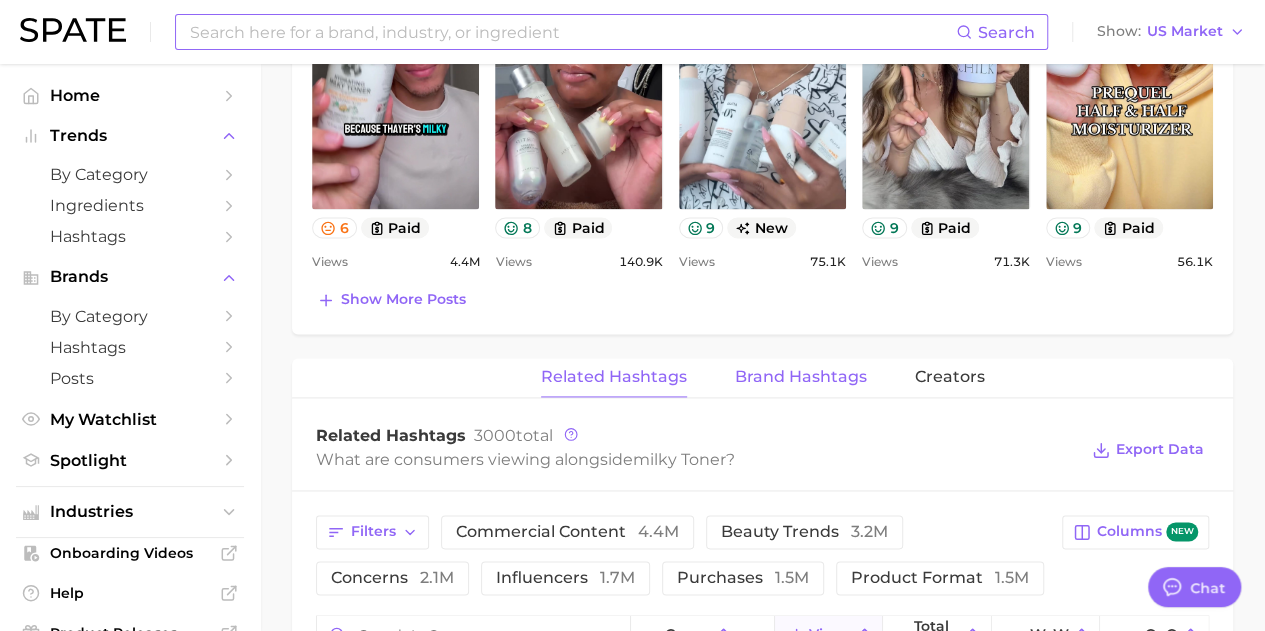scroll, scrollTop: 1200, scrollLeft: 0, axis: vertical 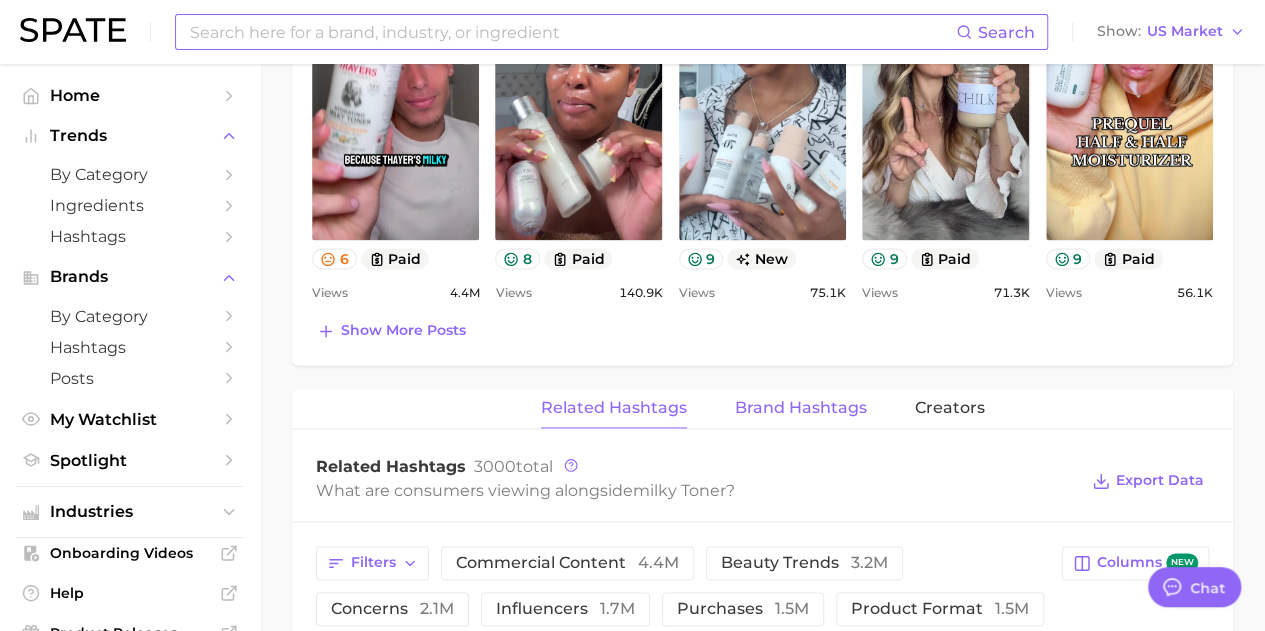 click on "Brand Hashtags" at bounding box center [801, 408] 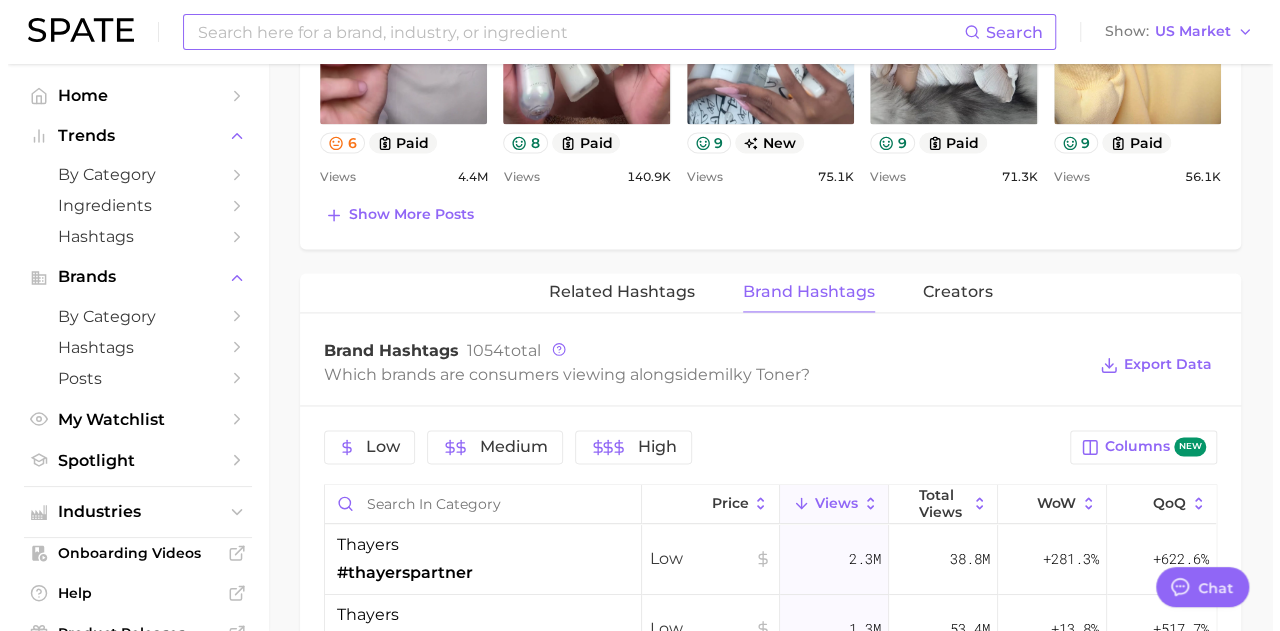 scroll, scrollTop: 1356, scrollLeft: 0, axis: vertical 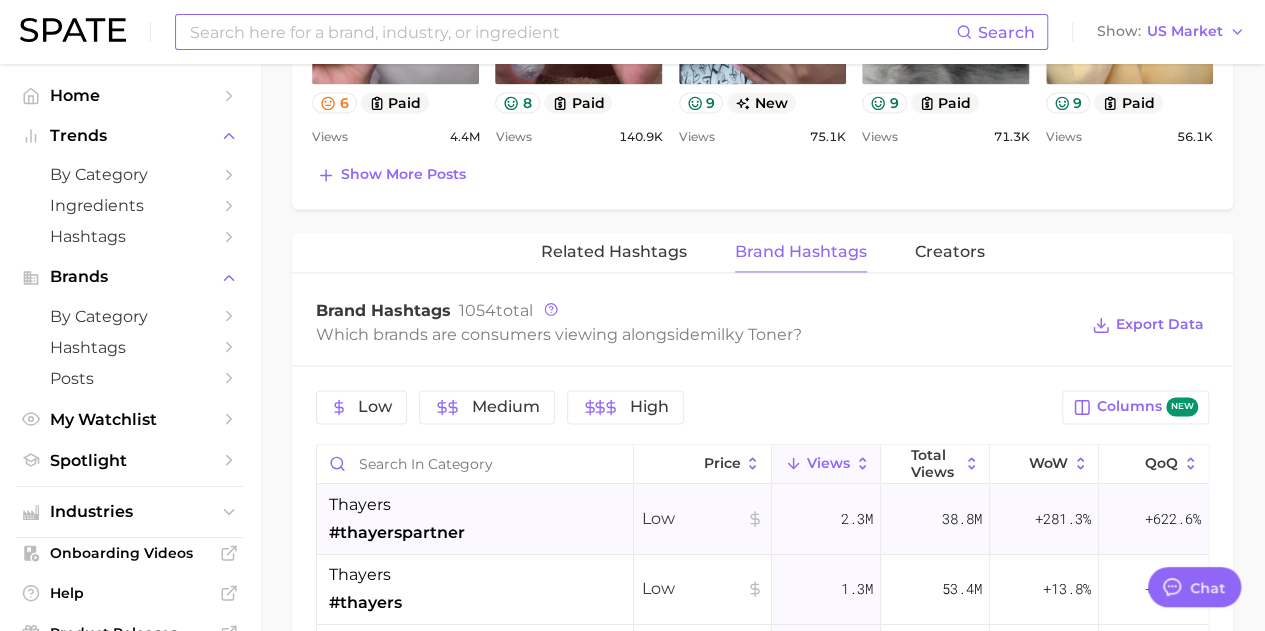 click on "#thayerspartner" at bounding box center (397, 533) 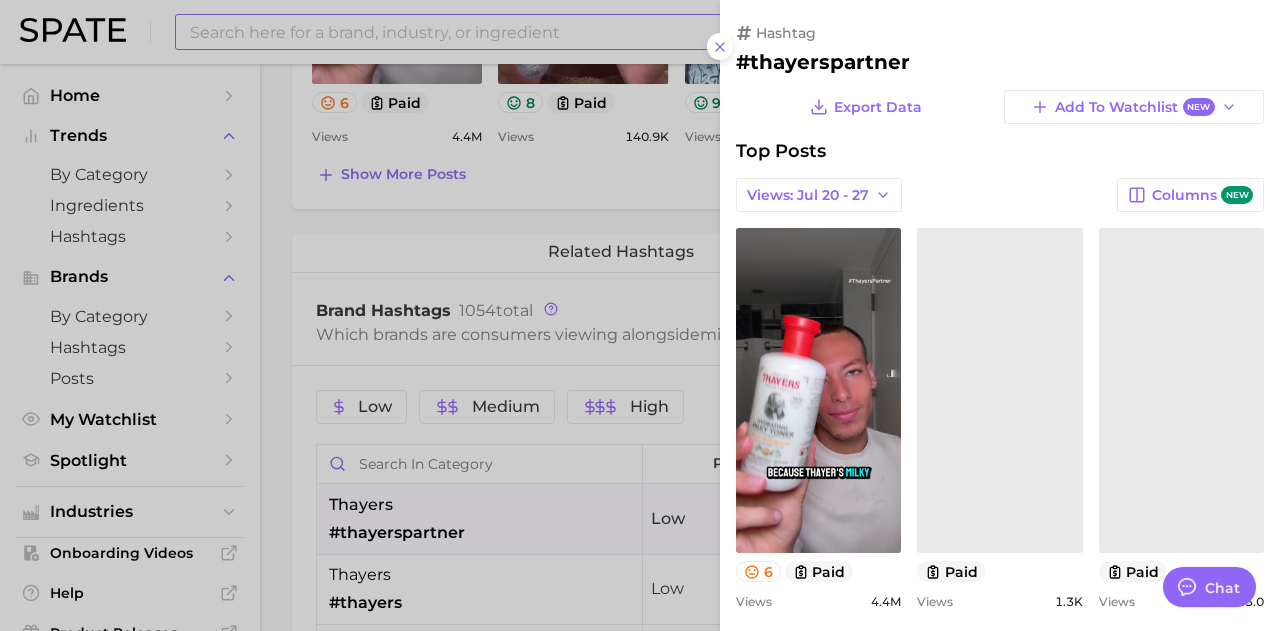 scroll, scrollTop: 0, scrollLeft: 0, axis: both 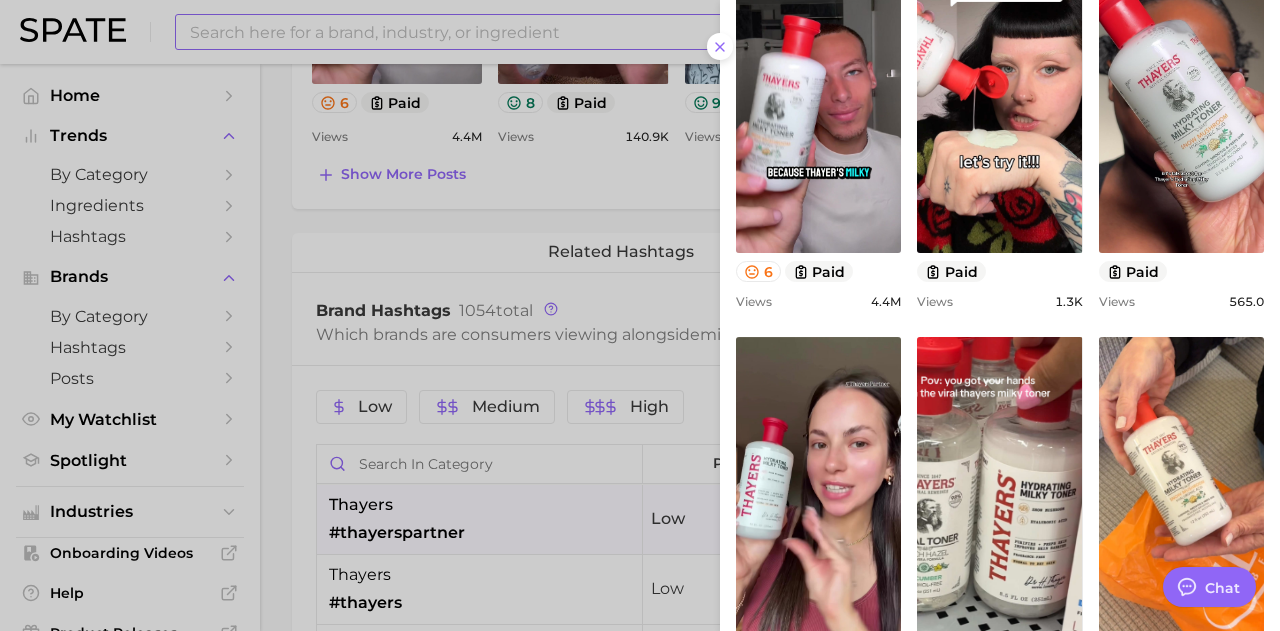 click at bounding box center [640, 315] 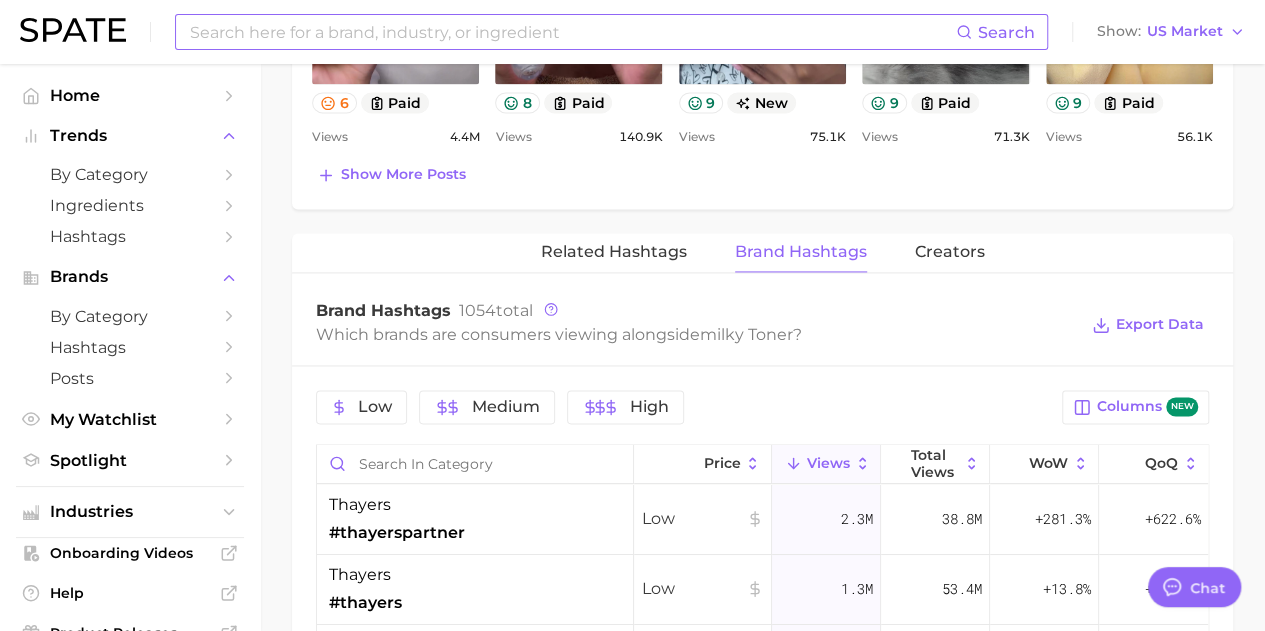 click on "thayers #thayers" at bounding box center (475, 590) 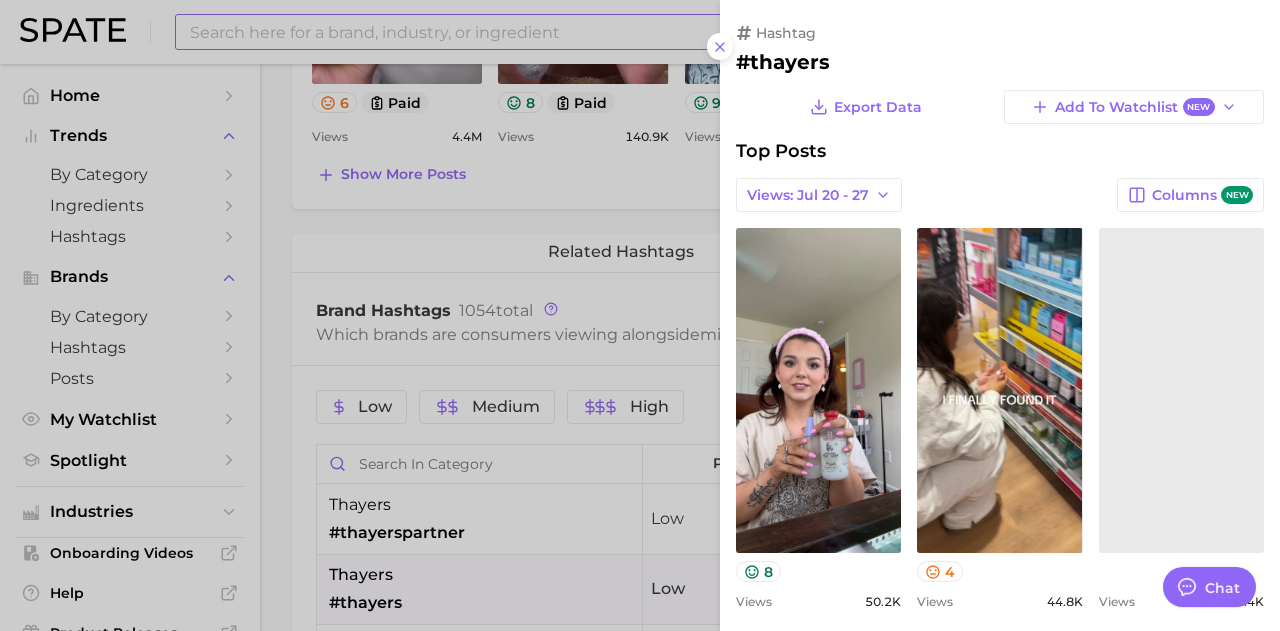 scroll, scrollTop: 0, scrollLeft: 0, axis: both 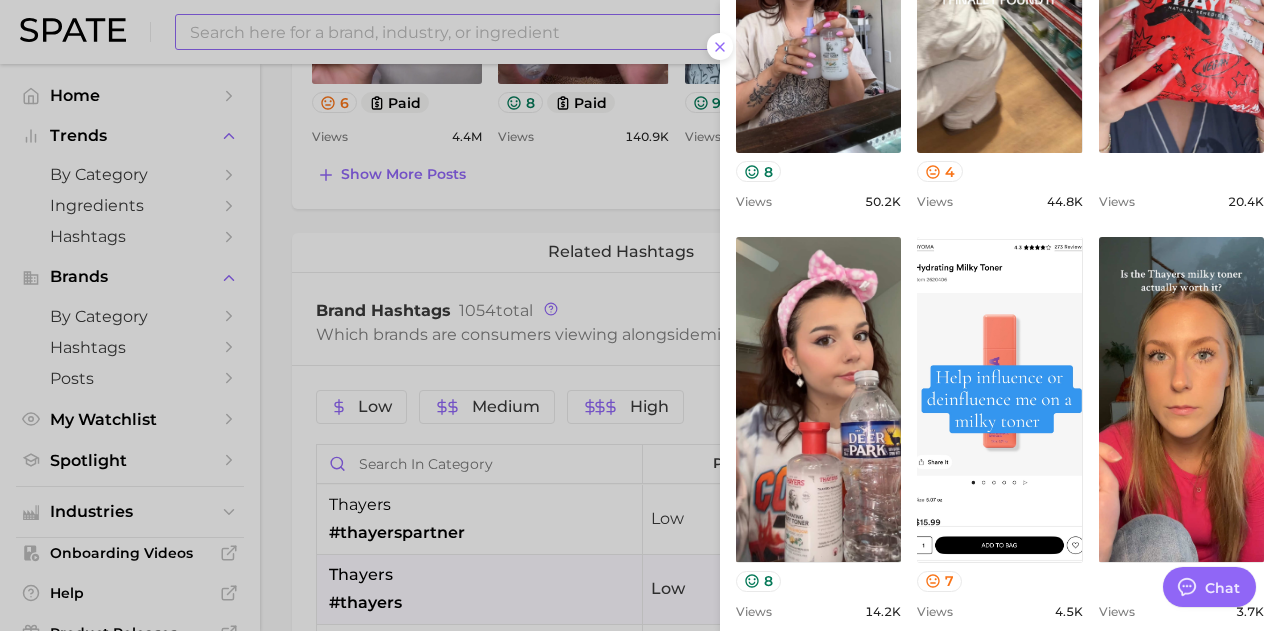 click at bounding box center (640, 315) 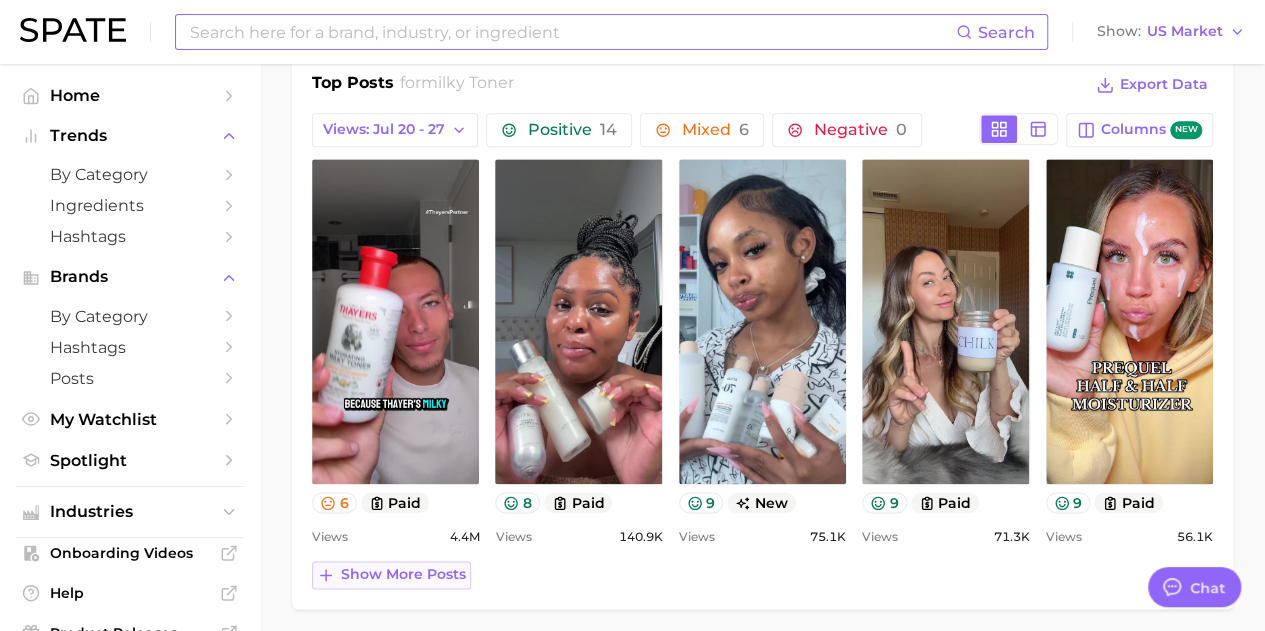 click on "Show more posts" at bounding box center [403, 574] 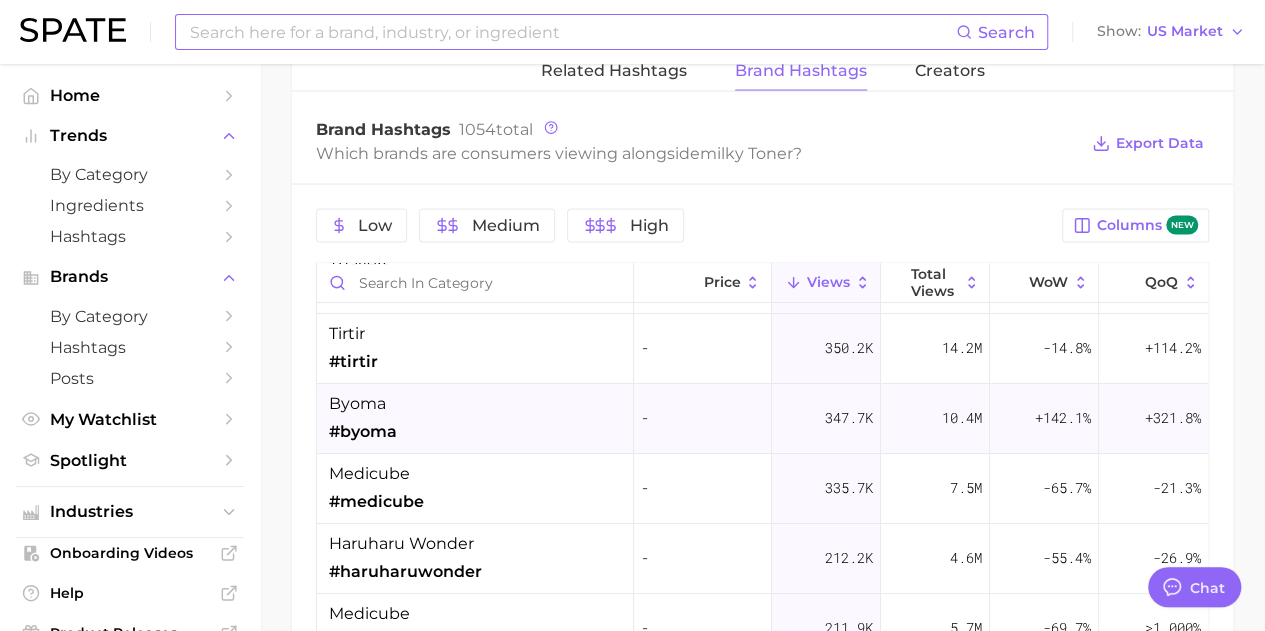 click on "byoma #byoma" at bounding box center [475, 419] 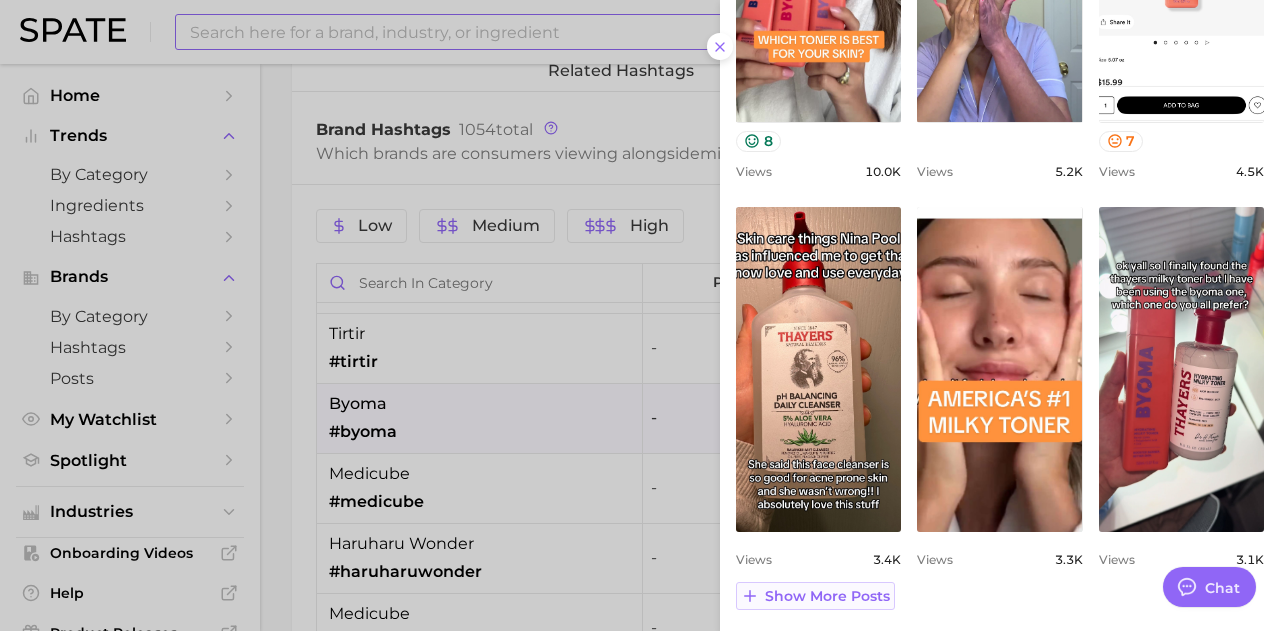click on "Show more posts" at bounding box center (827, 596) 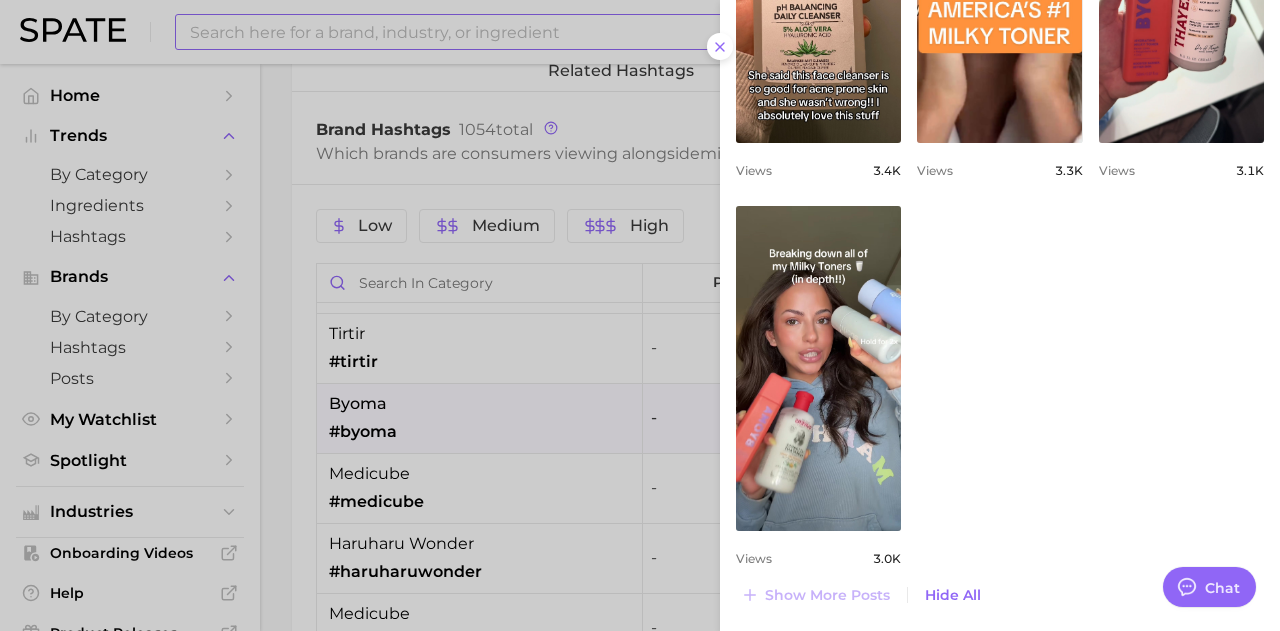 click at bounding box center (640, 315) 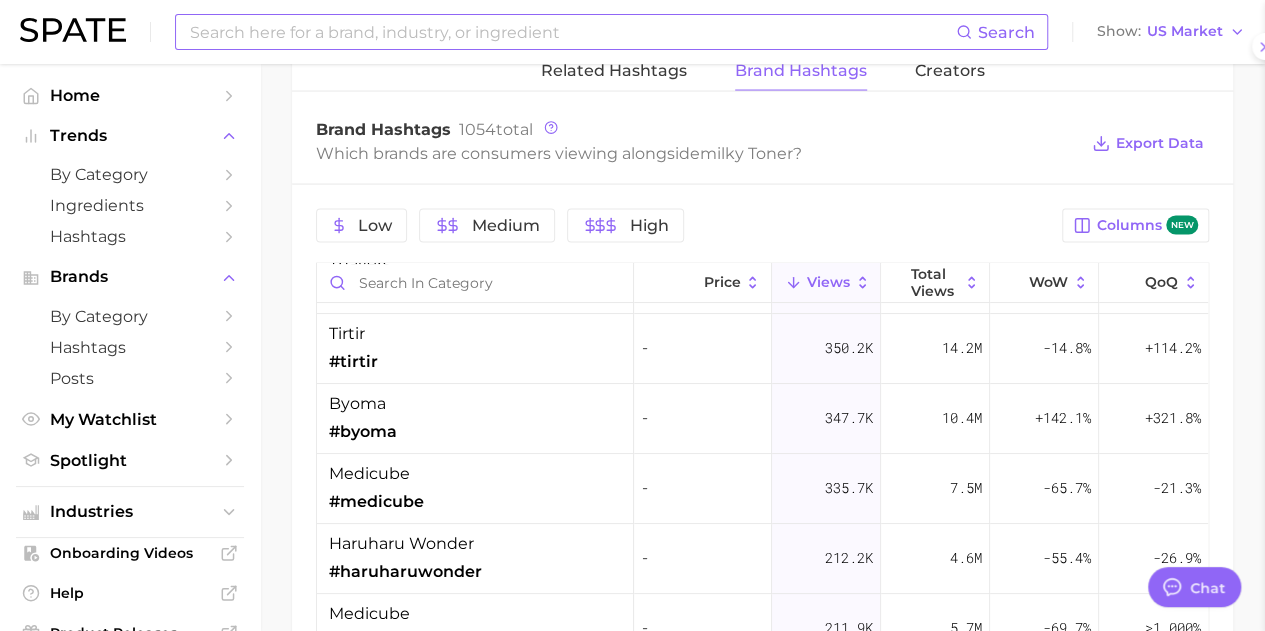 click on "medicube #medicube" at bounding box center (475, 489) 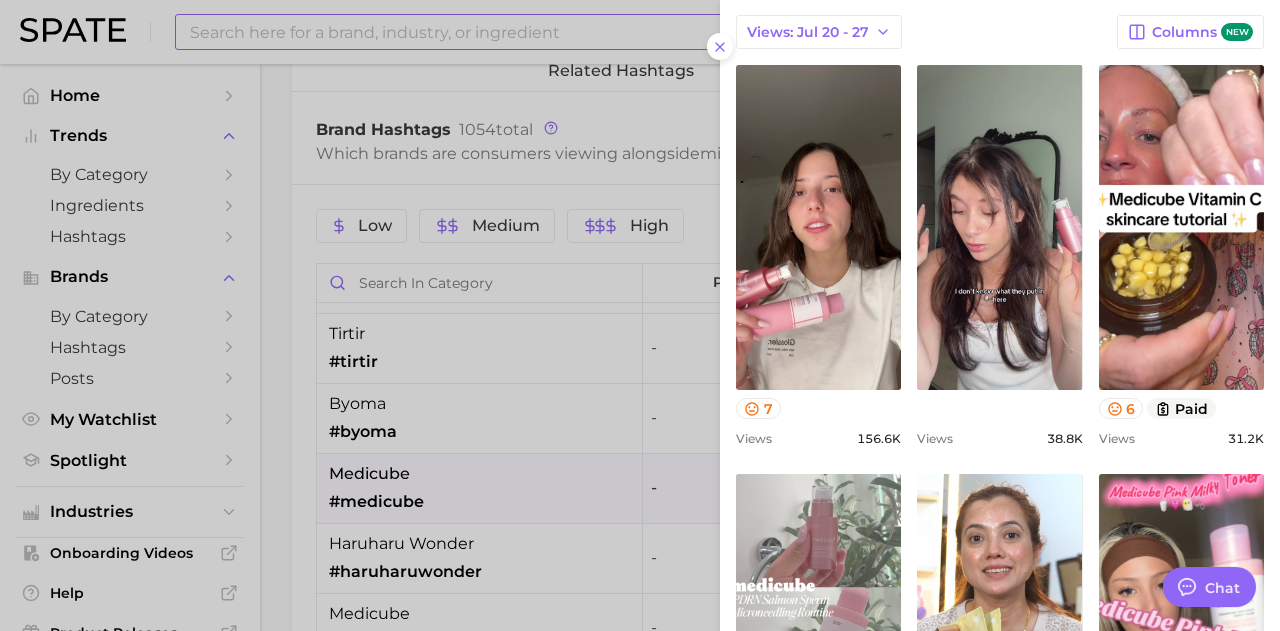 scroll, scrollTop: 300, scrollLeft: 0, axis: vertical 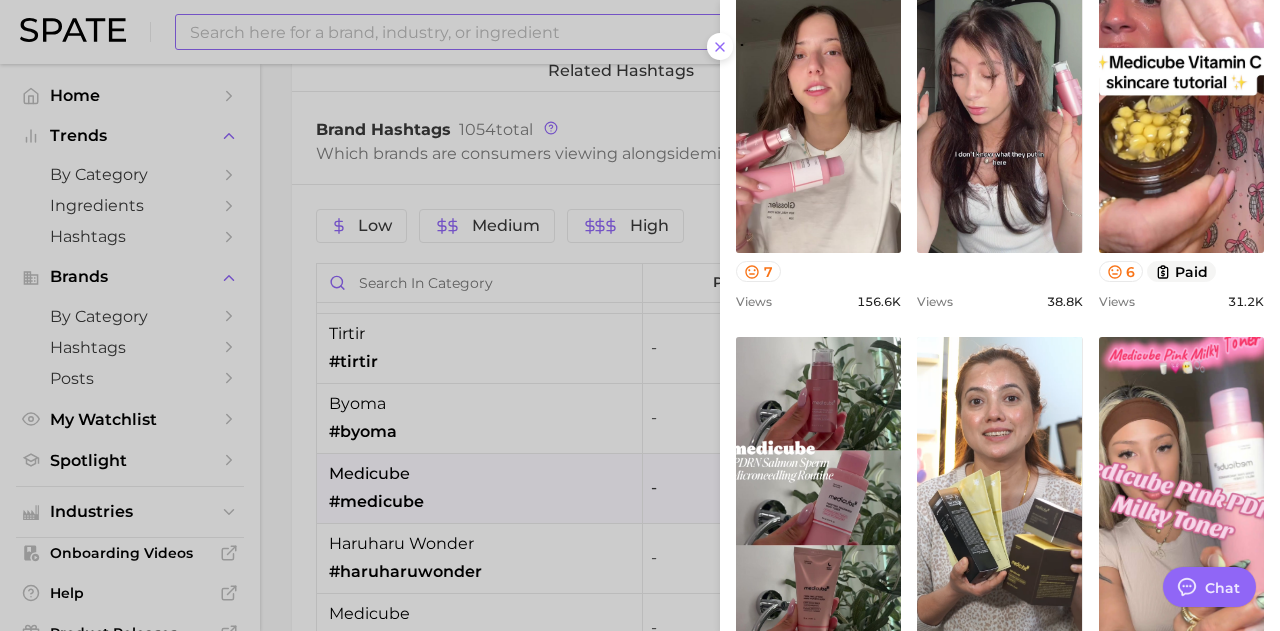 click at bounding box center (640, 315) 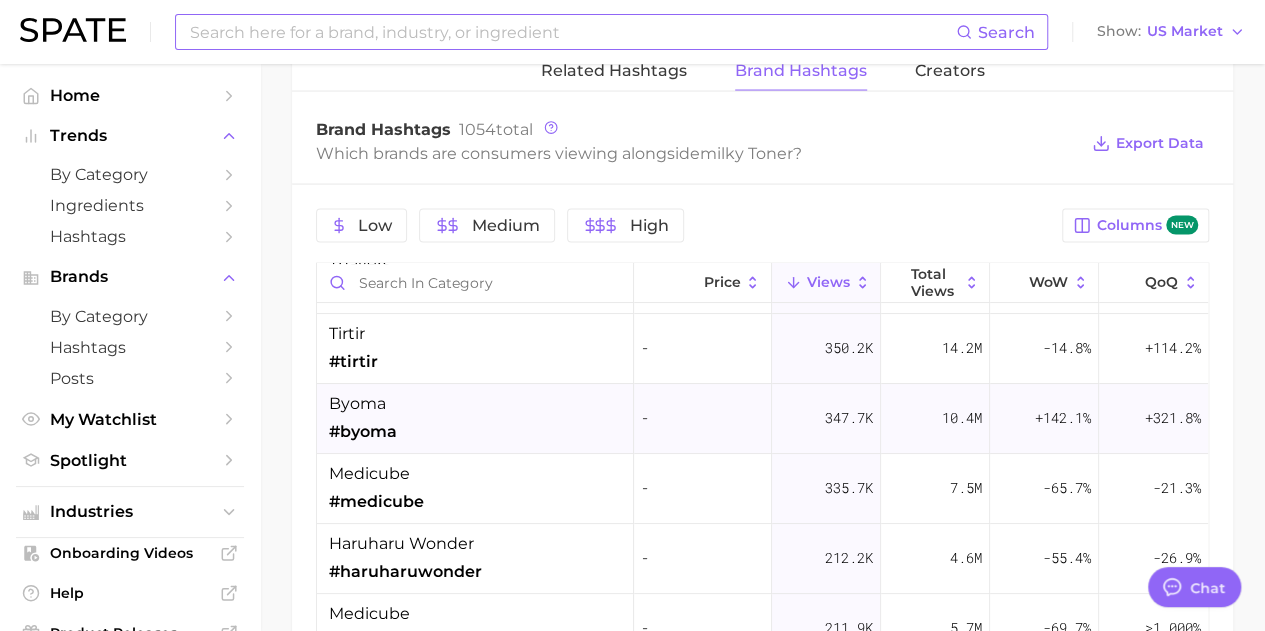 click on "byoma #byoma" at bounding box center [475, 419] 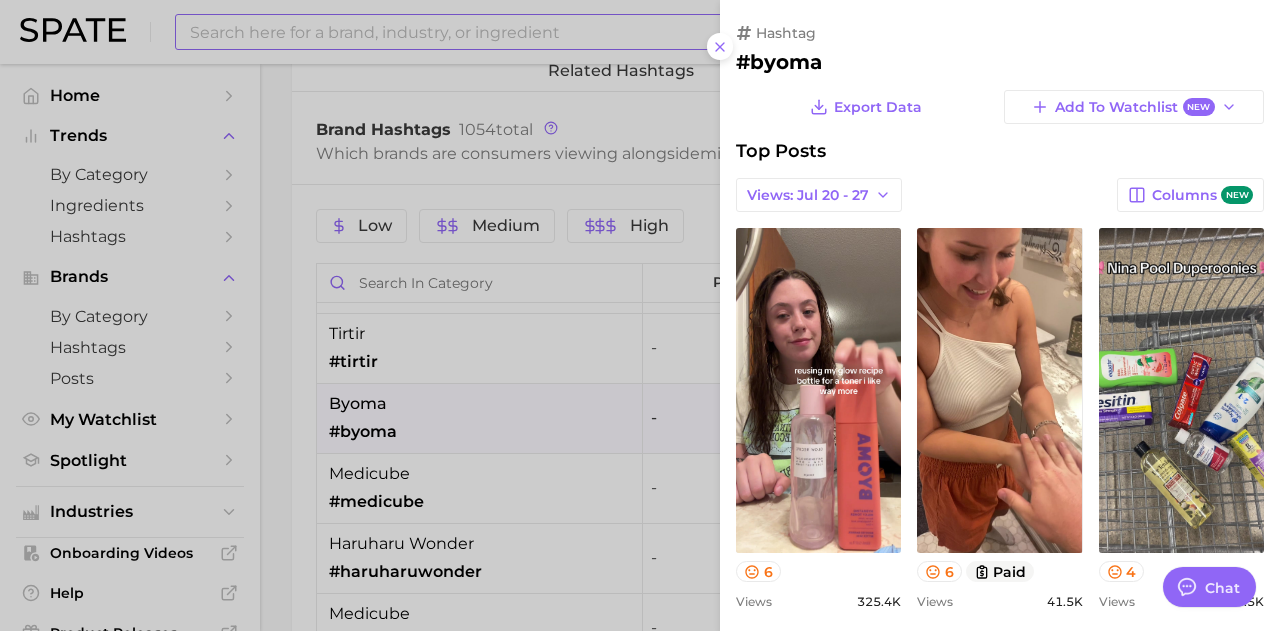 scroll, scrollTop: 0, scrollLeft: 0, axis: both 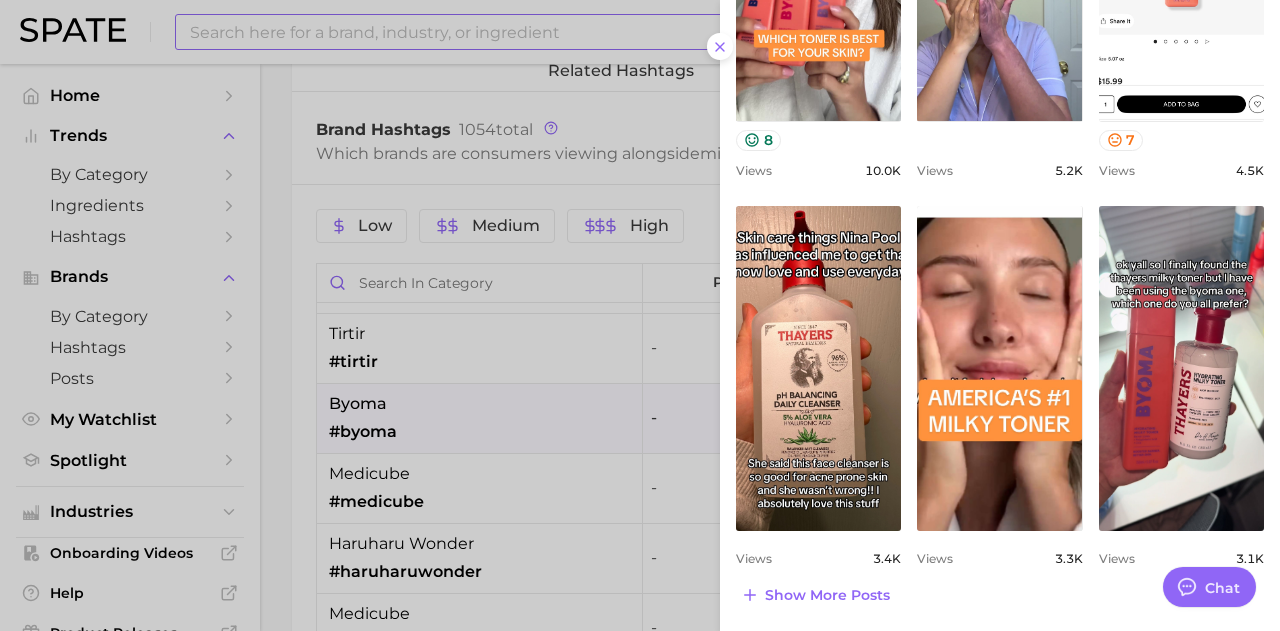 click at bounding box center [640, 315] 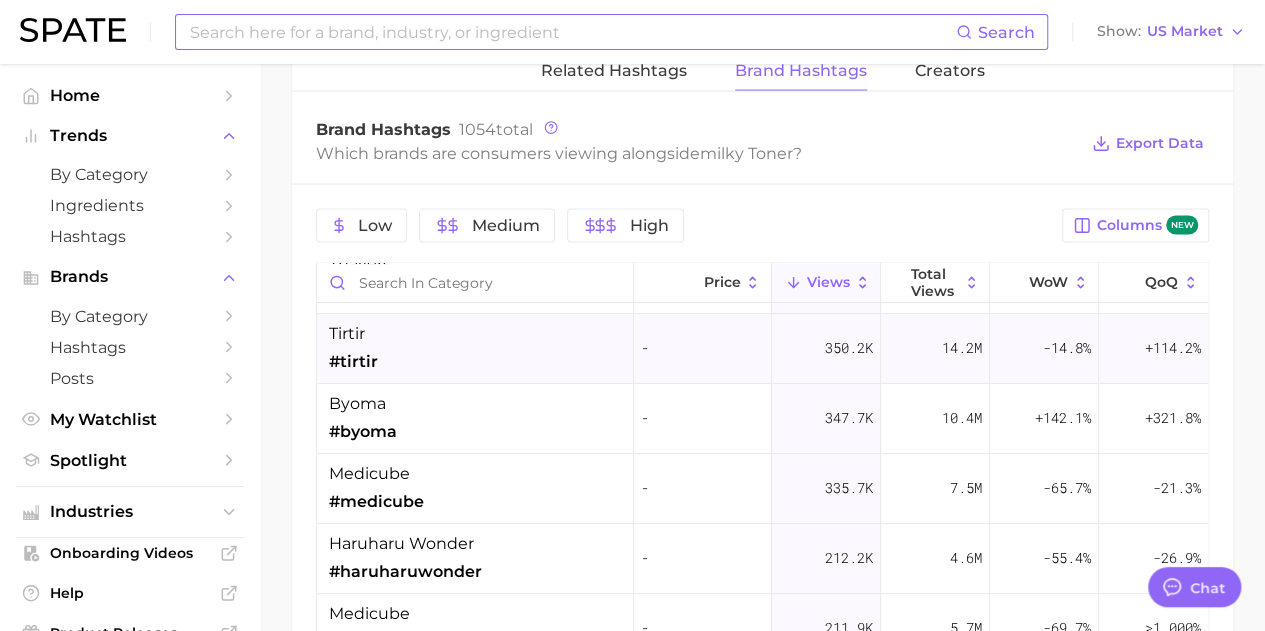 click on "tirtir #tirtir" at bounding box center (475, 349) 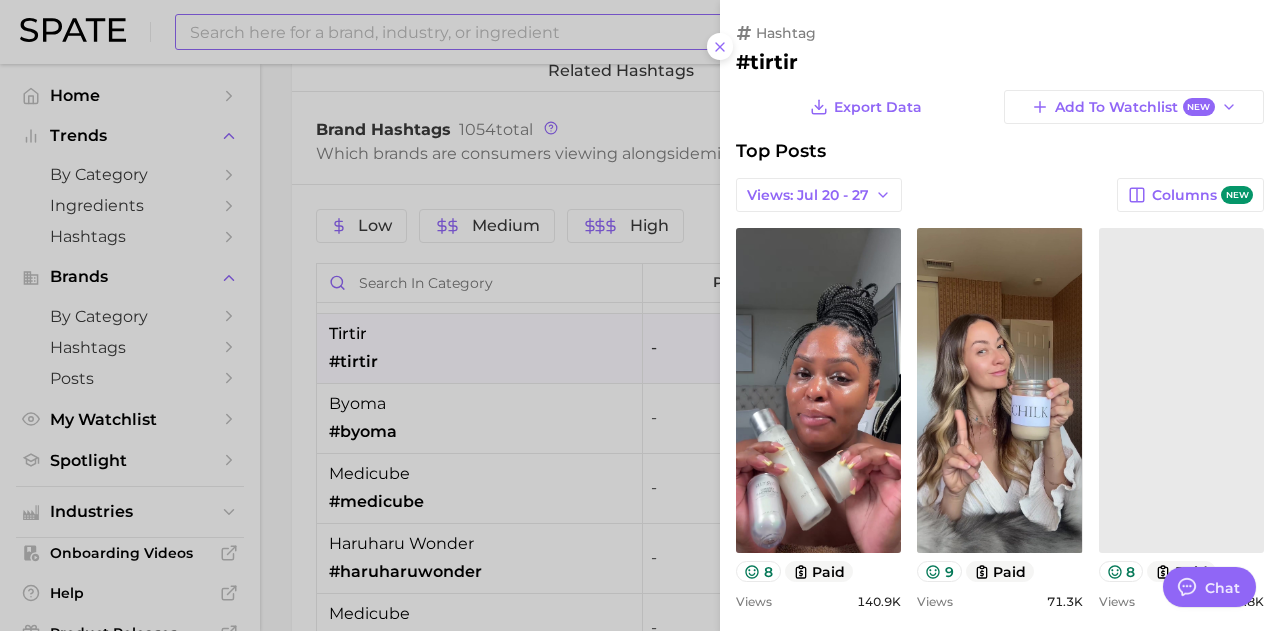 scroll, scrollTop: 0, scrollLeft: 0, axis: both 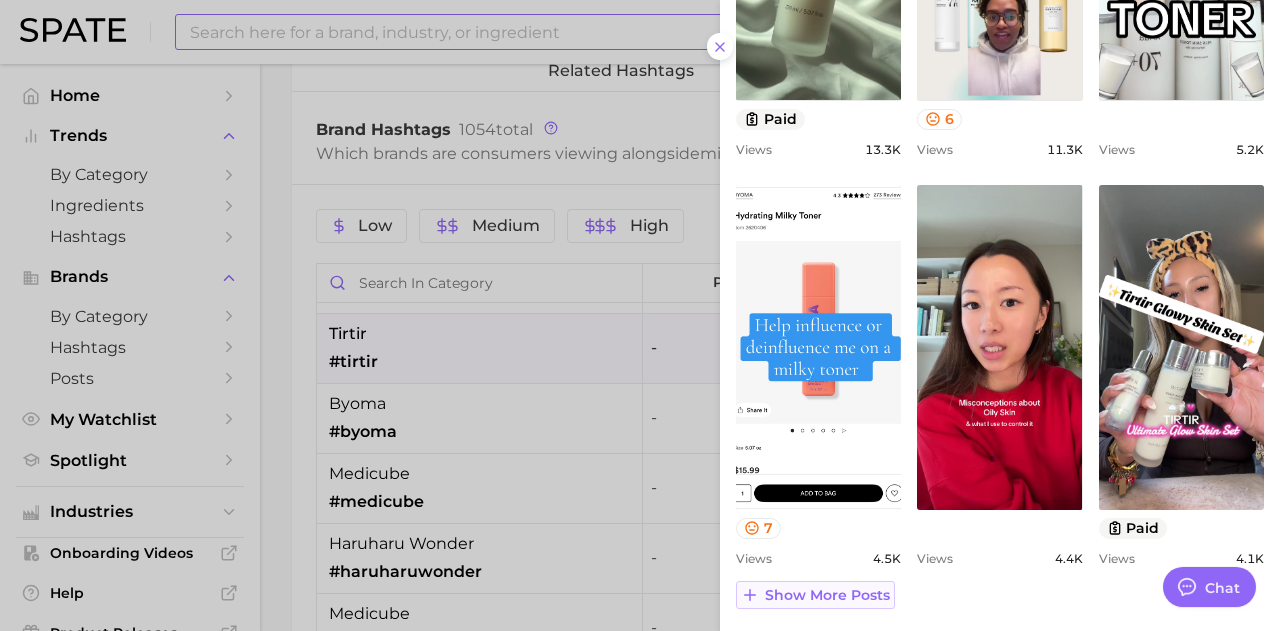 click on "Show more posts" at bounding box center (827, 595) 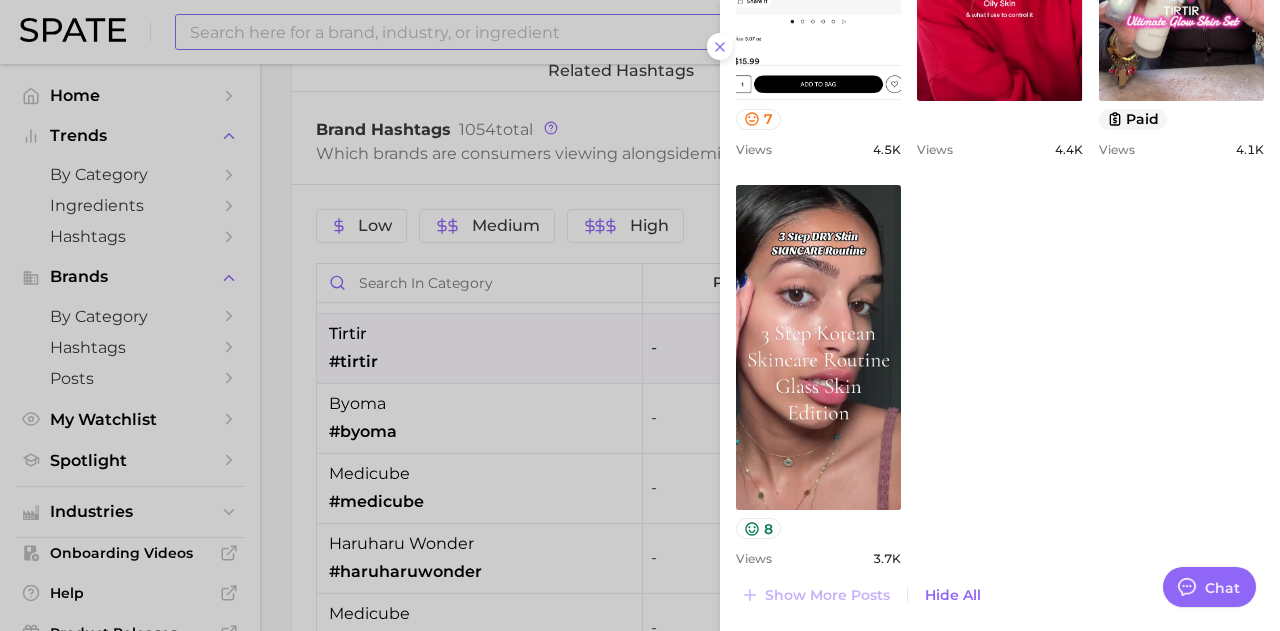 click at bounding box center [640, 315] 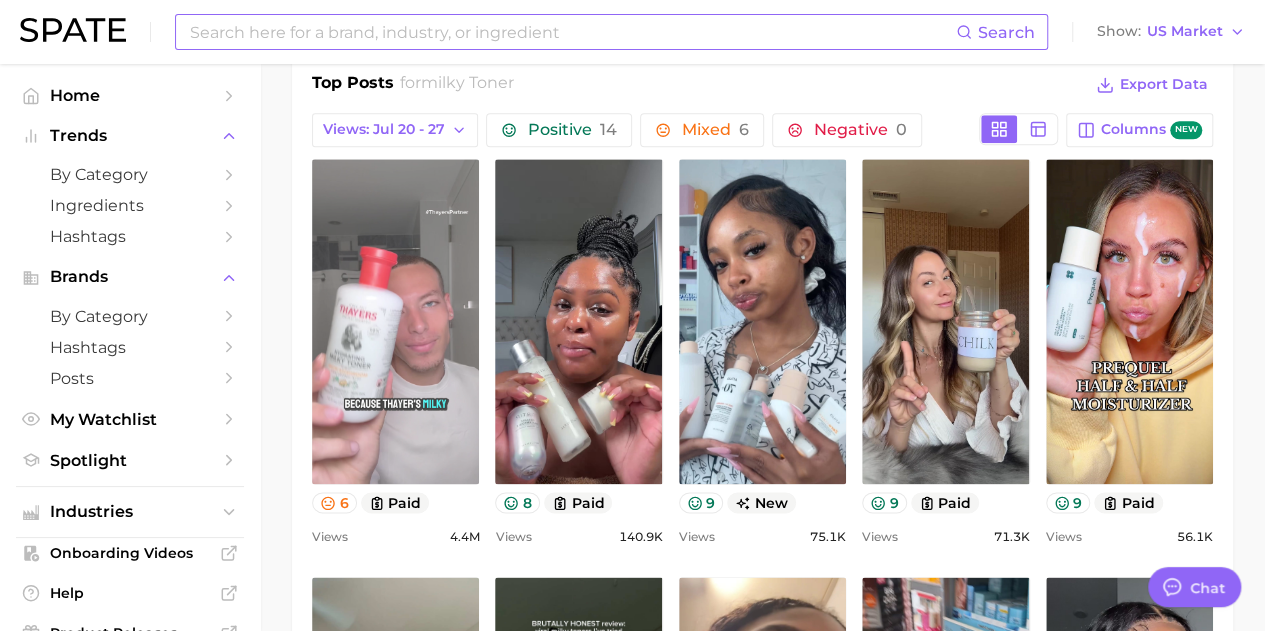 click on "view post on TikTok" at bounding box center [395, 321] 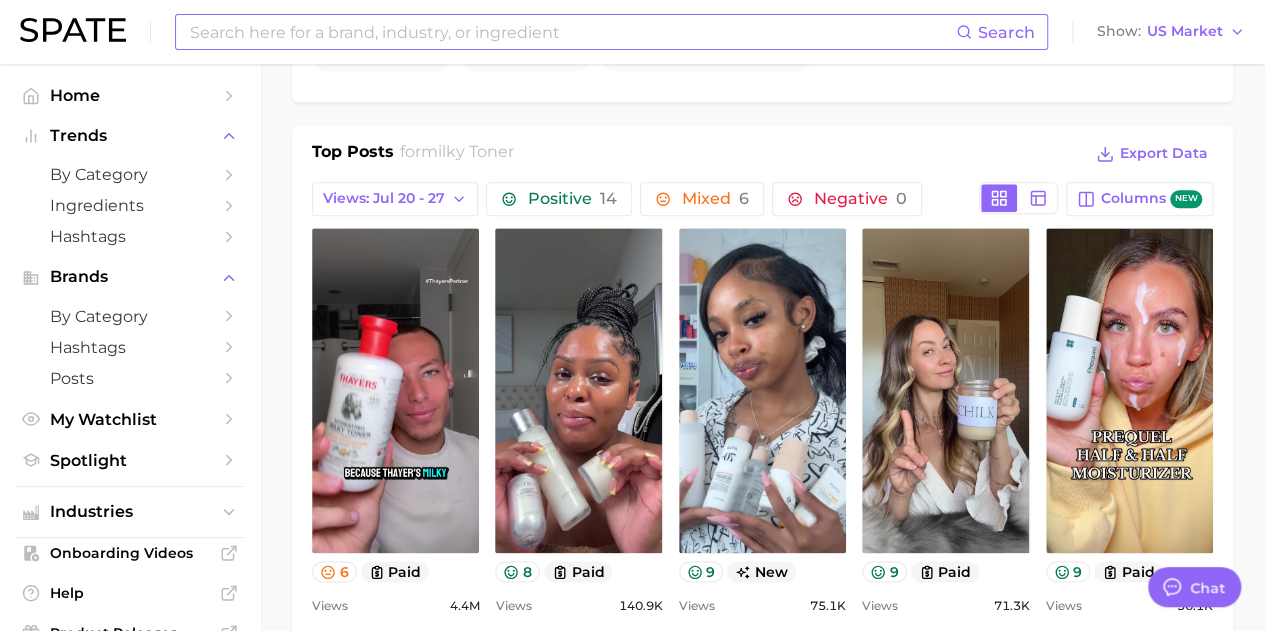 scroll, scrollTop: 856, scrollLeft: 0, axis: vertical 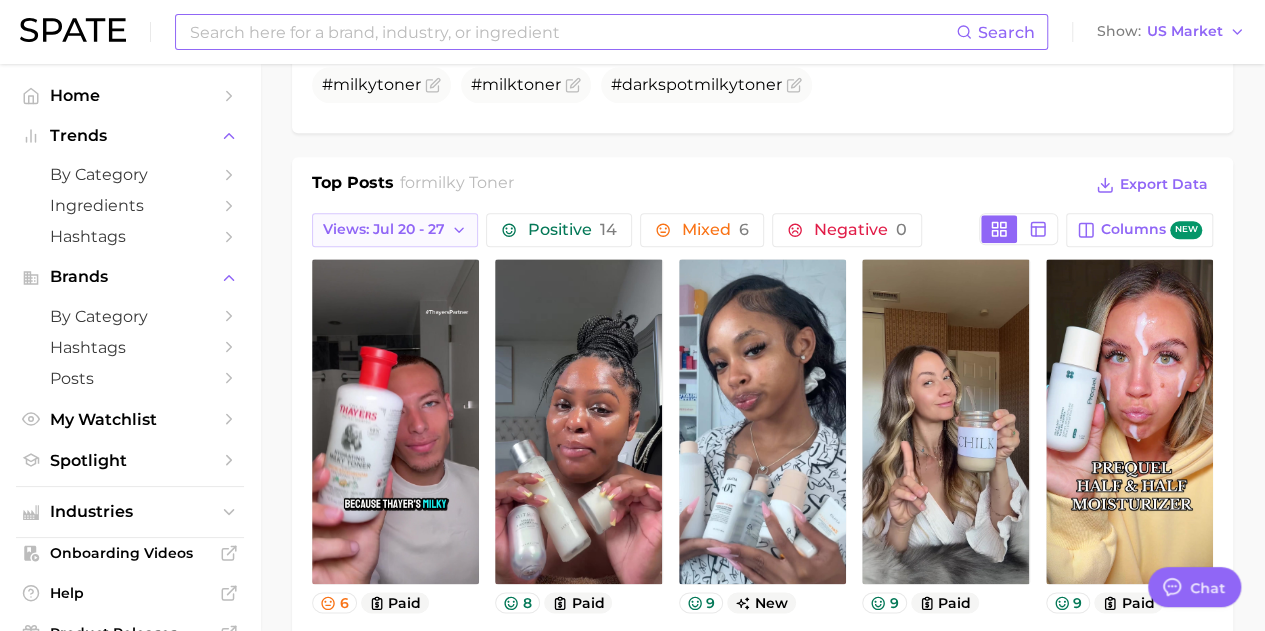 click on "Views: Jul 20 -  27" at bounding box center [384, 229] 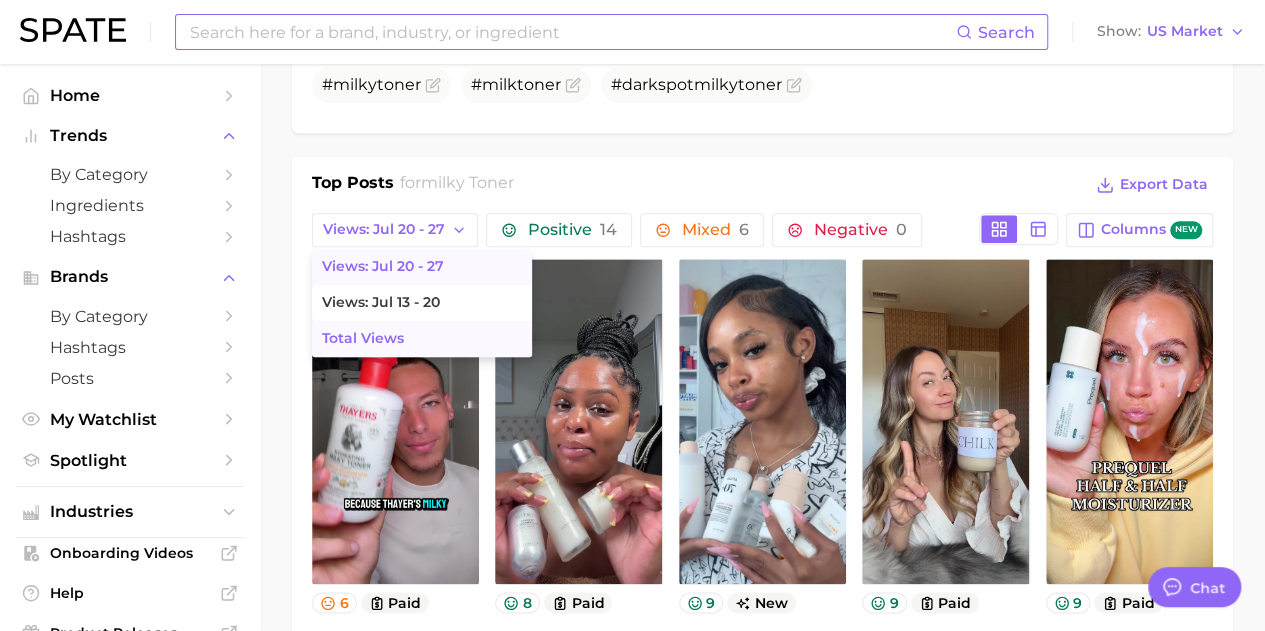 click on "Total Views" at bounding box center [422, 339] 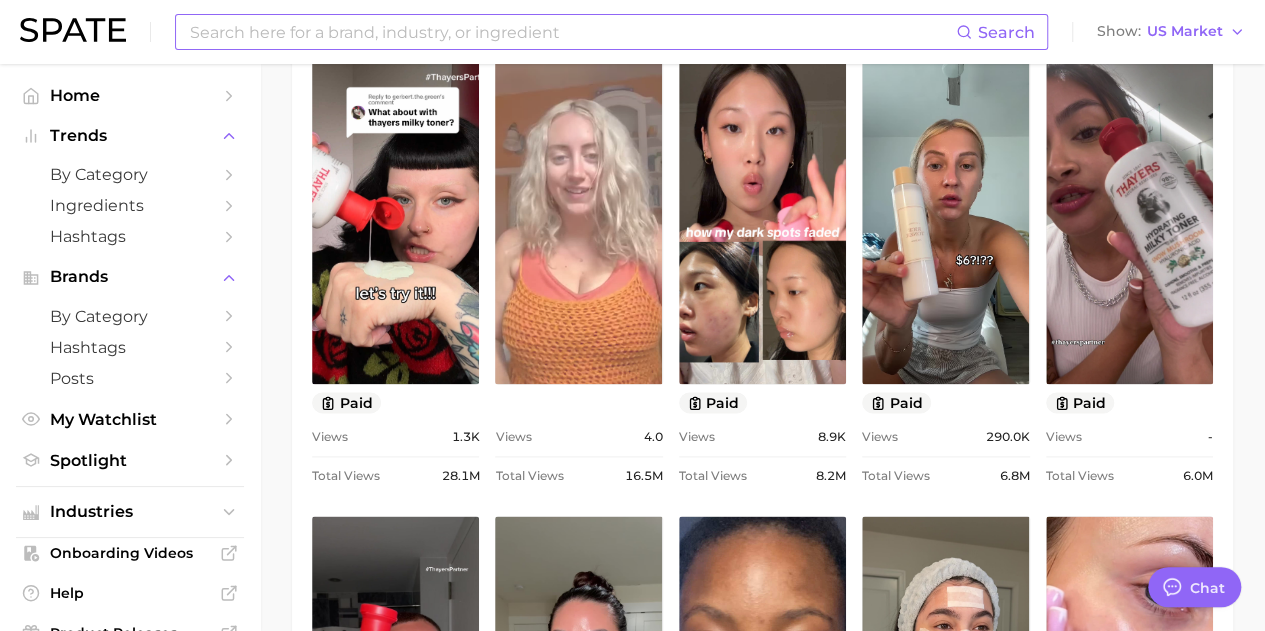 scroll, scrollTop: 0, scrollLeft: 0, axis: both 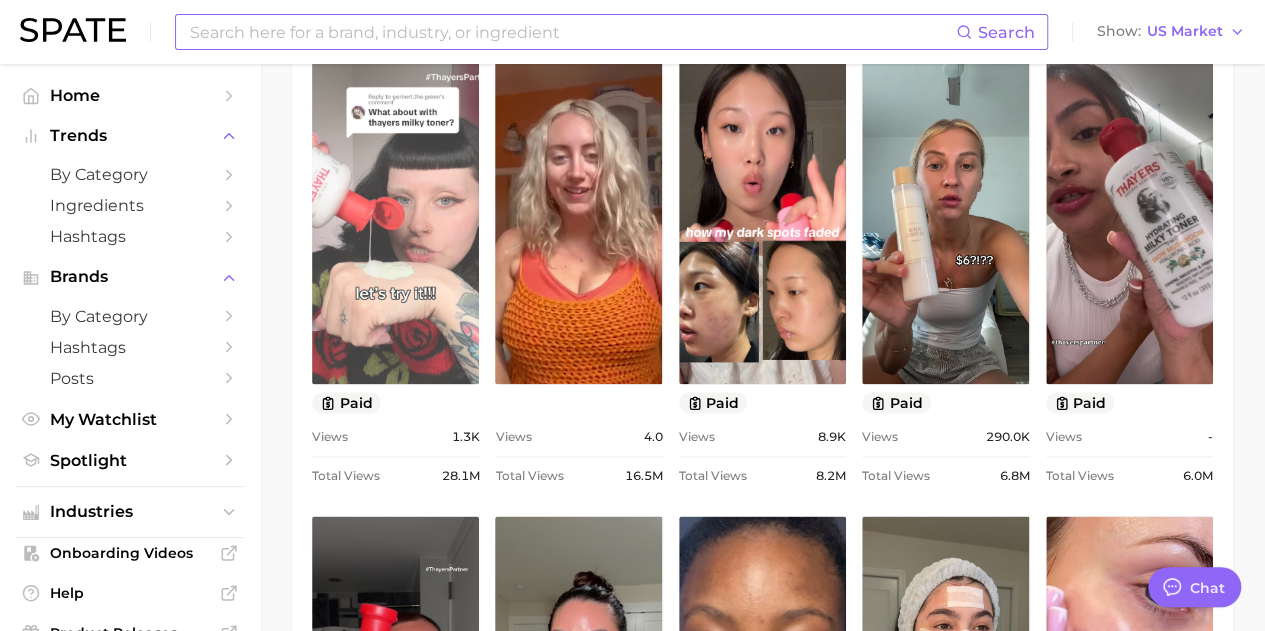 click on "view post on TikTok" at bounding box center (395, 221) 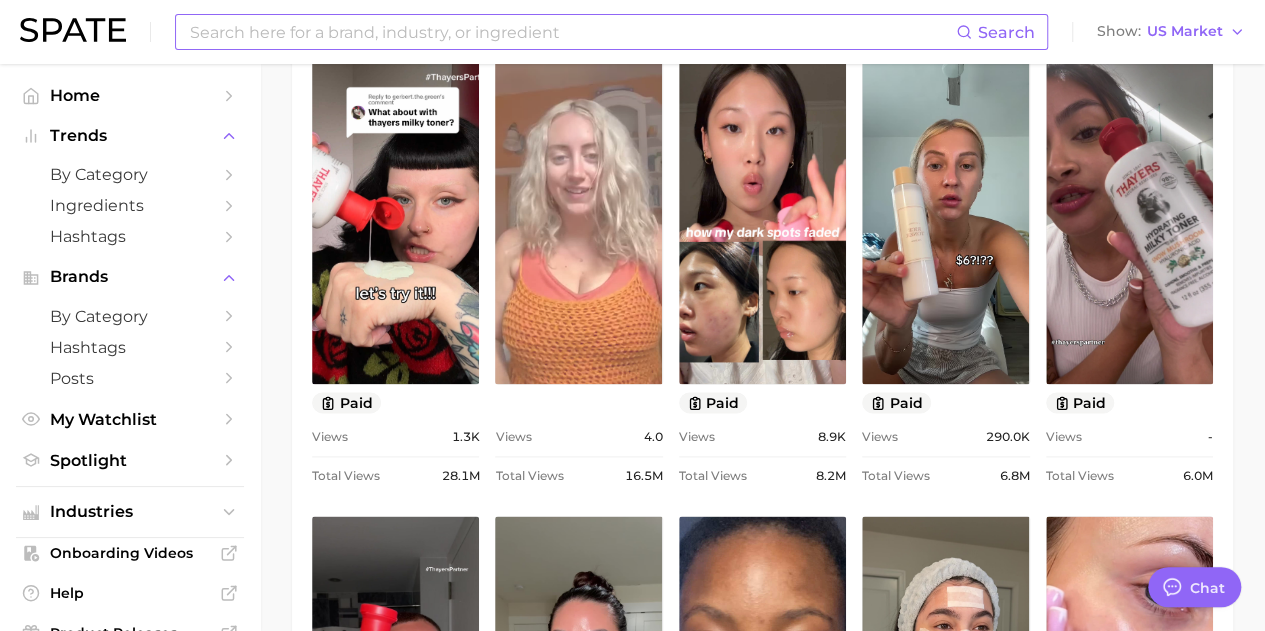 click on "view post on TikTok" at bounding box center (578, 221) 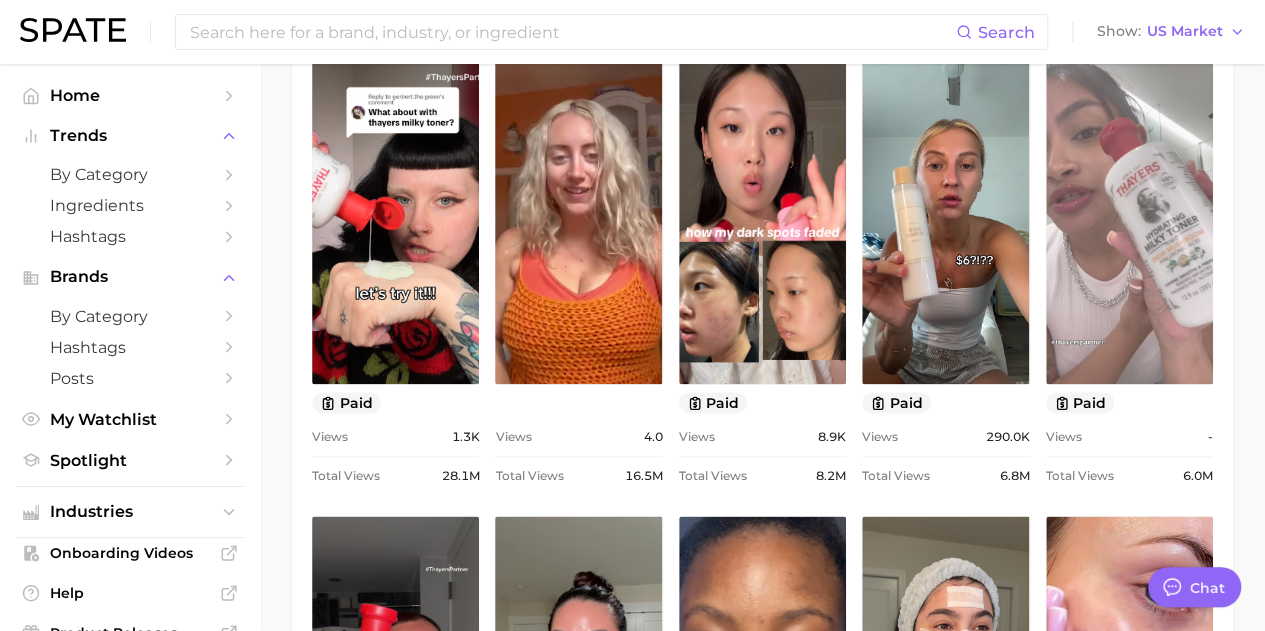 click on "view post on TikTok" at bounding box center [1129, 221] 